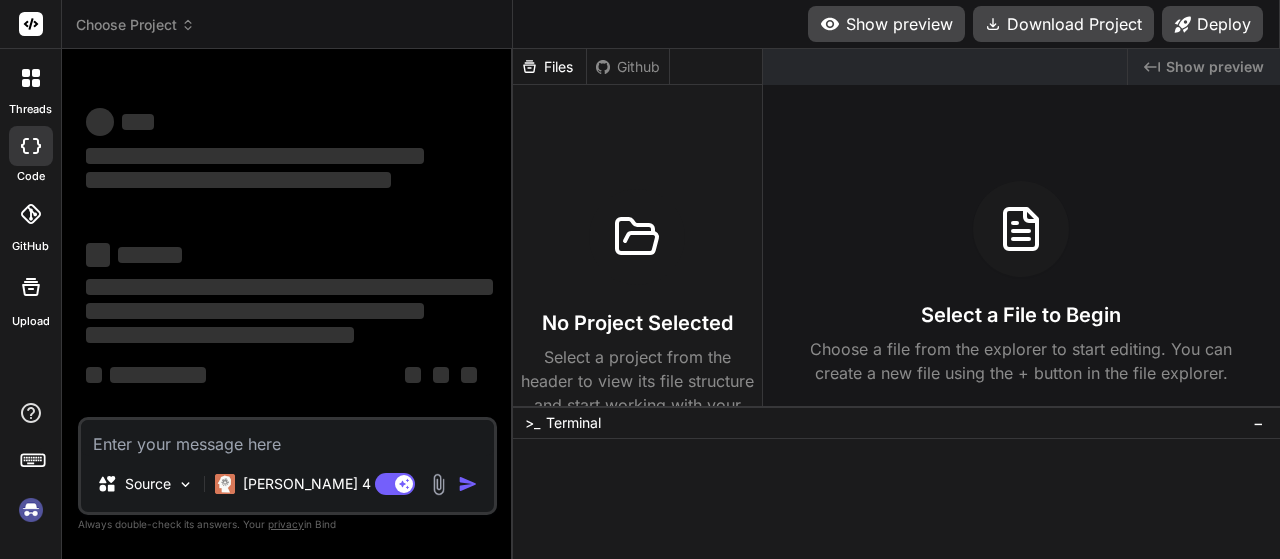 scroll, scrollTop: 0, scrollLeft: 0, axis: both 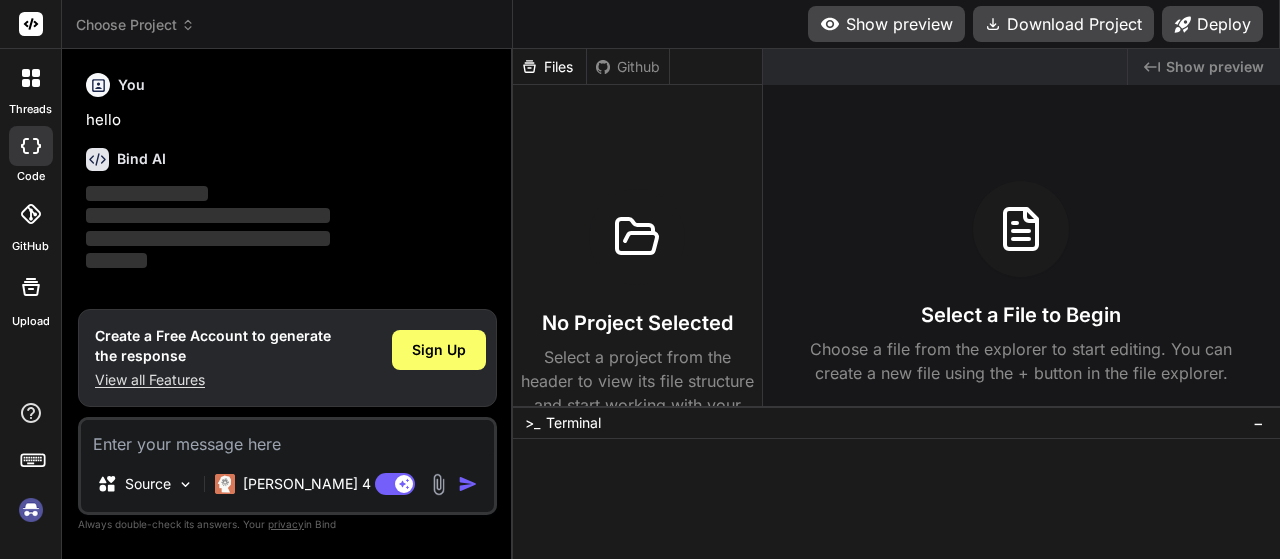type on "x" 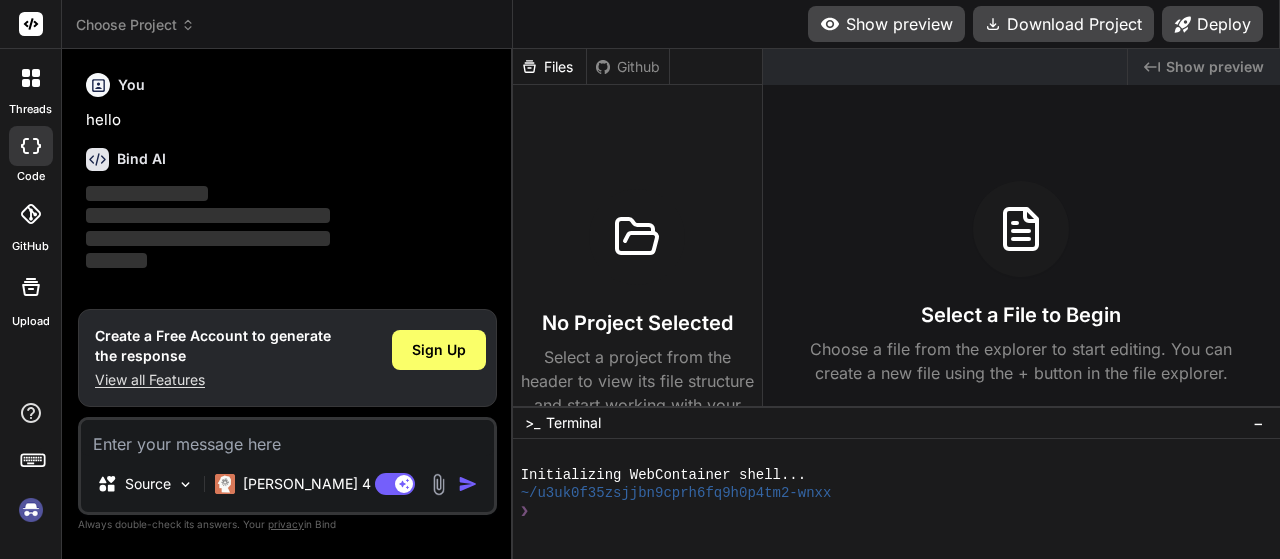 click at bounding box center [287, 438] 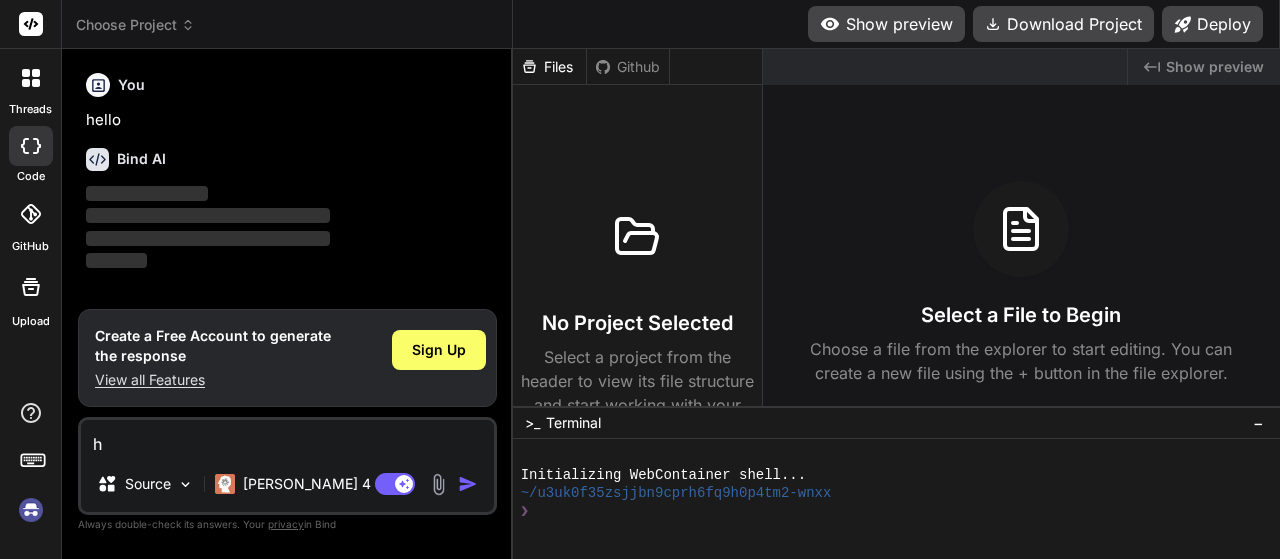 type on "he" 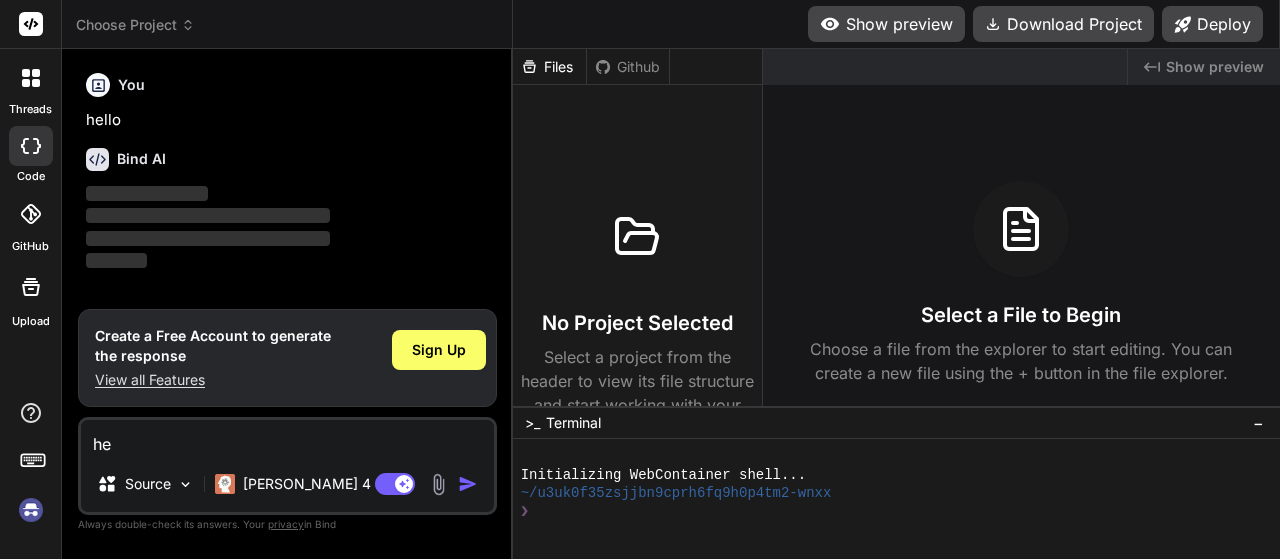 type on "hel" 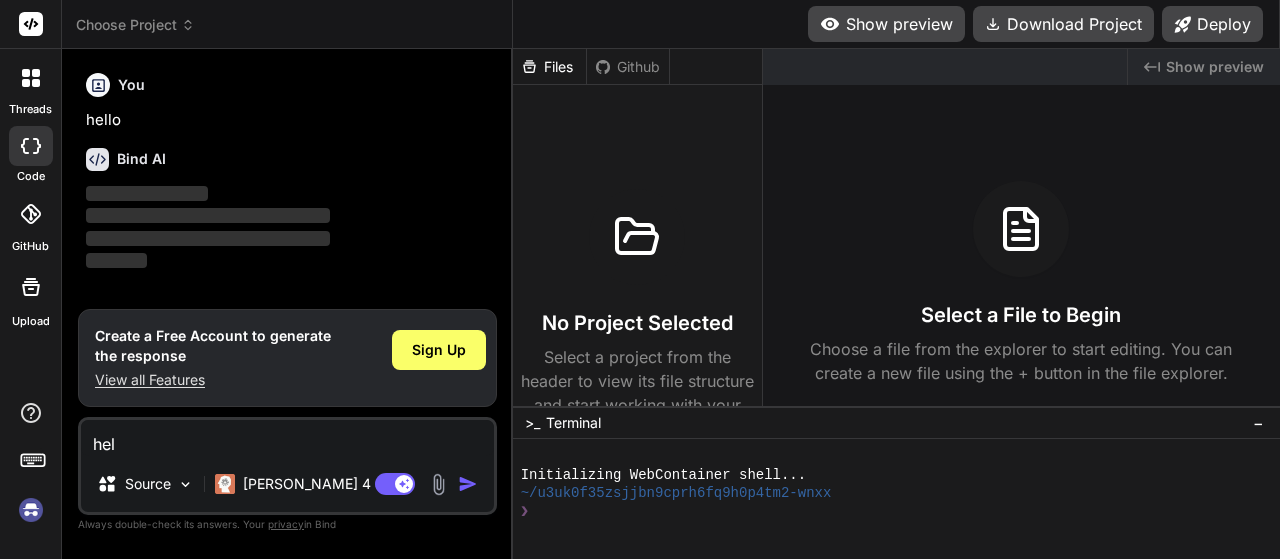 type on "help" 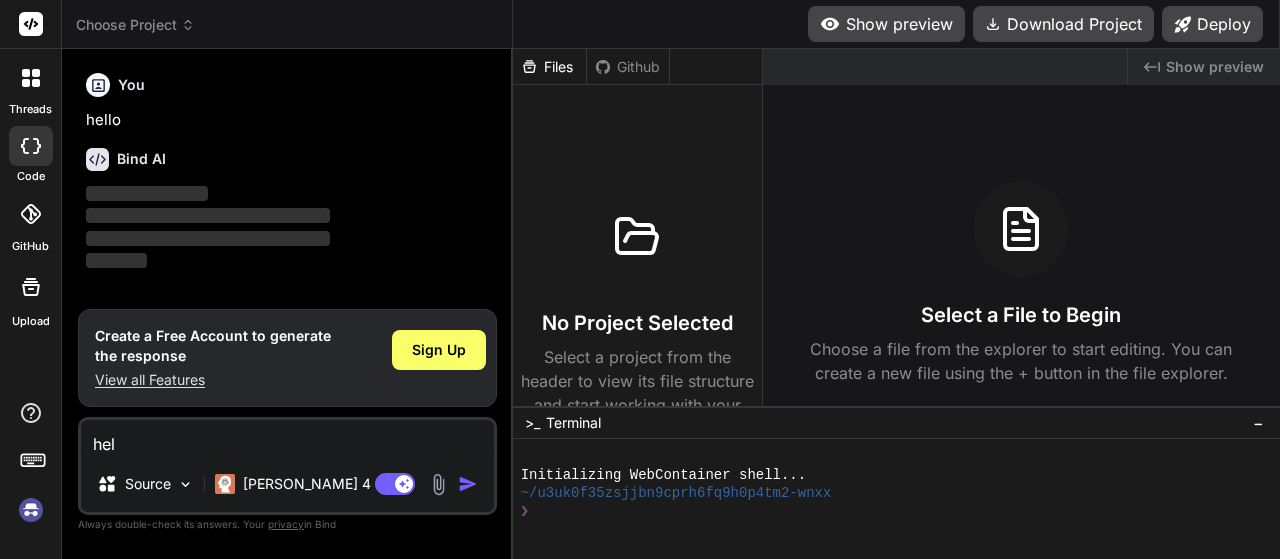 type on "x" 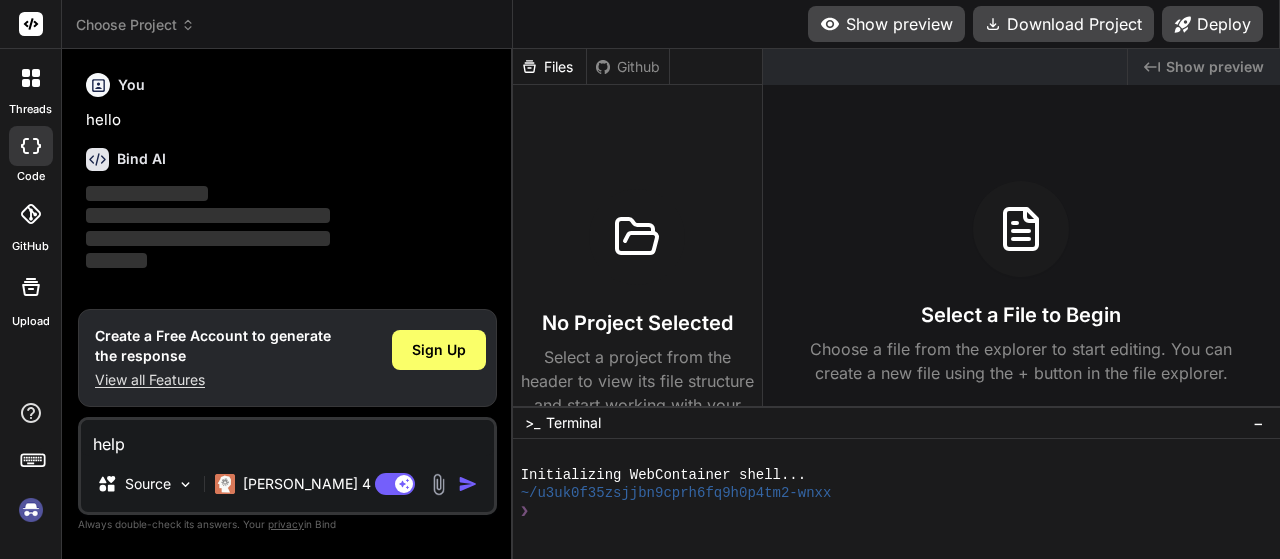 type on "help" 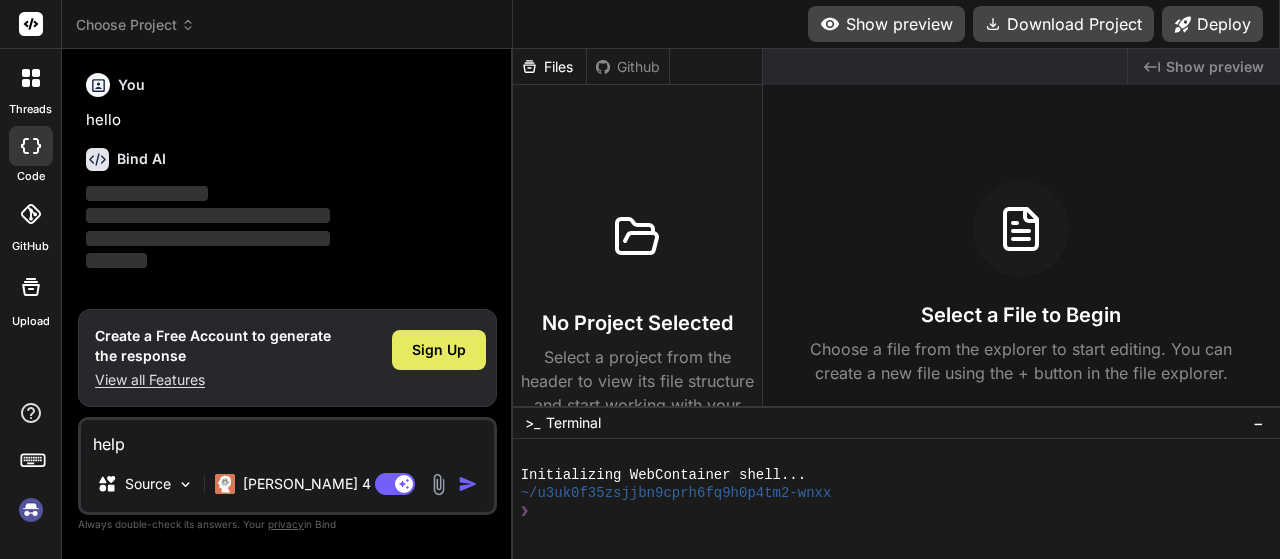 click on "Sign Up" at bounding box center (439, 350) 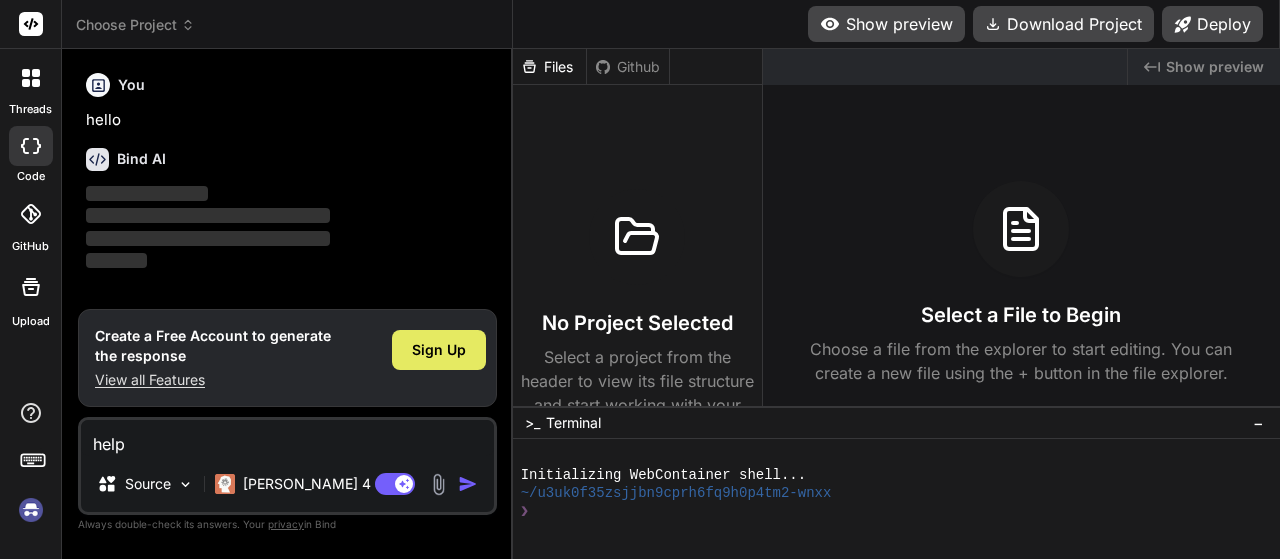 type on "x" 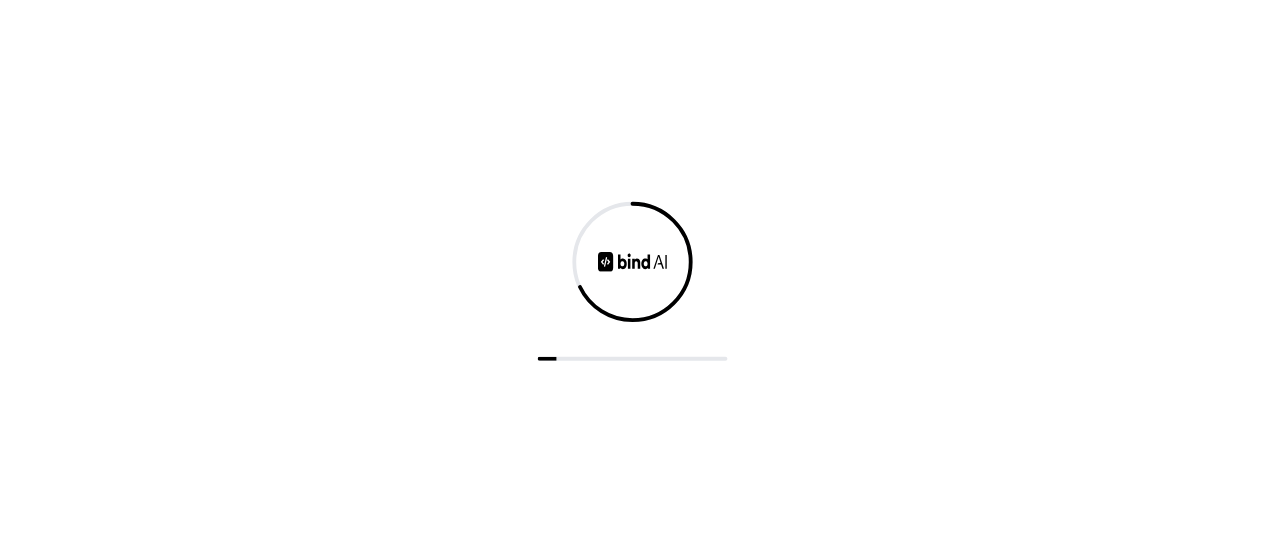 scroll, scrollTop: 0, scrollLeft: 0, axis: both 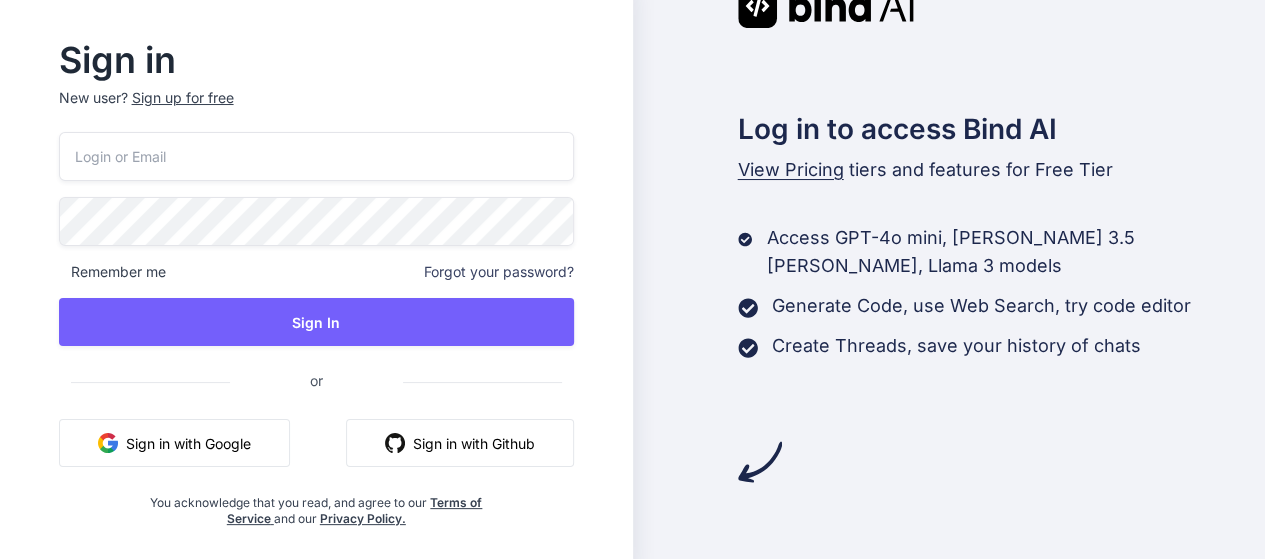 click at bounding box center [316, 156] 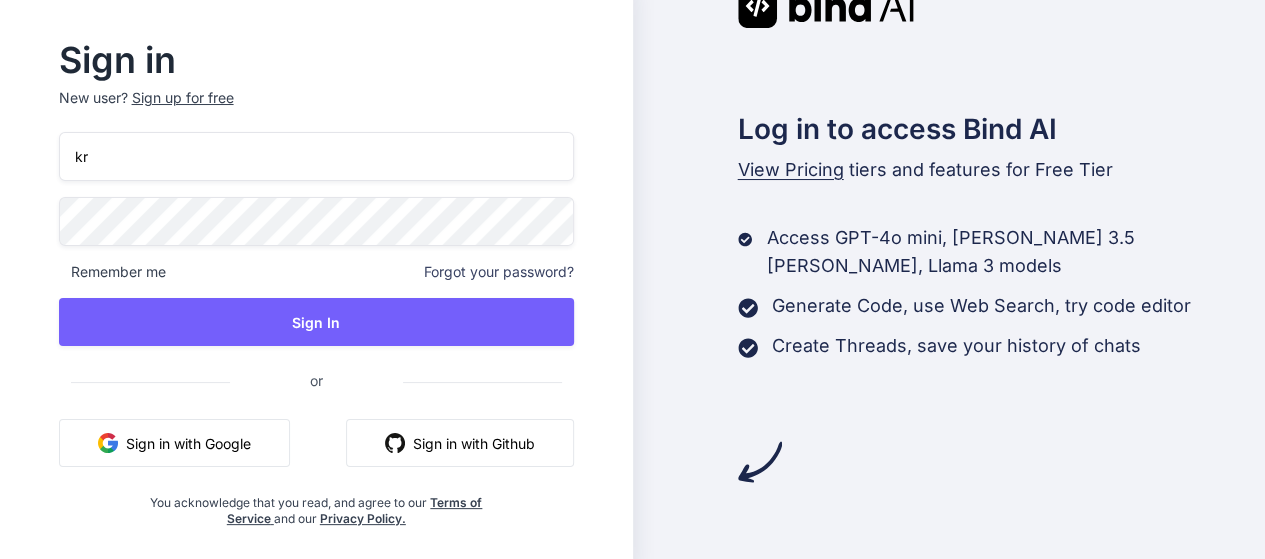 type on "kr" 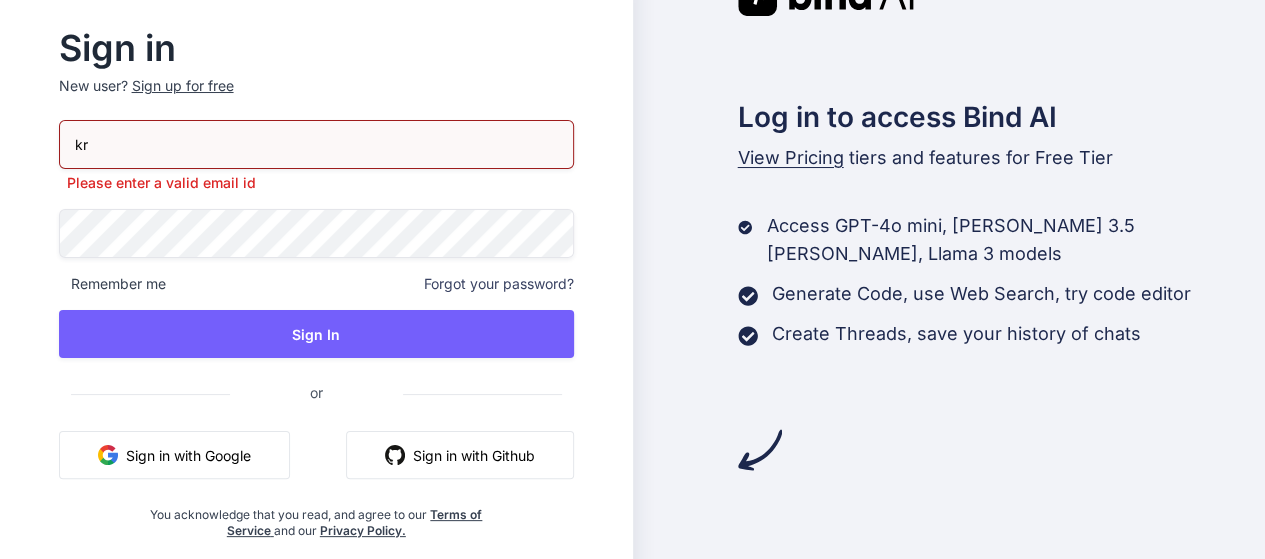 click on "Sign up for free" at bounding box center (183, 86) 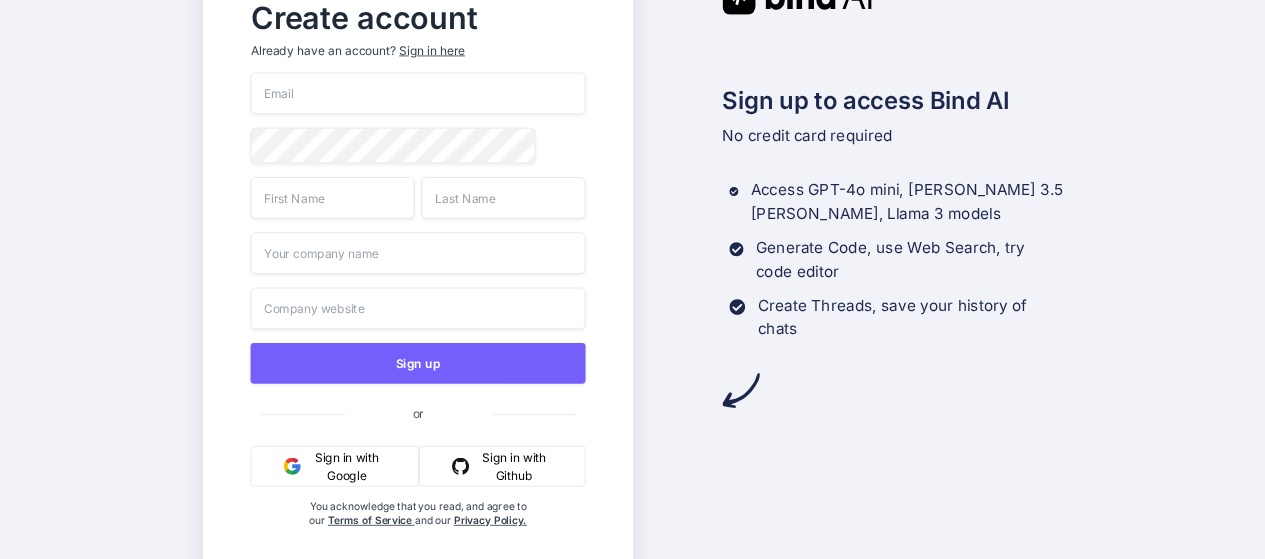 click at bounding box center (417, 94) 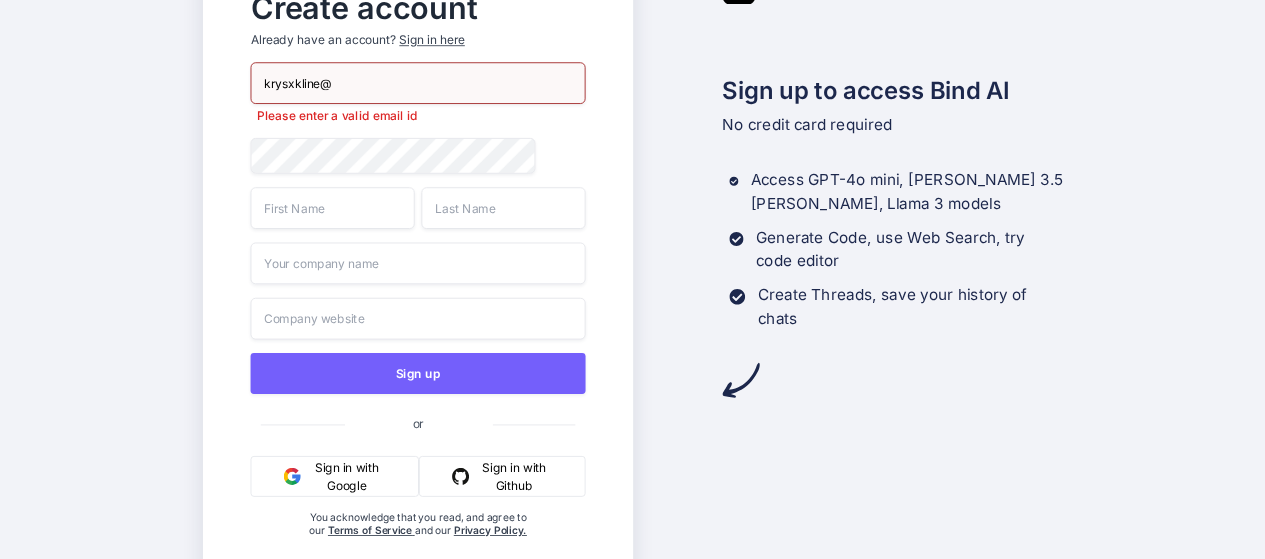 click on "krysxkline@" at bounding box center (417, 83) 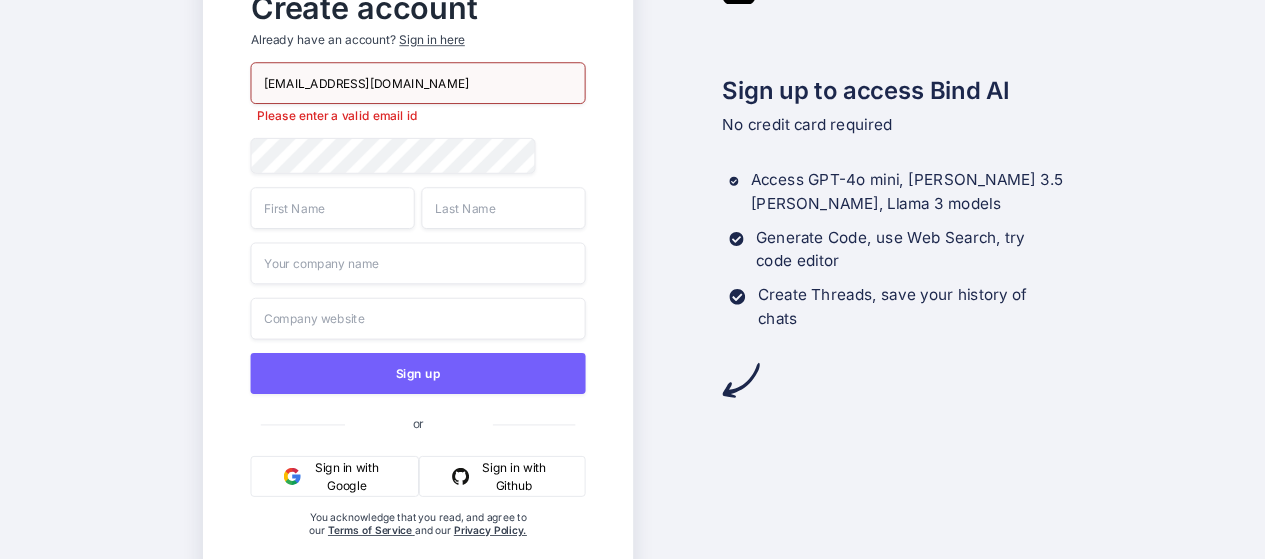 type on "krysxklinex3@gmail.com" 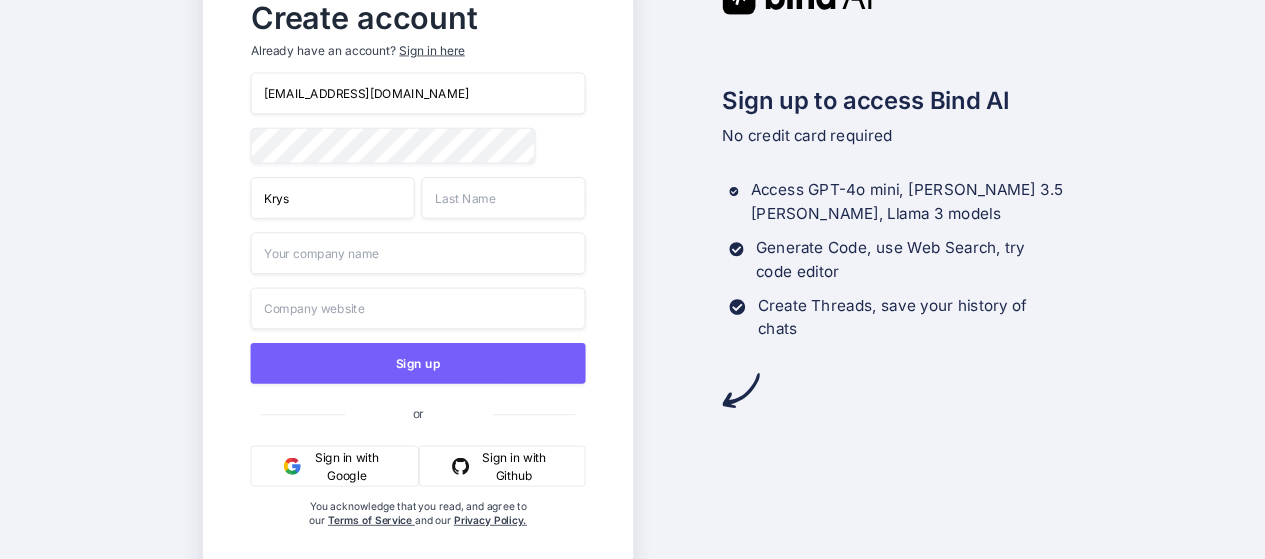 type on "Krys" 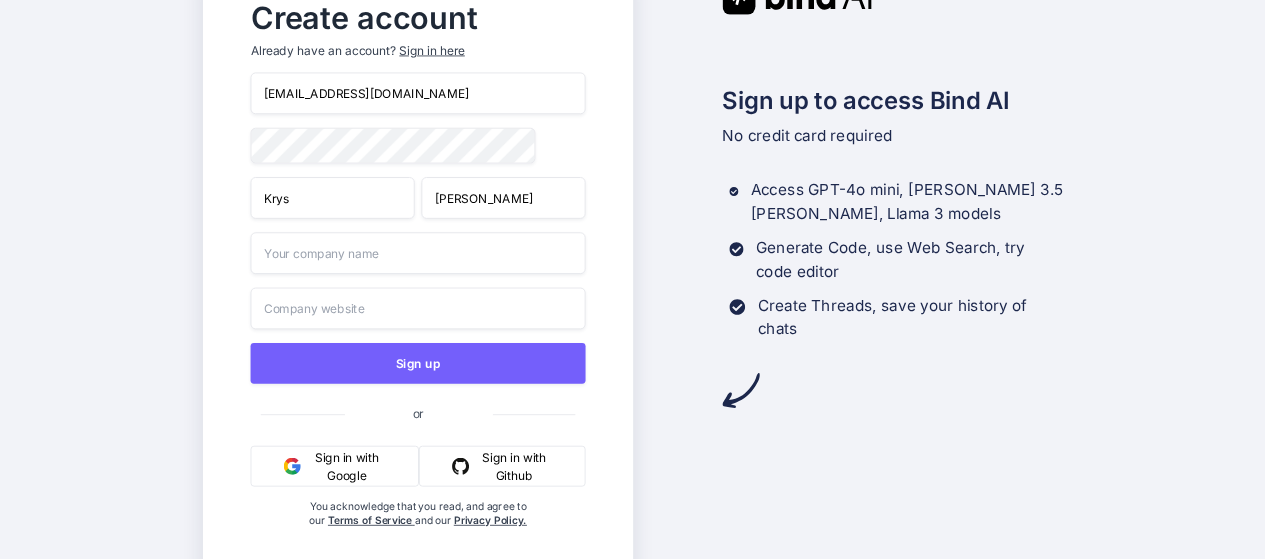 type on "Kline" 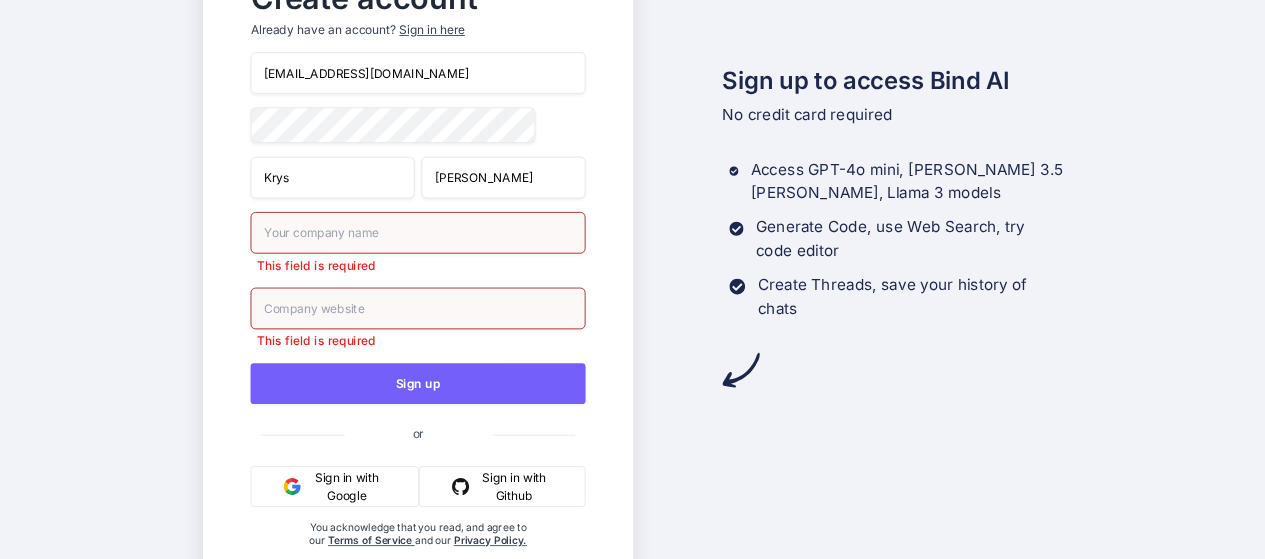type on "I" 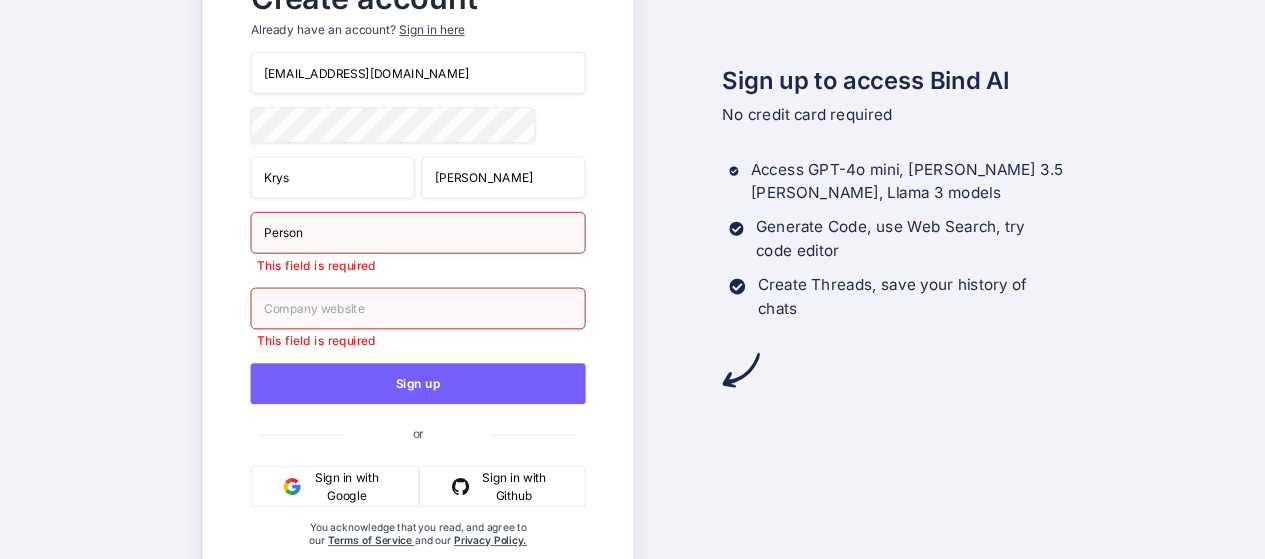 type on "Person" 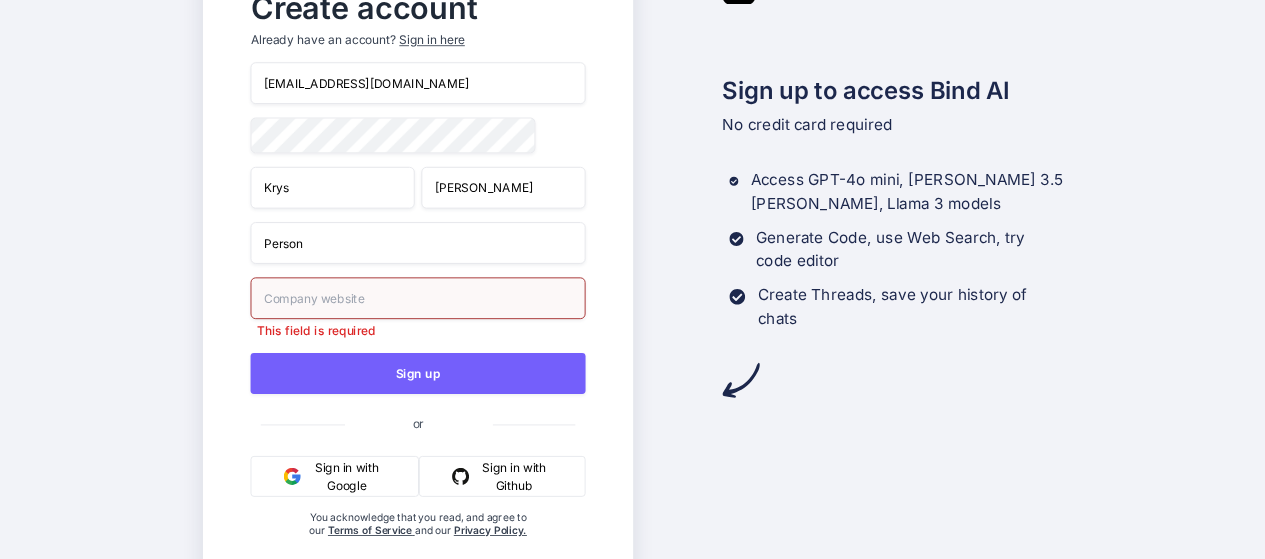 click on "Sign in with Github" at bounding box center [502, 476] 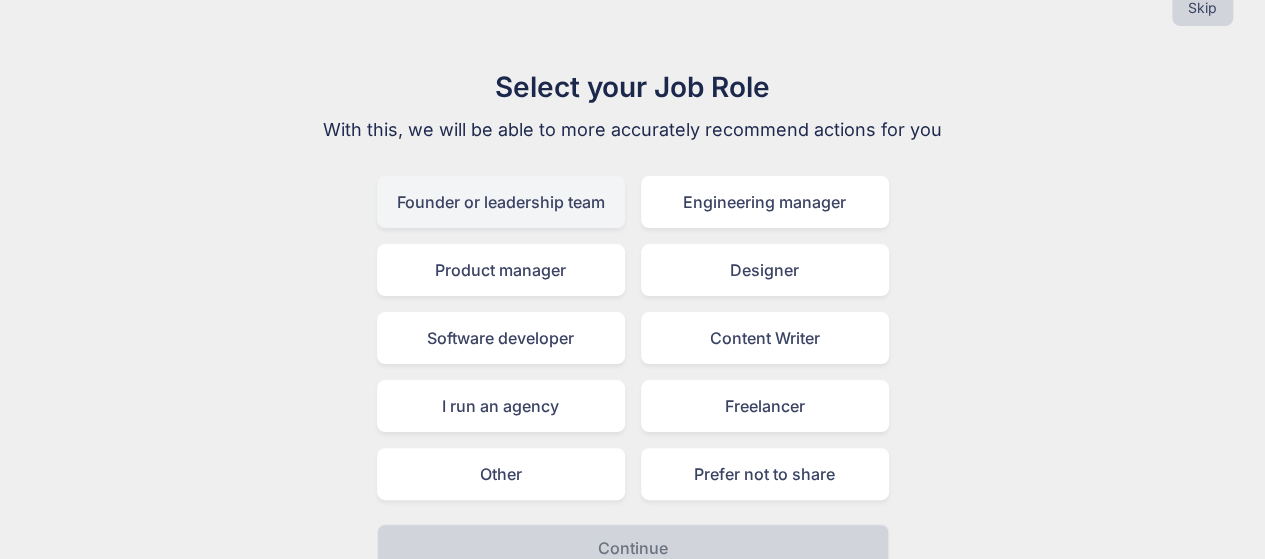 scroll, scrollTop: 70, scrollLeft: 0, axis: vertical 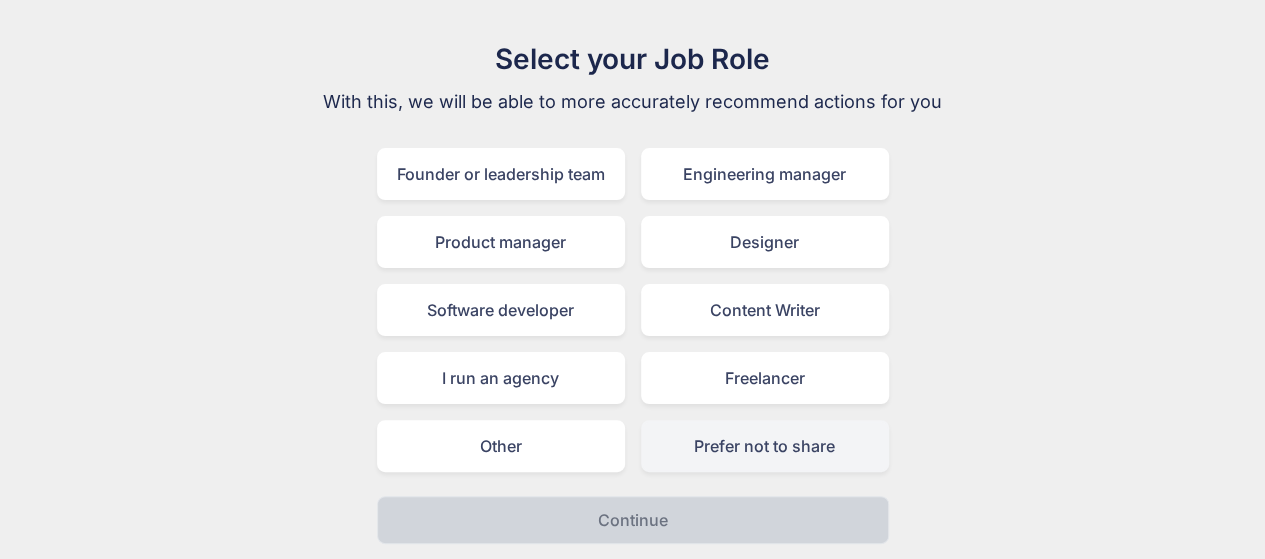 click on "Prefer not to share" at bounding box center (765, 446) 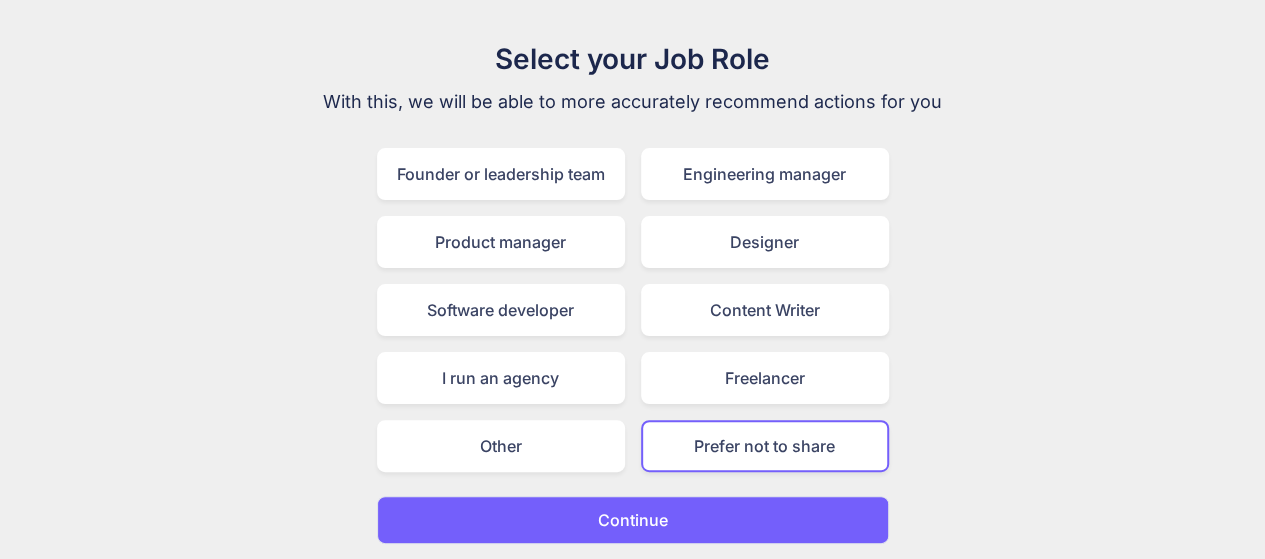 click on "Continue" at bounding box center (633, 520) 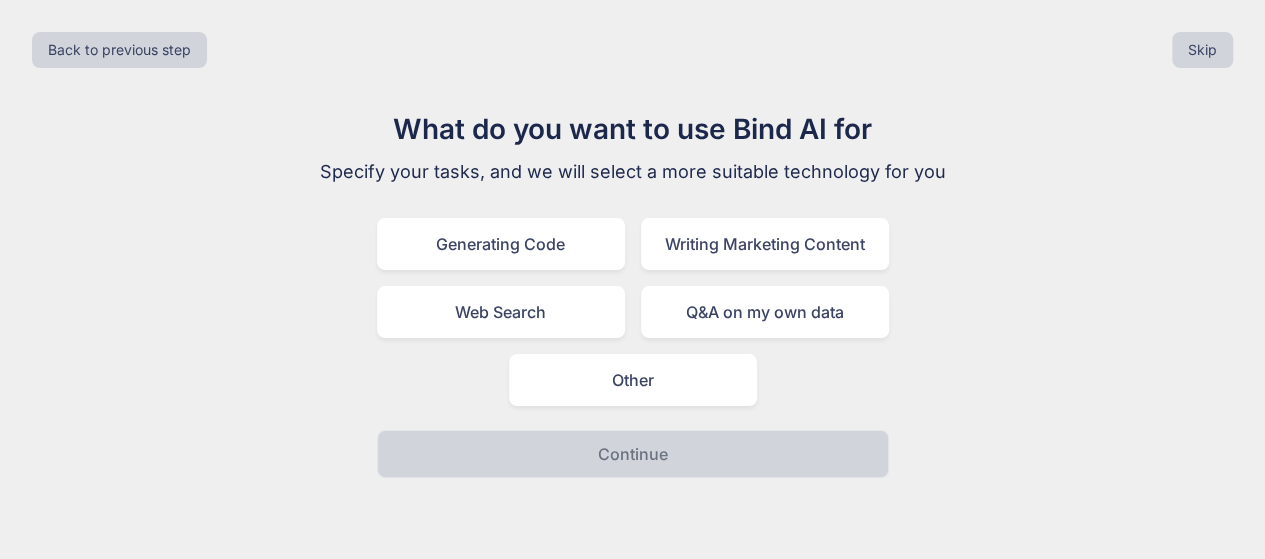 scroll, scrollTop: 0, scrollLeft: 0, axis: both 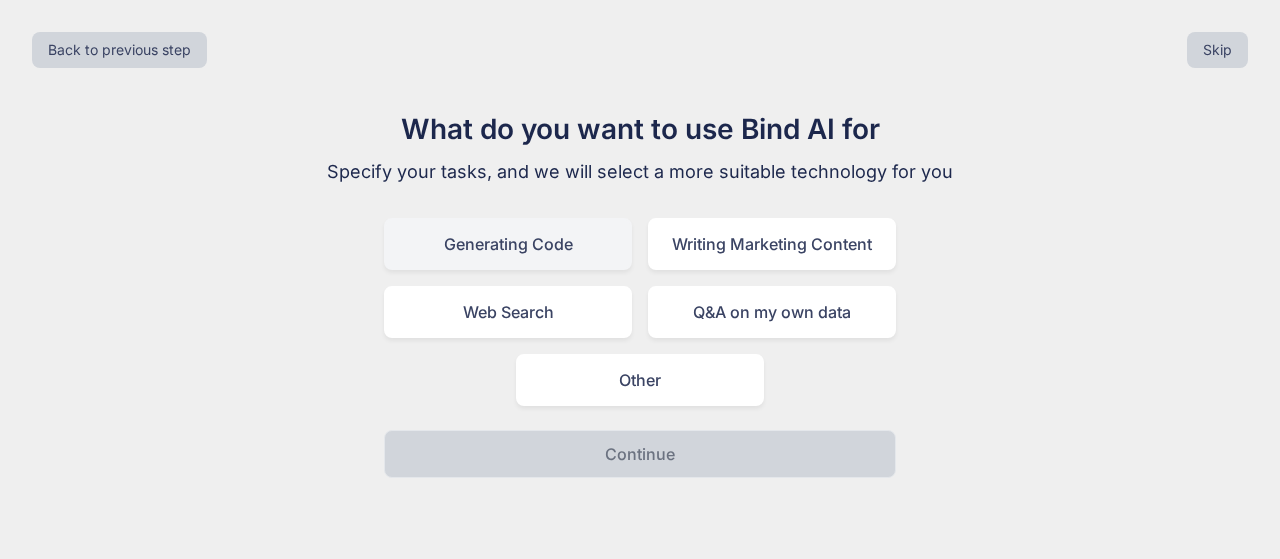 click on "Generating Code" at bounding box center (508, 244) 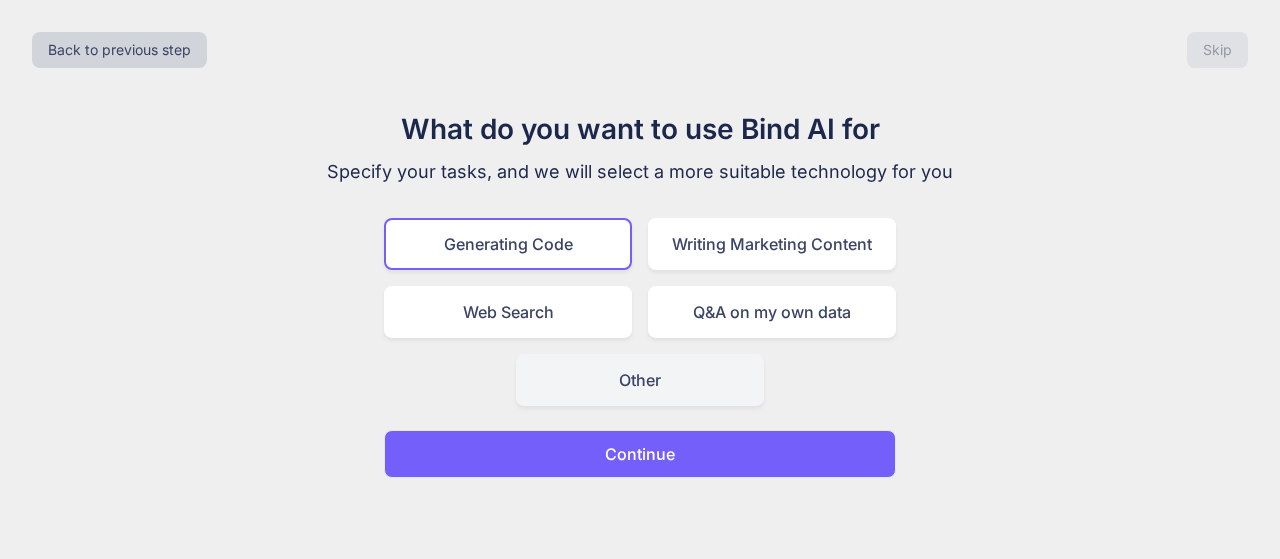 click on "Other" at bounding box center (640, 380) 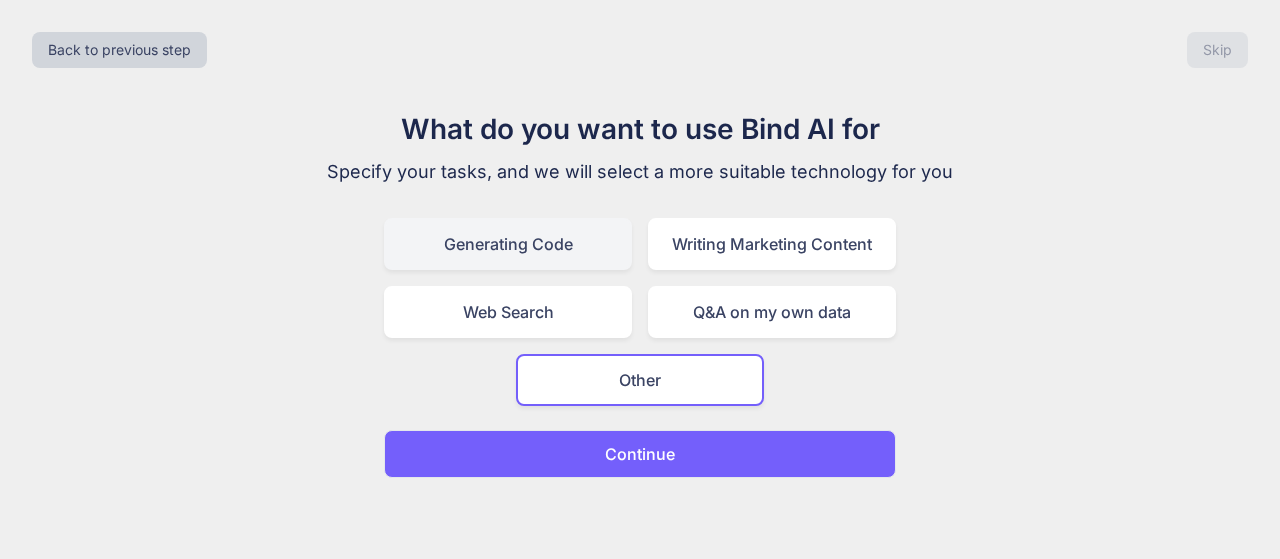 click on "Generating Code" at bounding box center (508, 244) 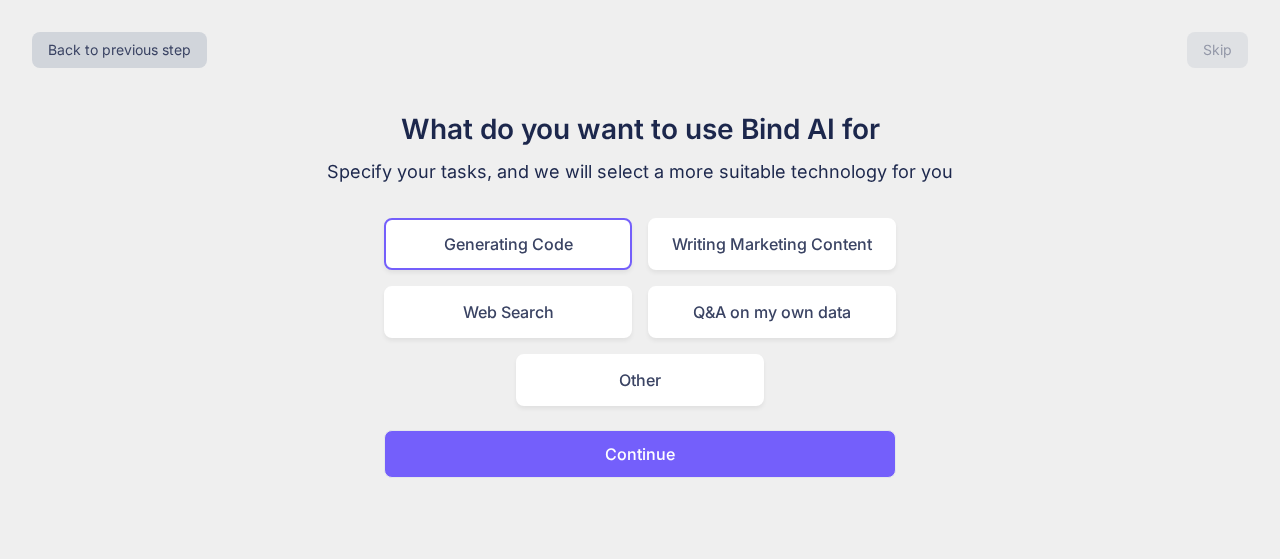 click on "Continue" at bounding box center [640, 454] 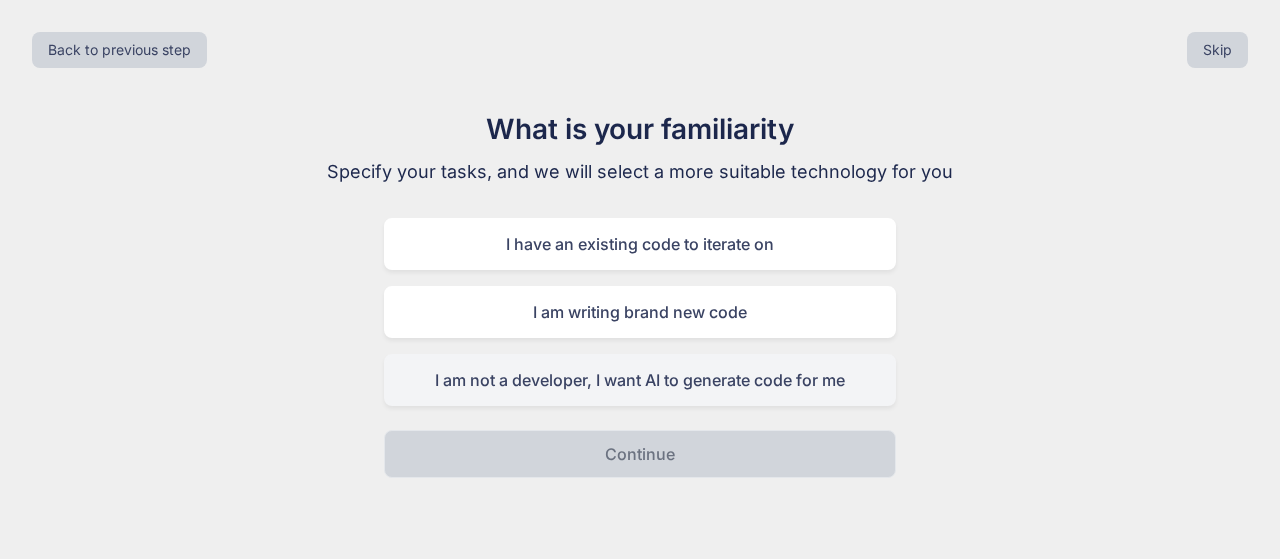 click on "I am not a developer, I want AI to generate code for me" at bounding box center (640, 380) 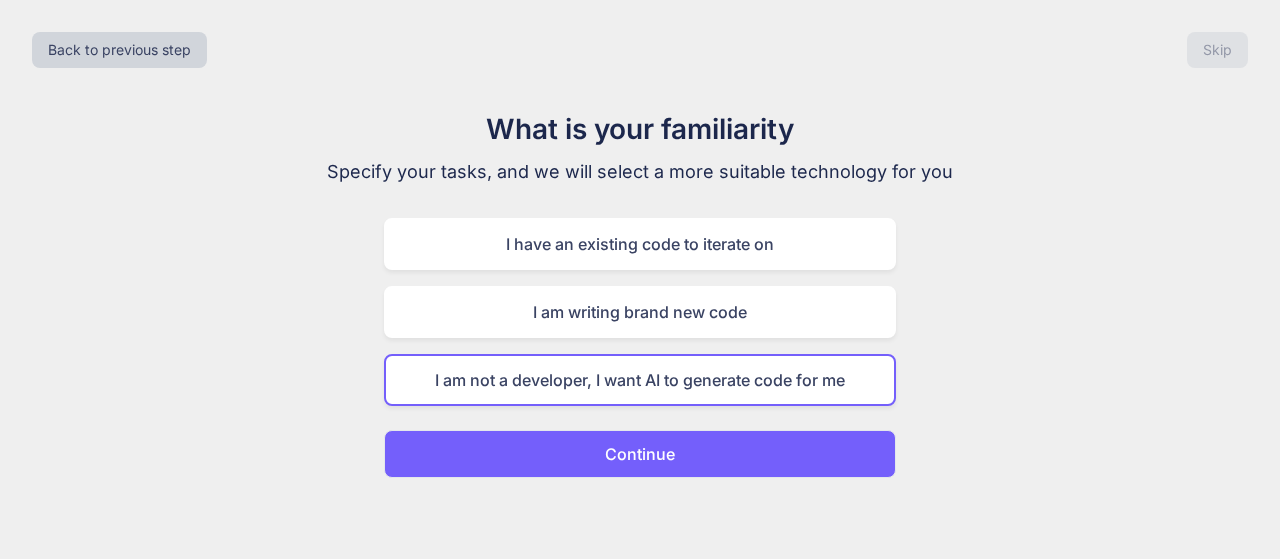 click on "Continue" at bounding box center [640, 454] 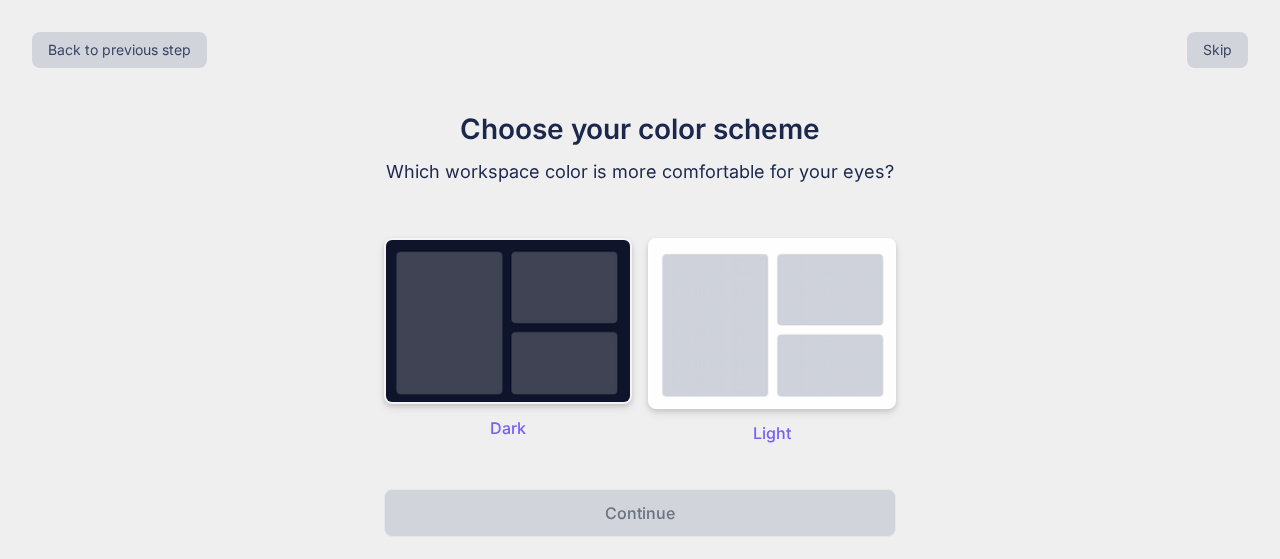click at bounding box center (508, 321) 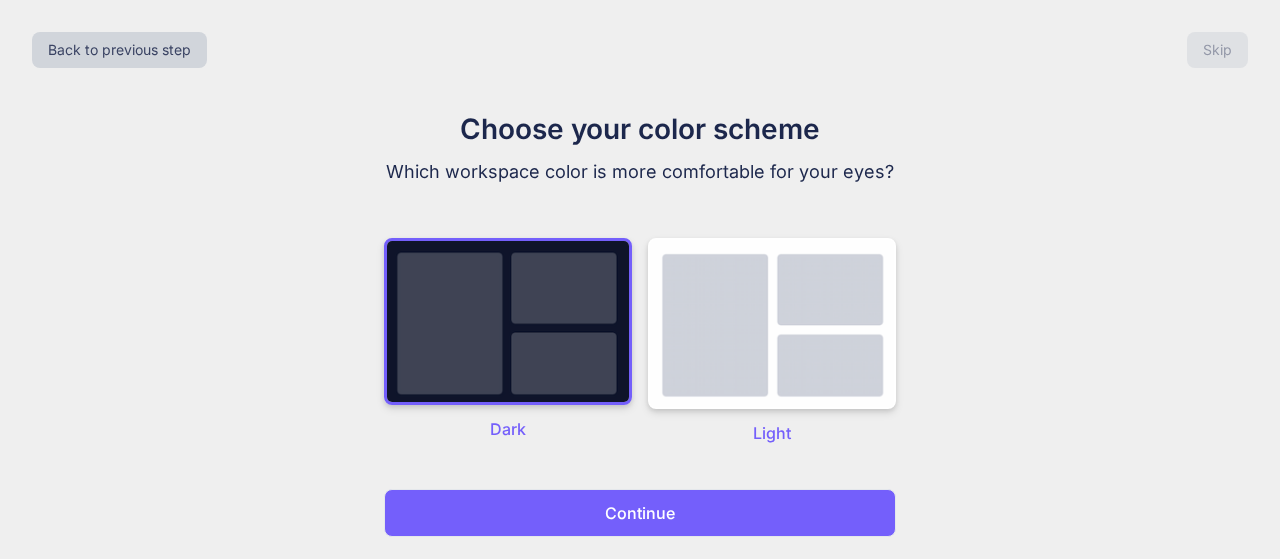 click on "Continue" at bounding box center [640, 513] 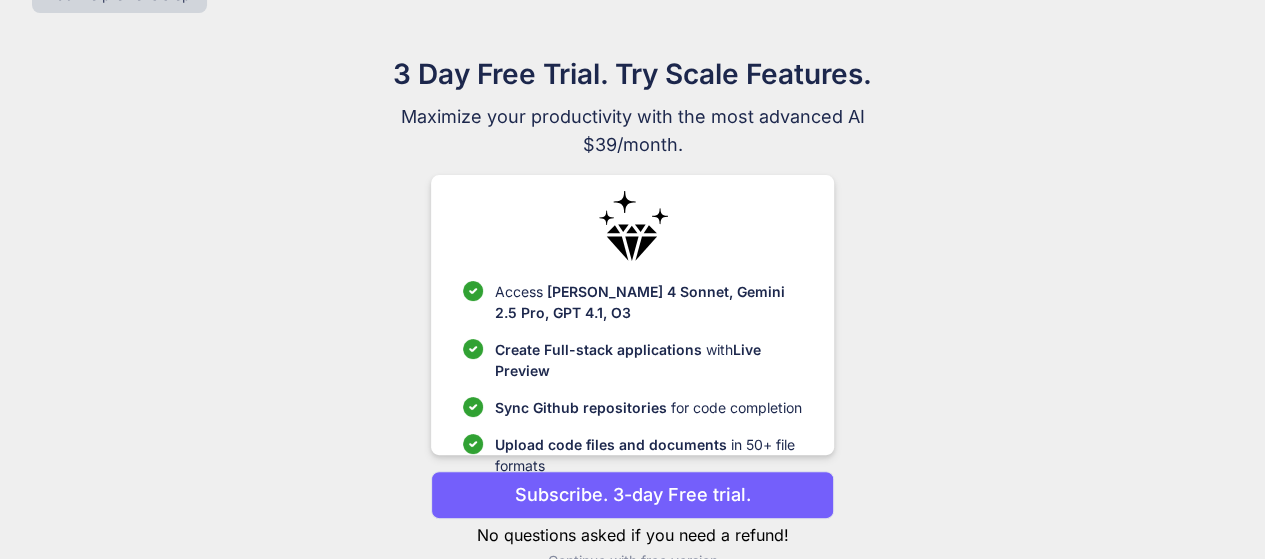 scroll, scrollTop: 98, scrollLeft: 0, axis: vertical 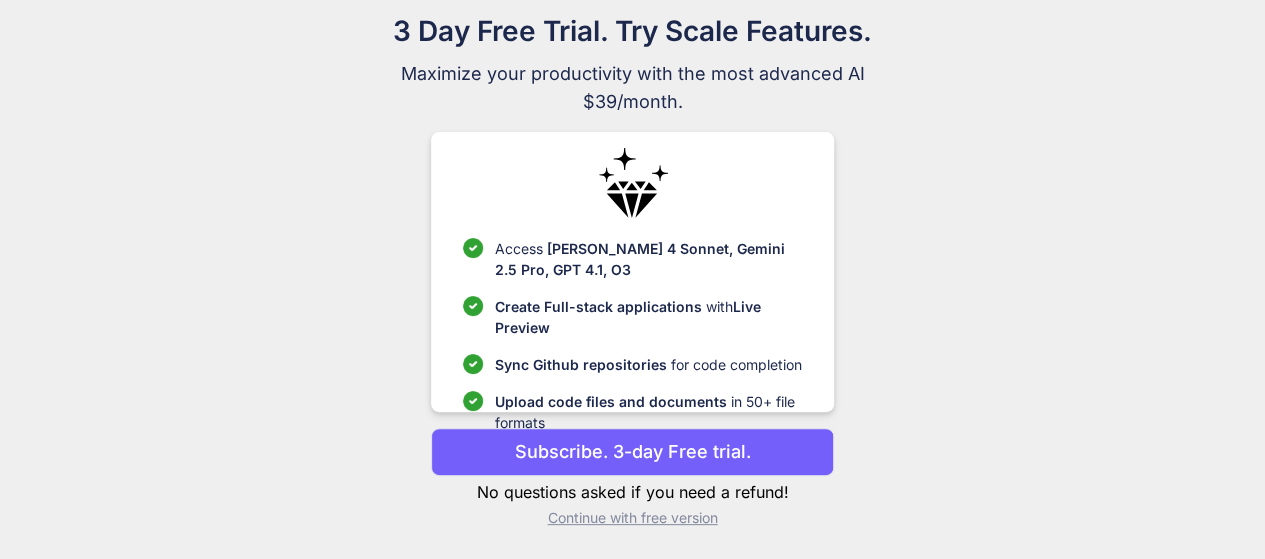 click on "Continue with free version" at bounding box center (632, 518) 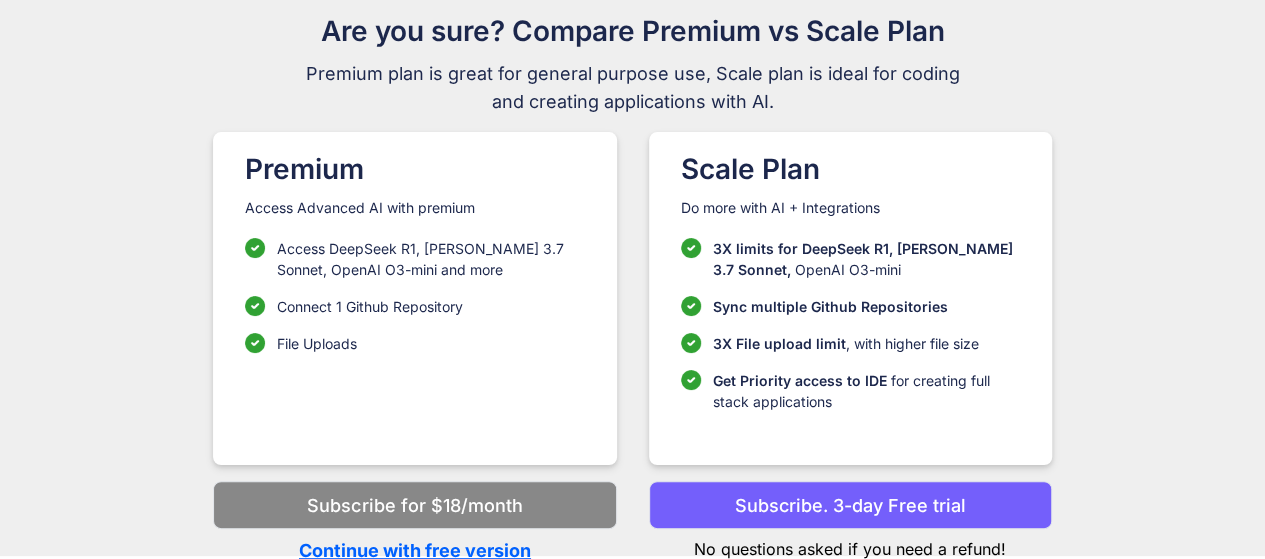 scroll, scrollTop: 102, scrollLeft: 0, axis: vertical 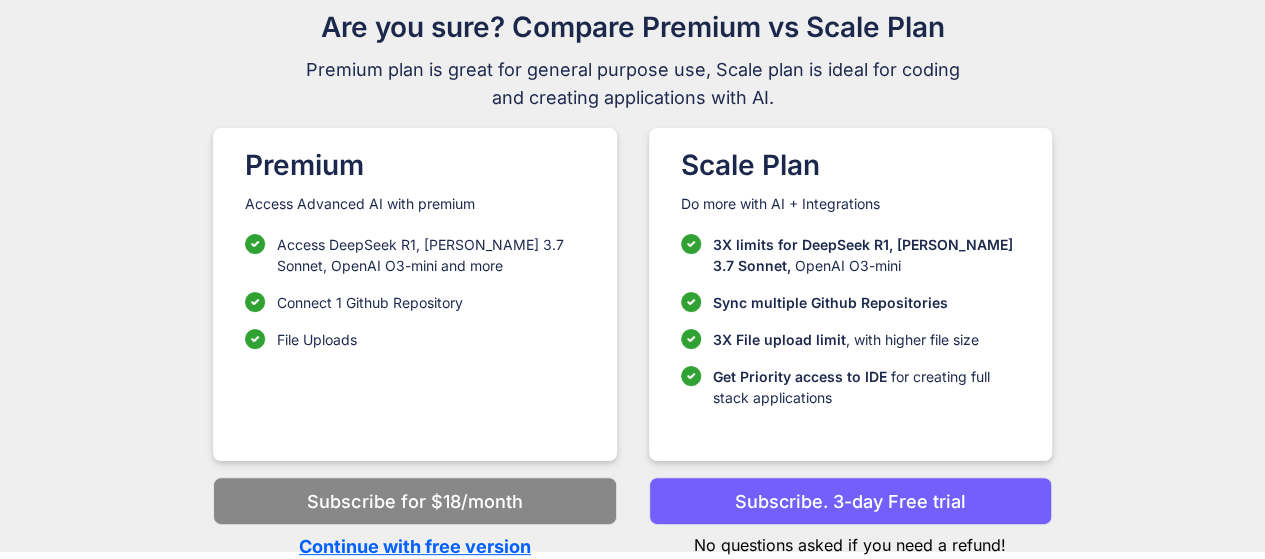 click on "Continue with free version" at bounding box center (414, 546) 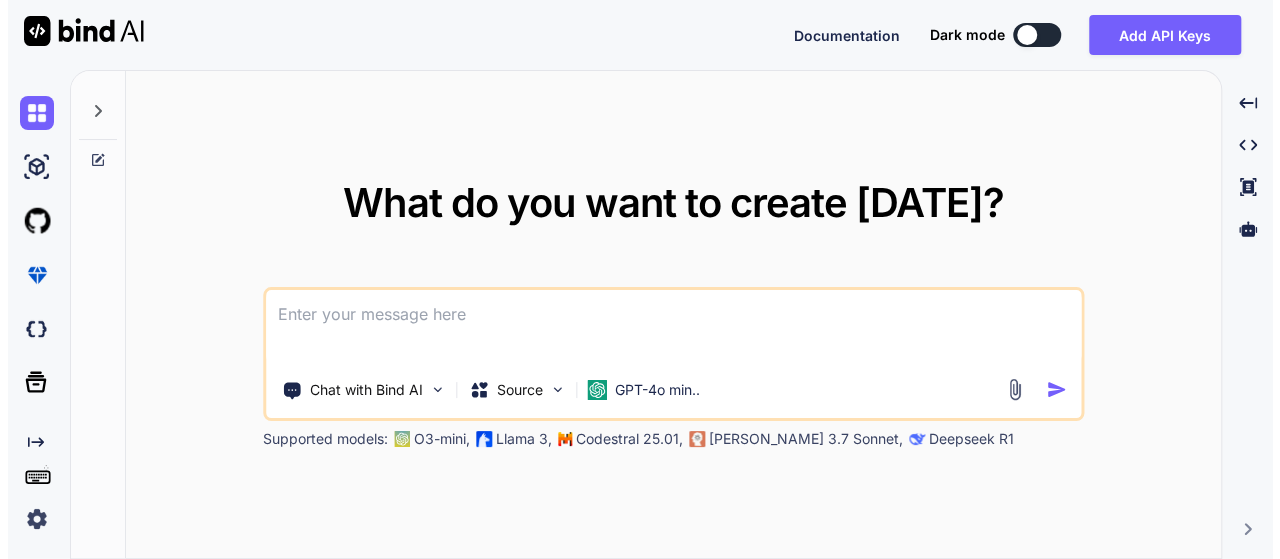 scroll, scrollTop: 0, scrollLeft: 0, axis: both 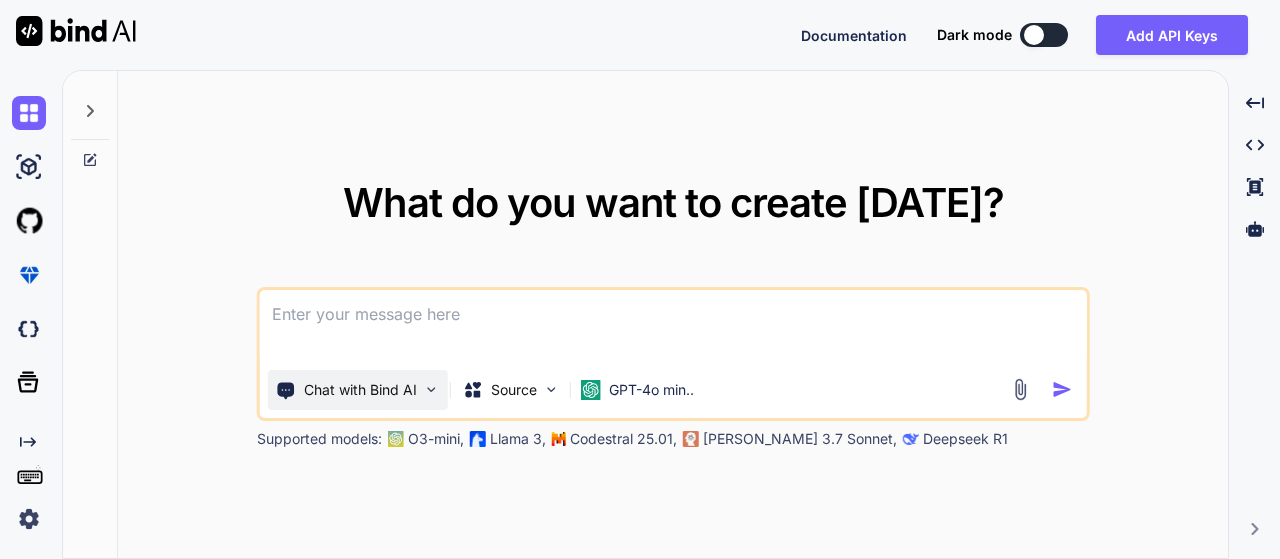 click on "Chat with Bind AI" at bounding box center [360, 390] 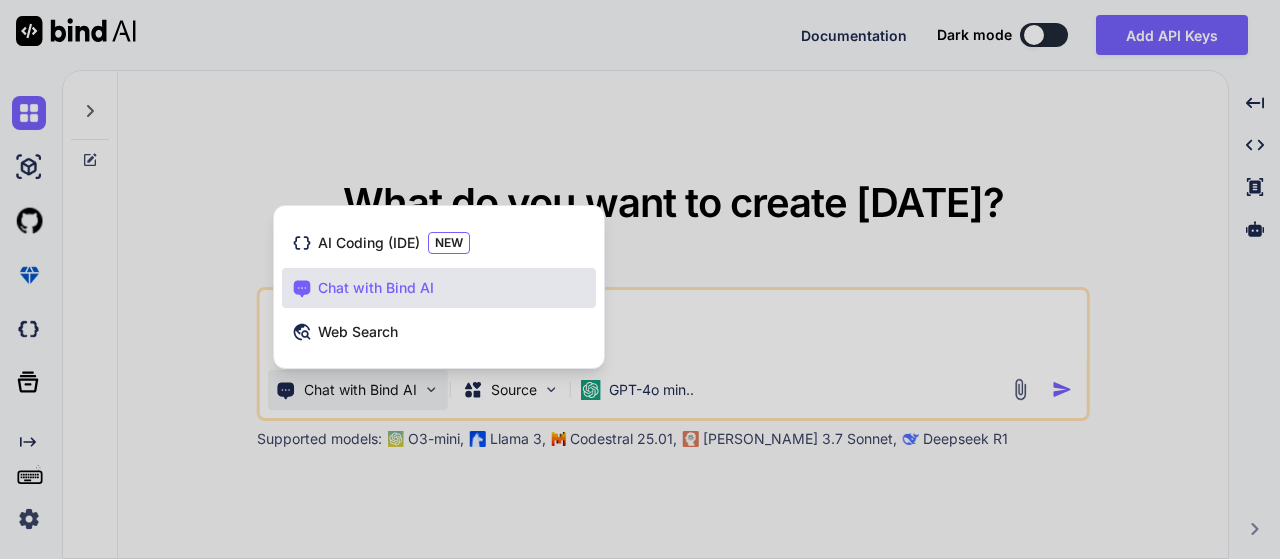 click at bounding box center (640, 279) 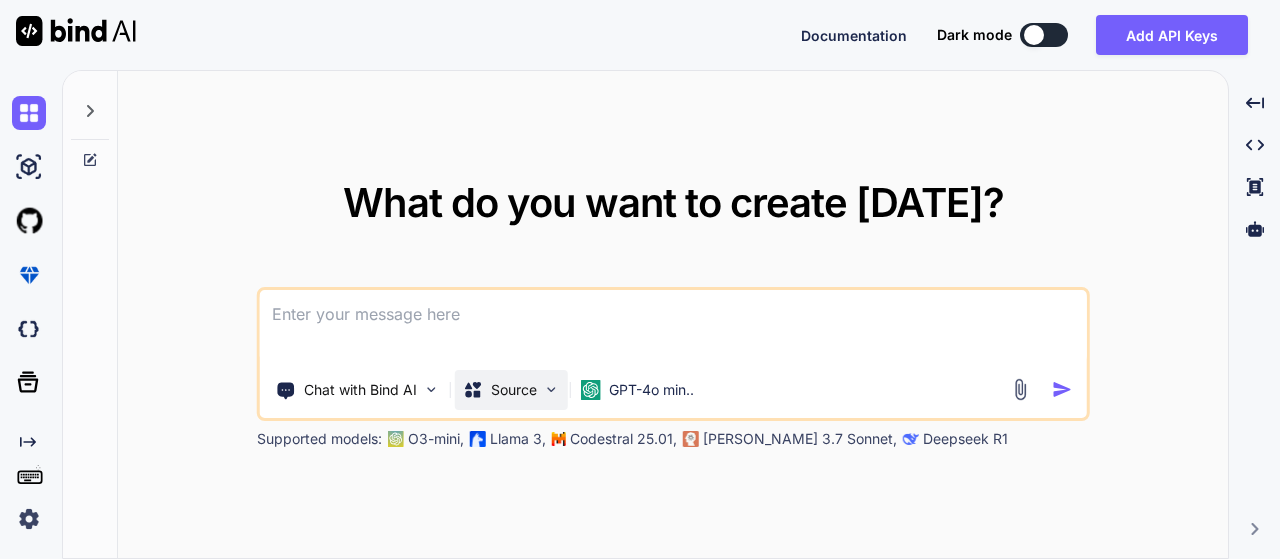 click on "Source" at bounding box center [514, 390] 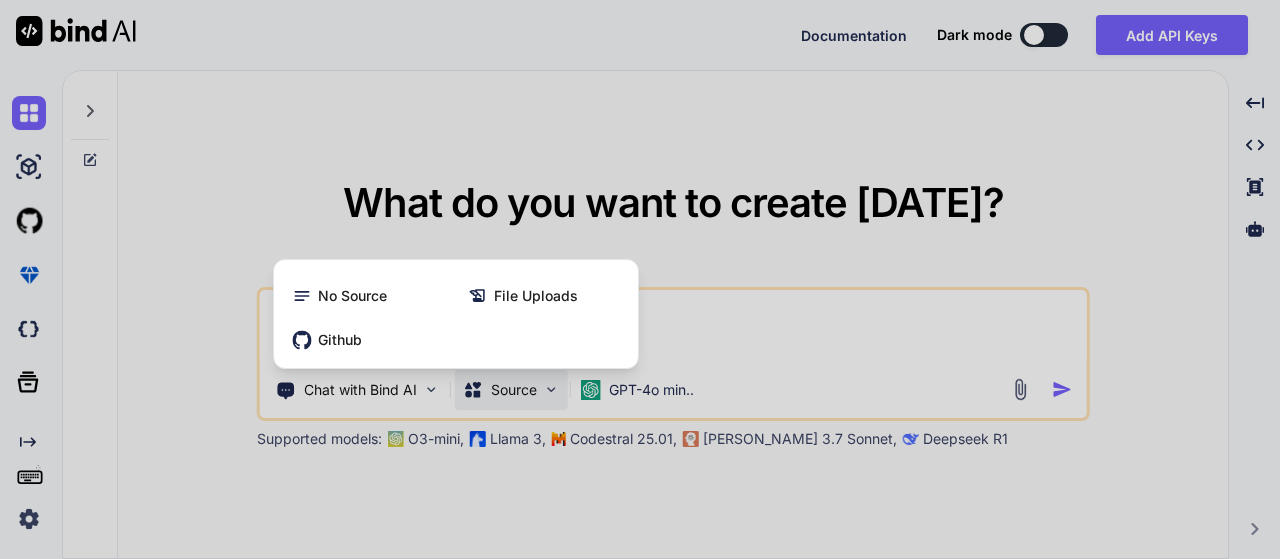 click at bounding box center [640, 279] 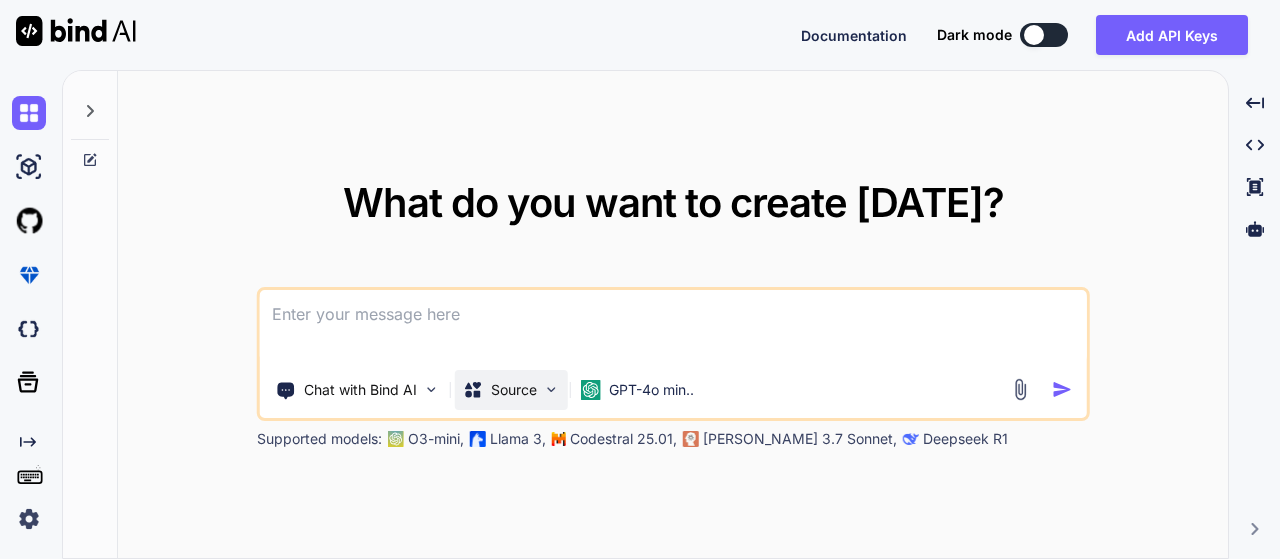 click on "Source" at bounding box center (514, 390) 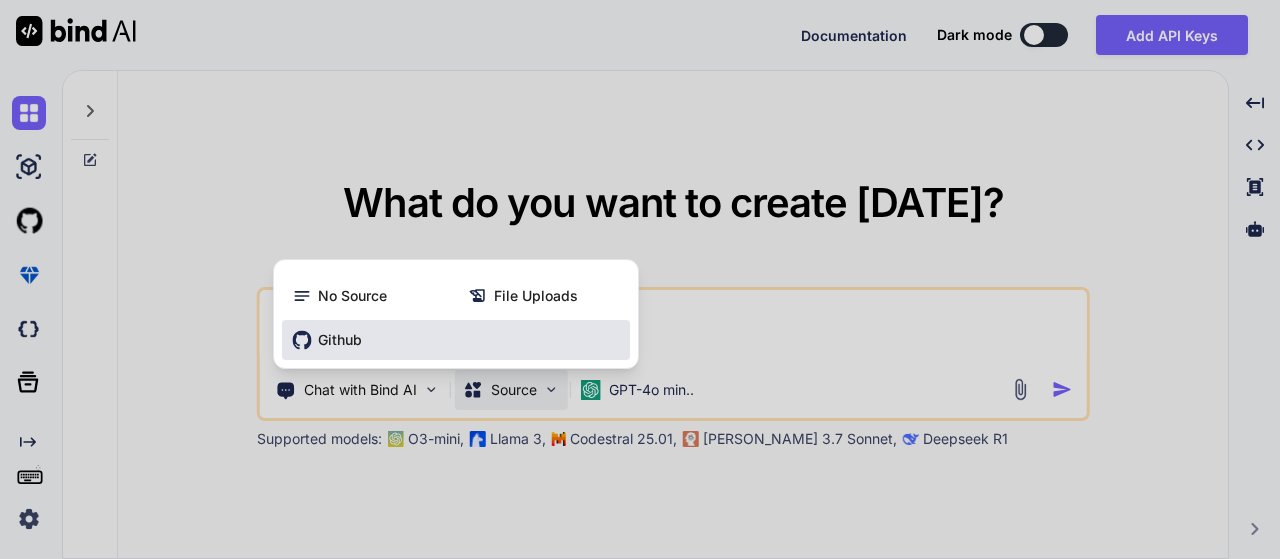 click on "Github" at bounding box center (456, 340) 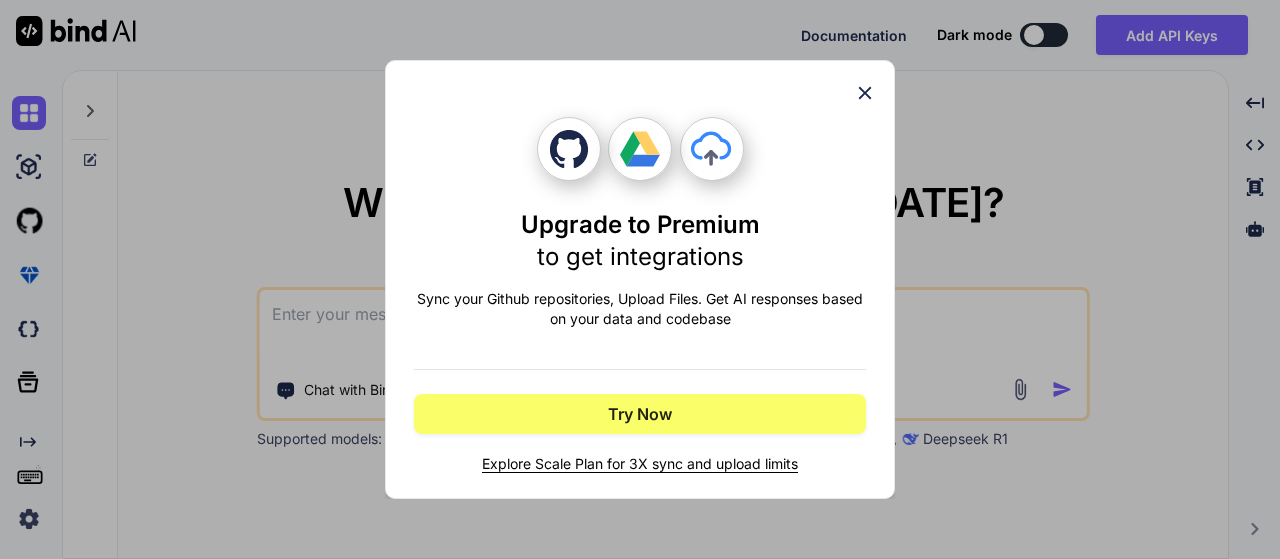 click on "Upgrade to Premium to get integrations Sync your Github repositories, Upload Files. Get AI responses based on your data and codebase Try Now Explore Scale Plan for 3X sync and upload limits" at bounding box center (640, 279) 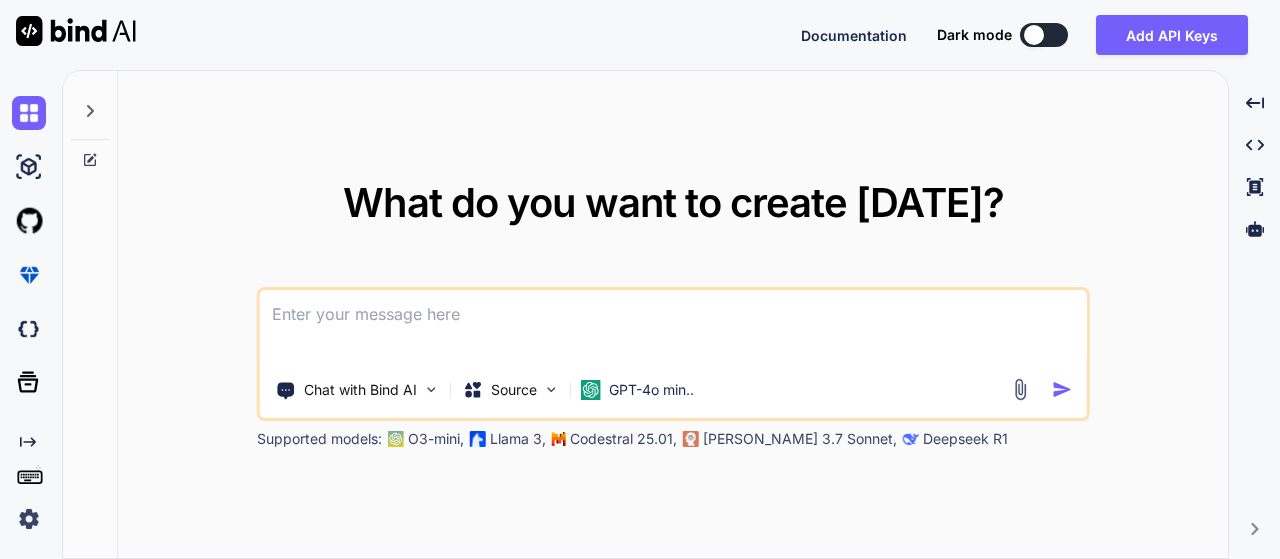 click at bounding box center [673, 327] 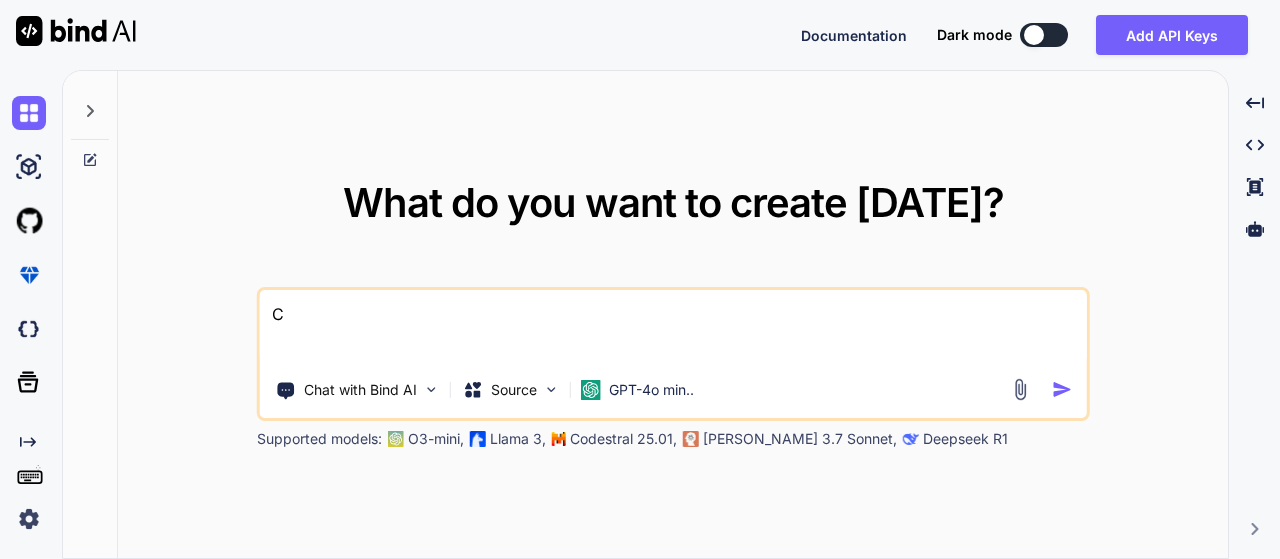 type on "Ca" 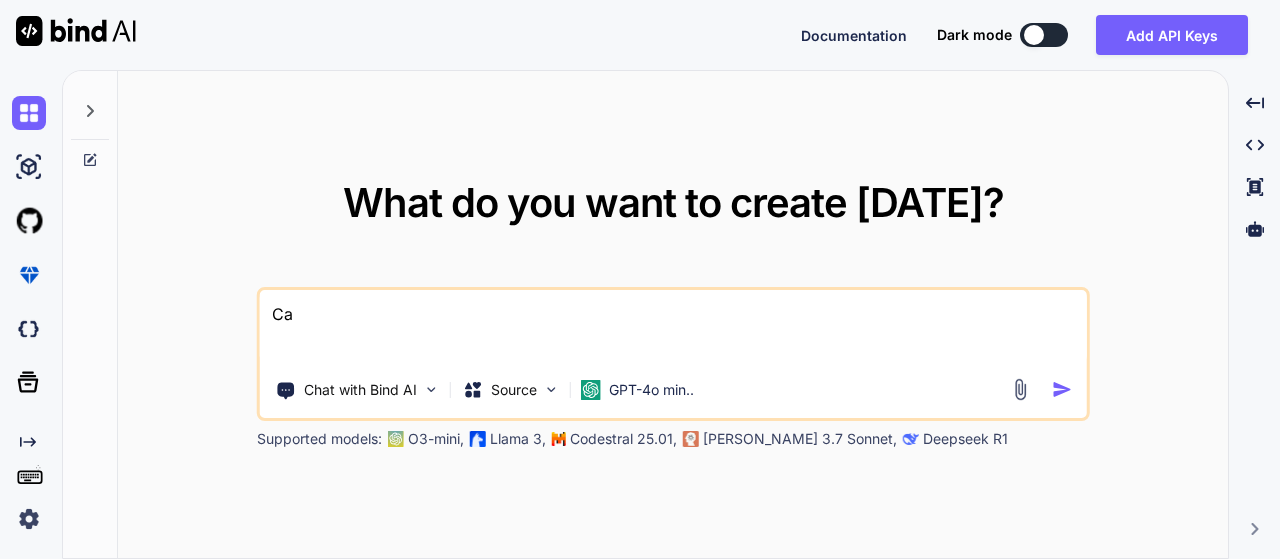 type on "x" 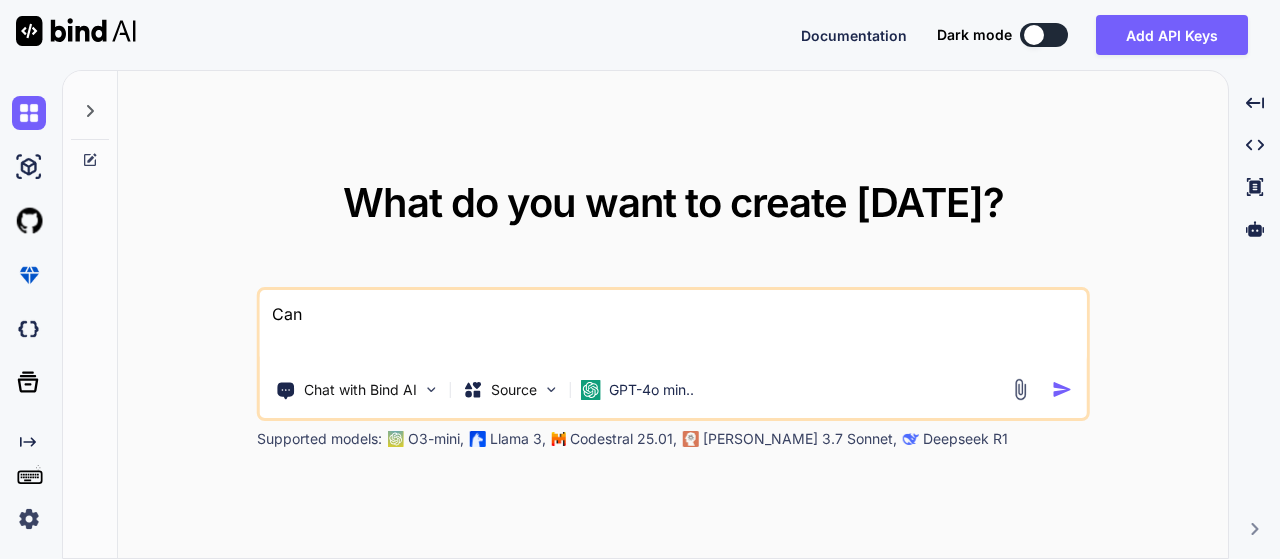 type on "Can" 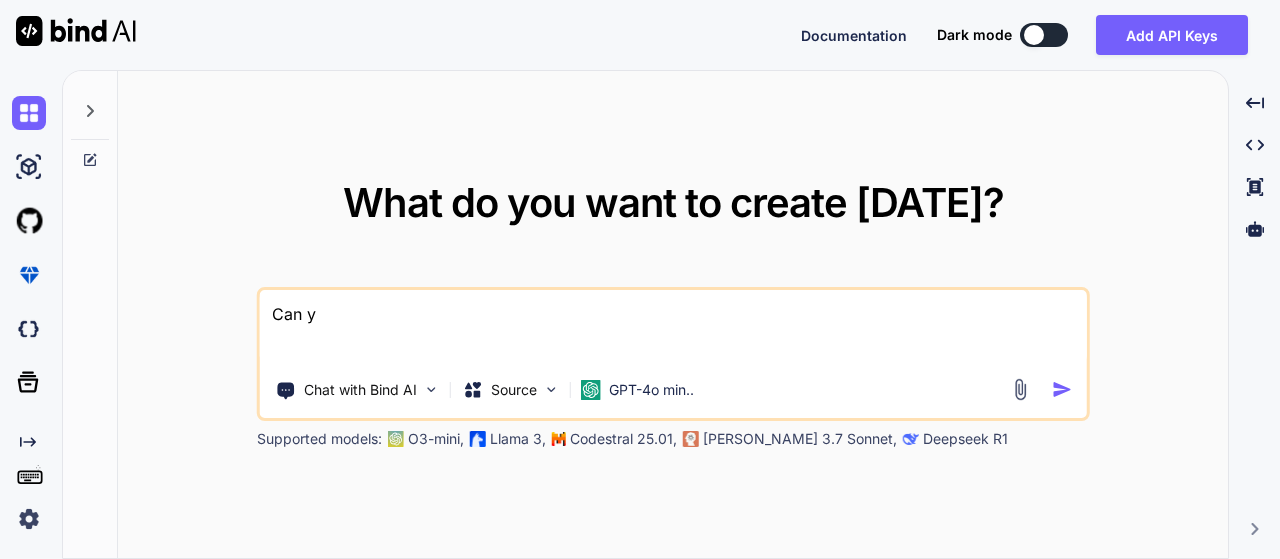 type on "Can yo" 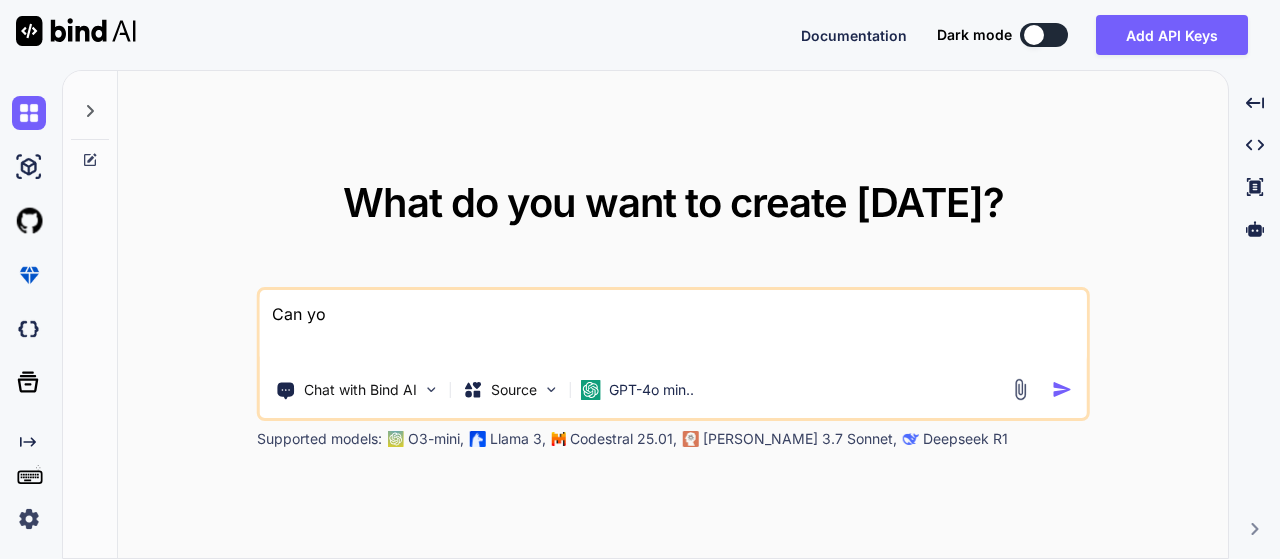 type on "Can you" 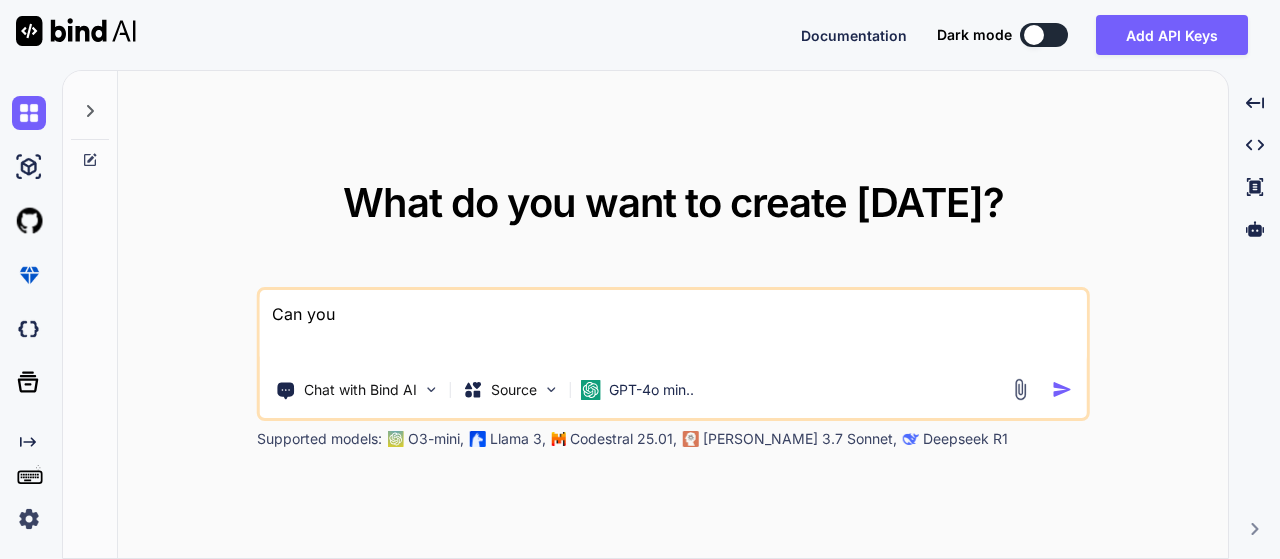 type on "Can you" 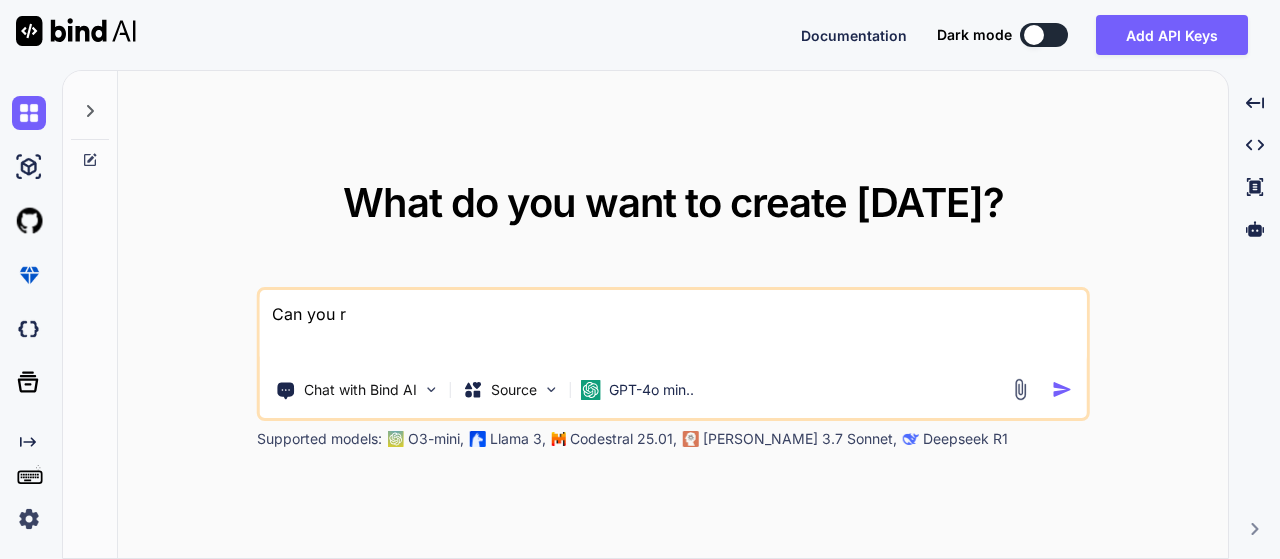 type on "Can you ru" 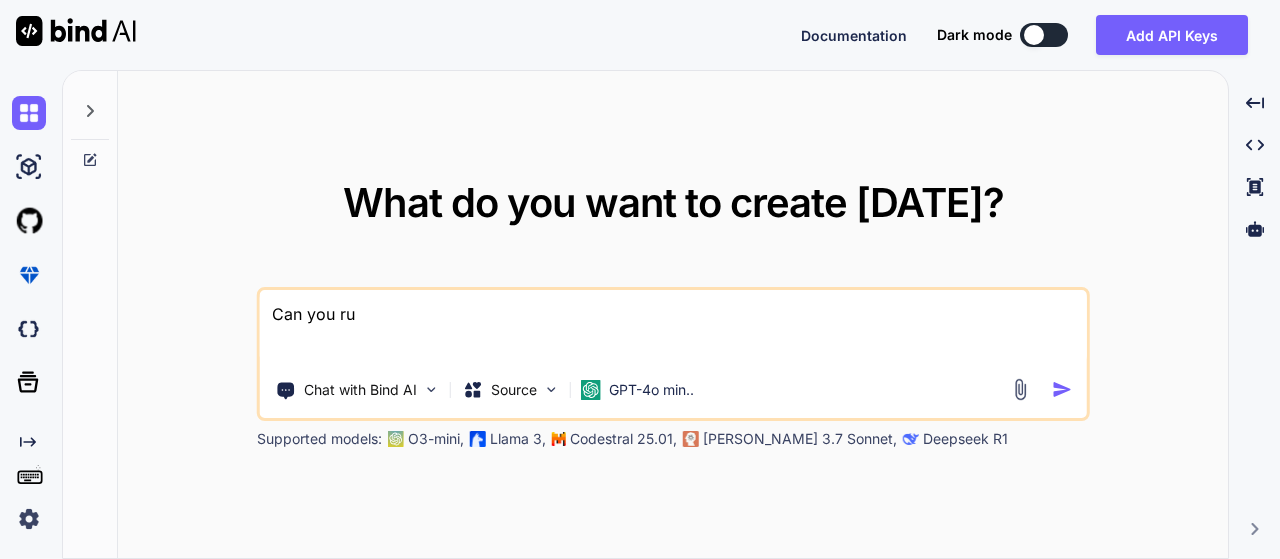 type on "Can you run" 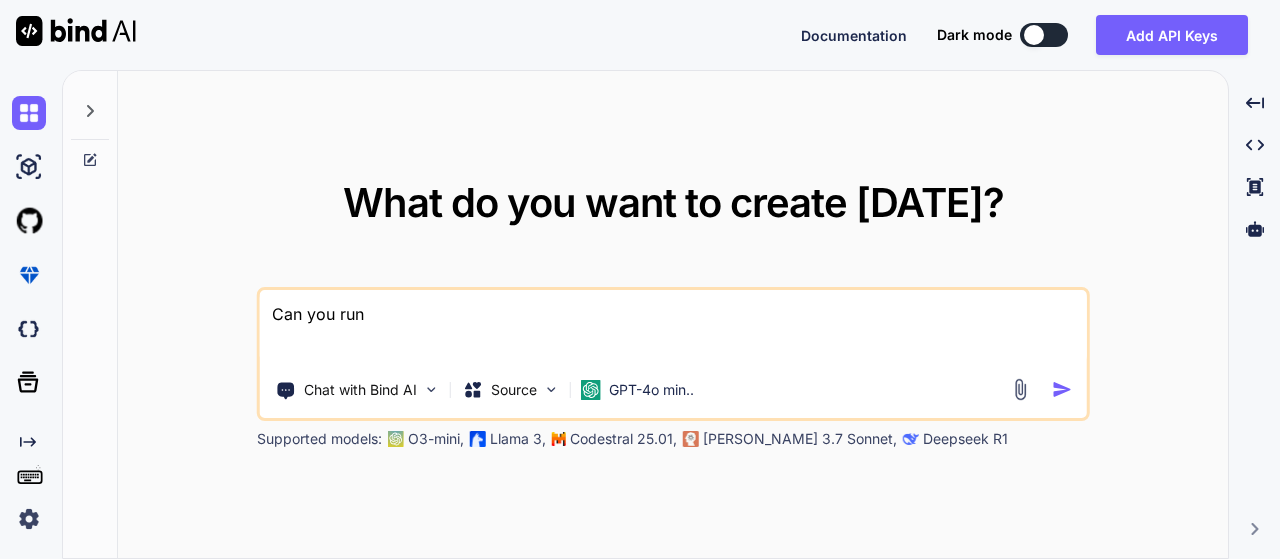 type on "Can you run" 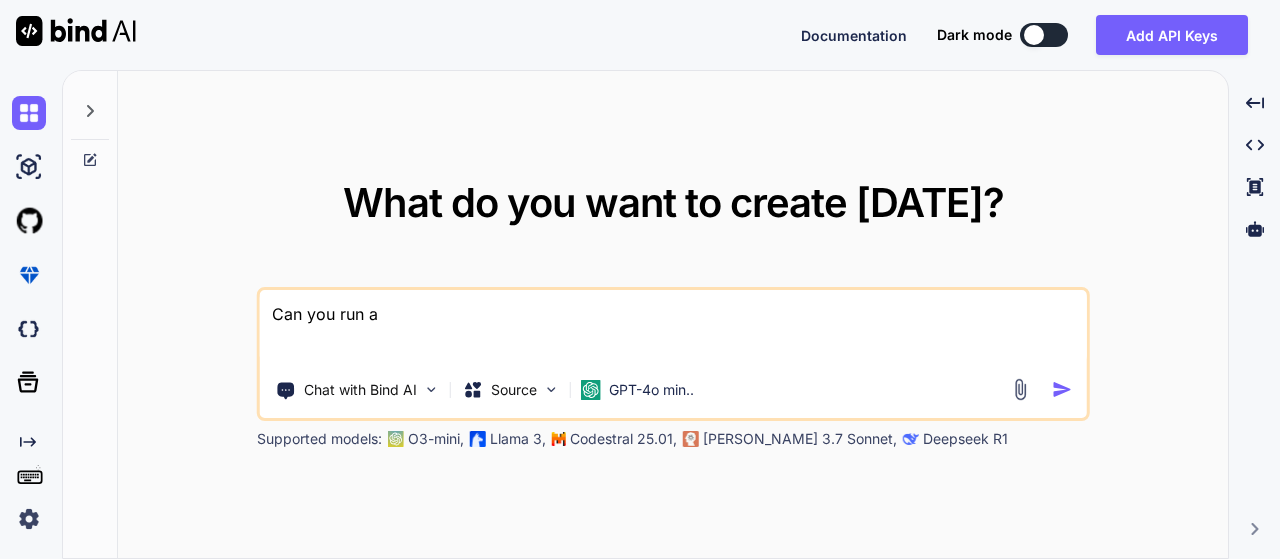 type on "Can you run an" 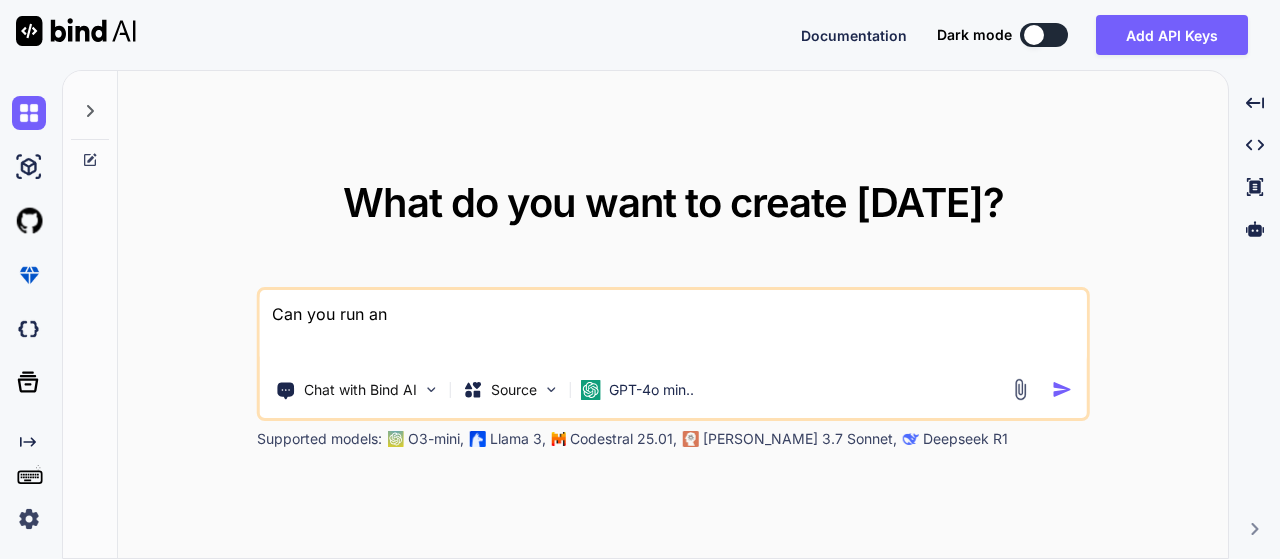 type on "Can you run and" 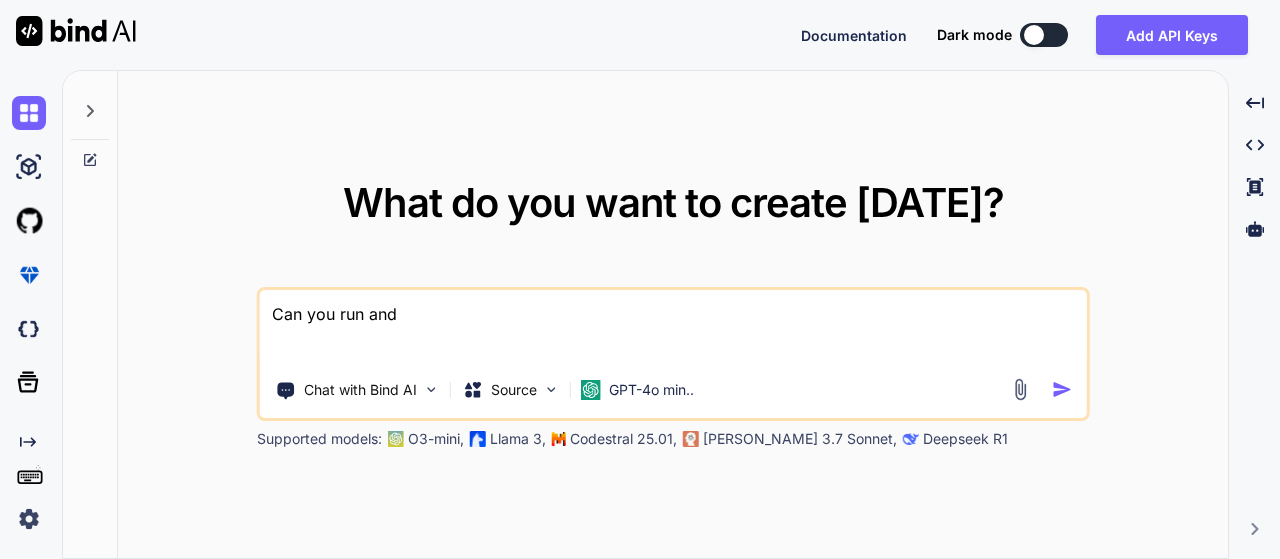 type on "Can you run and" 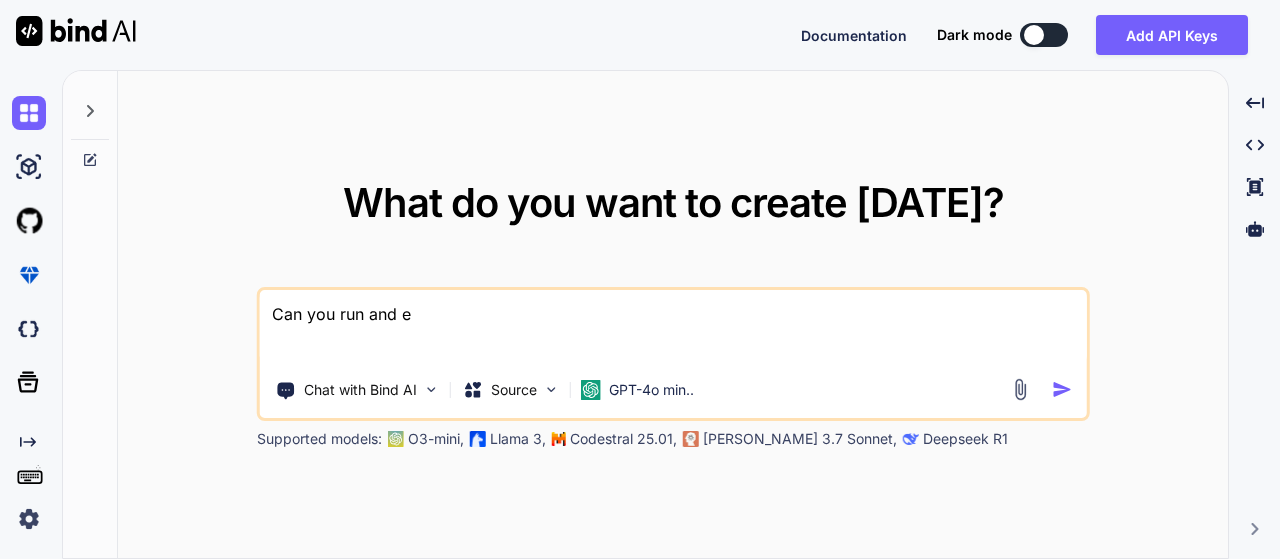 type on "Can you run and ex" 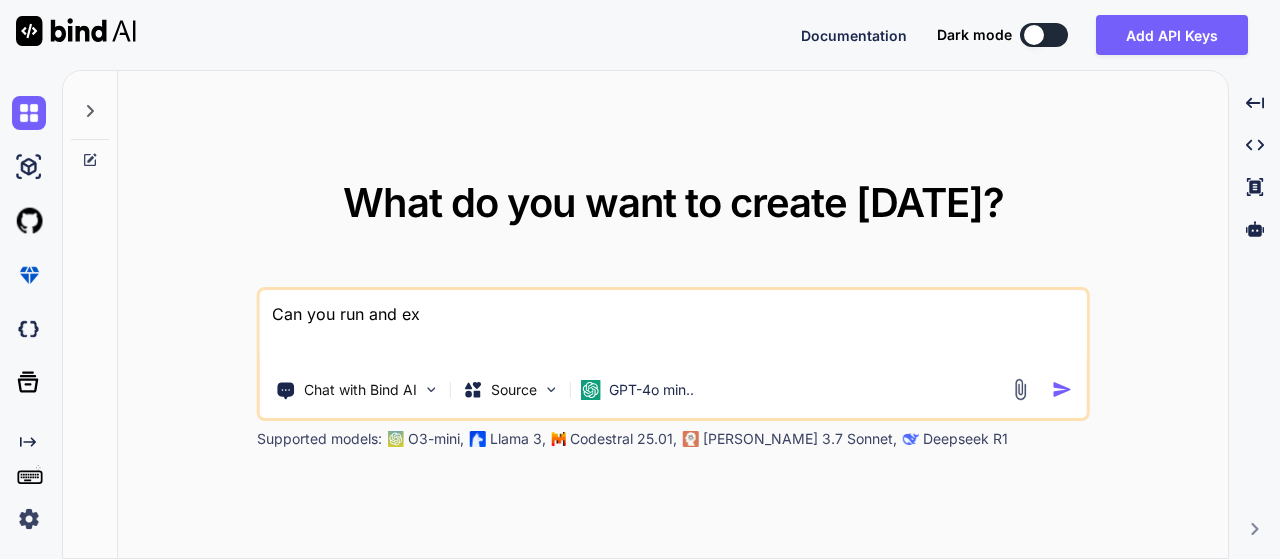 type on "Can you run and exe" 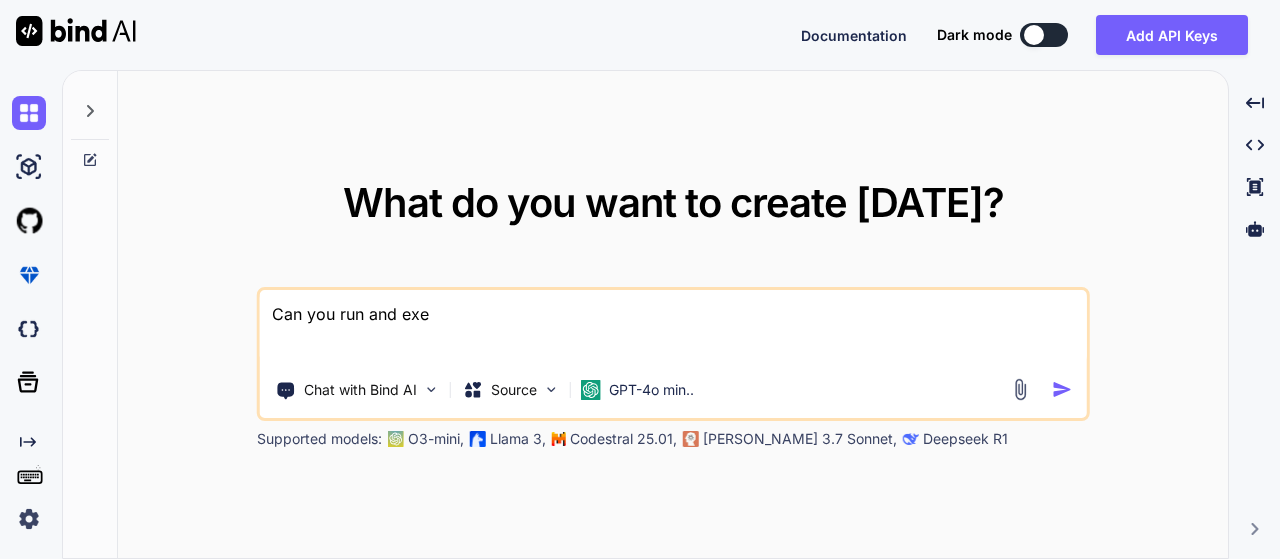 type on "x" 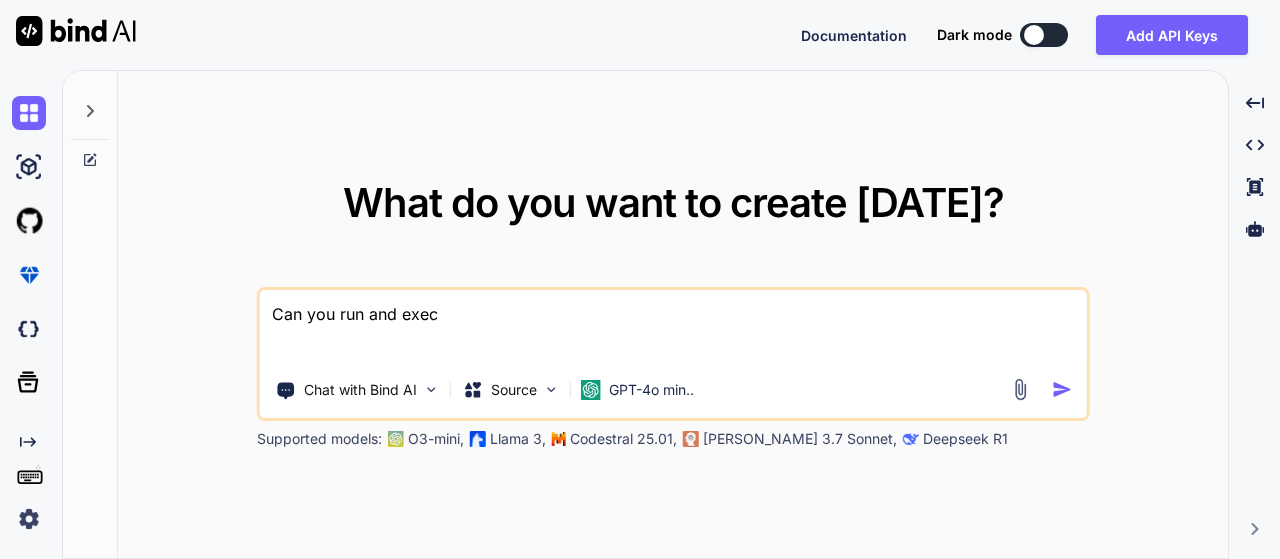 type on "Can you run and execu" 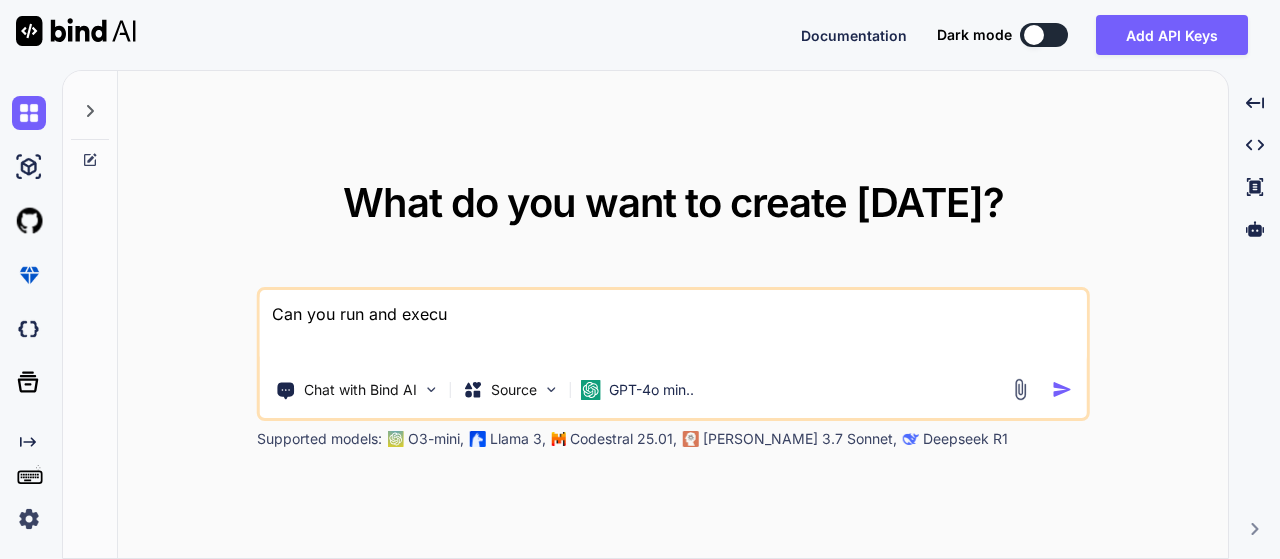 type on "Can you run and execut" 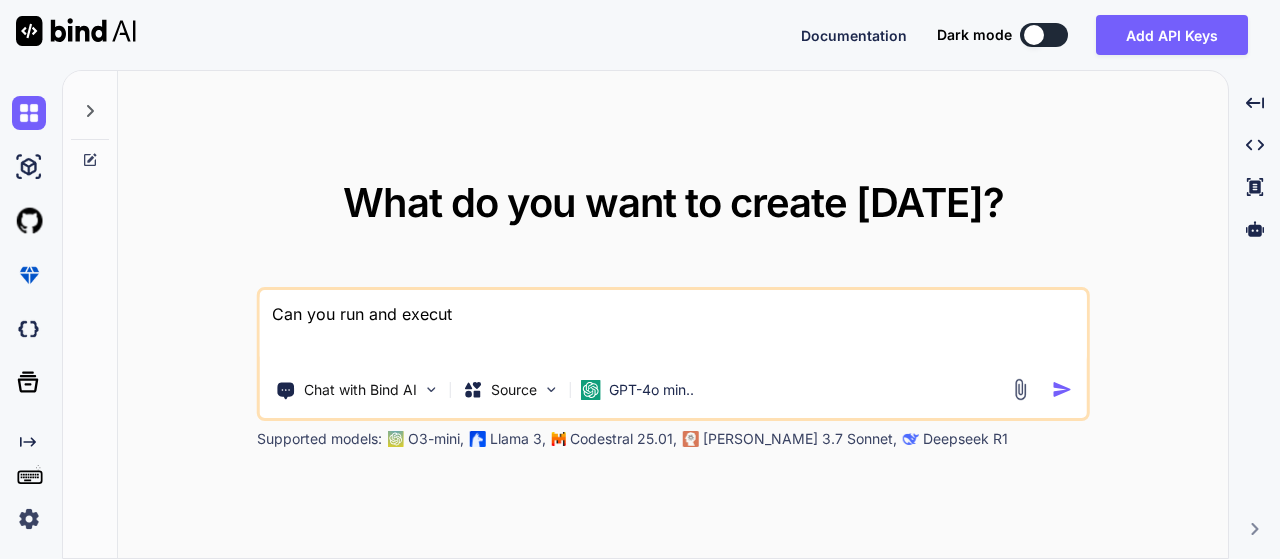 type on "Can you run and execute" 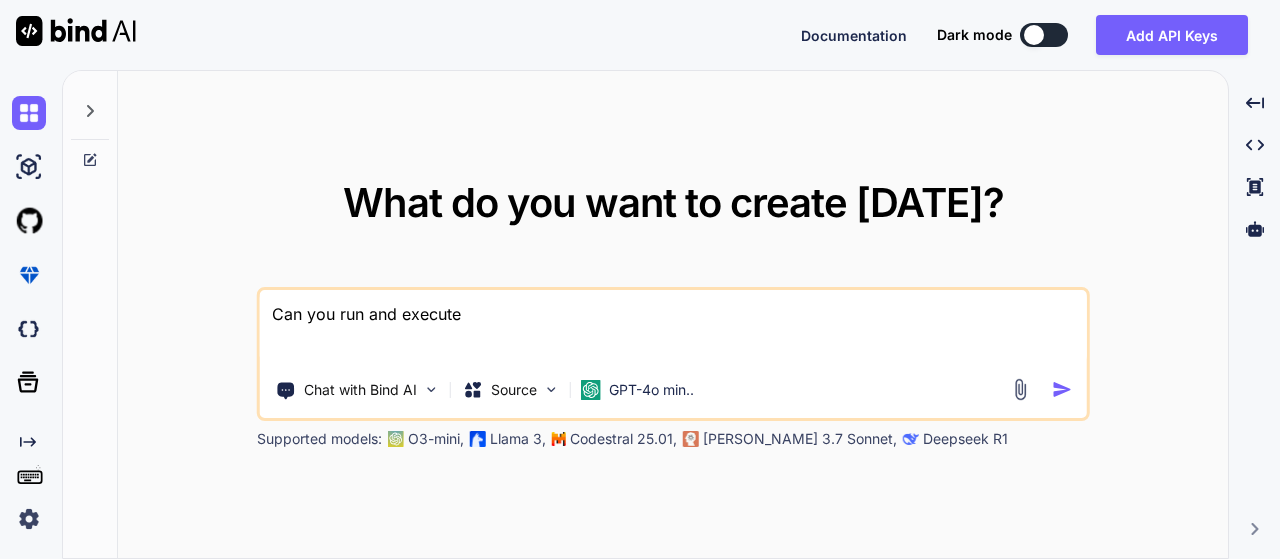 type on "Can you run and execute" 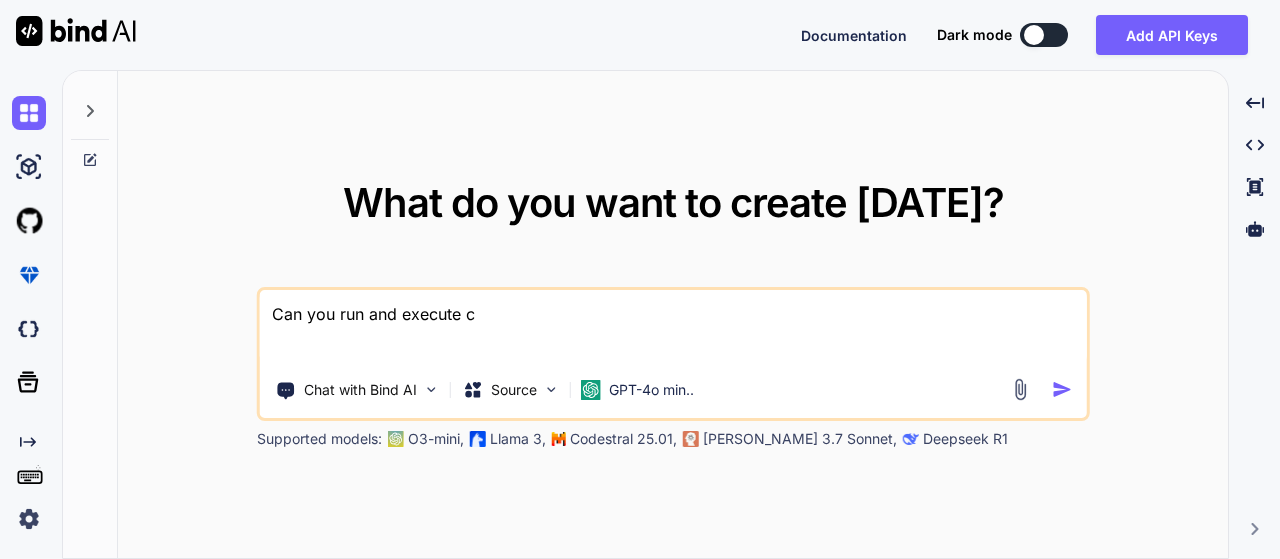 type on "Can you run and execute co" 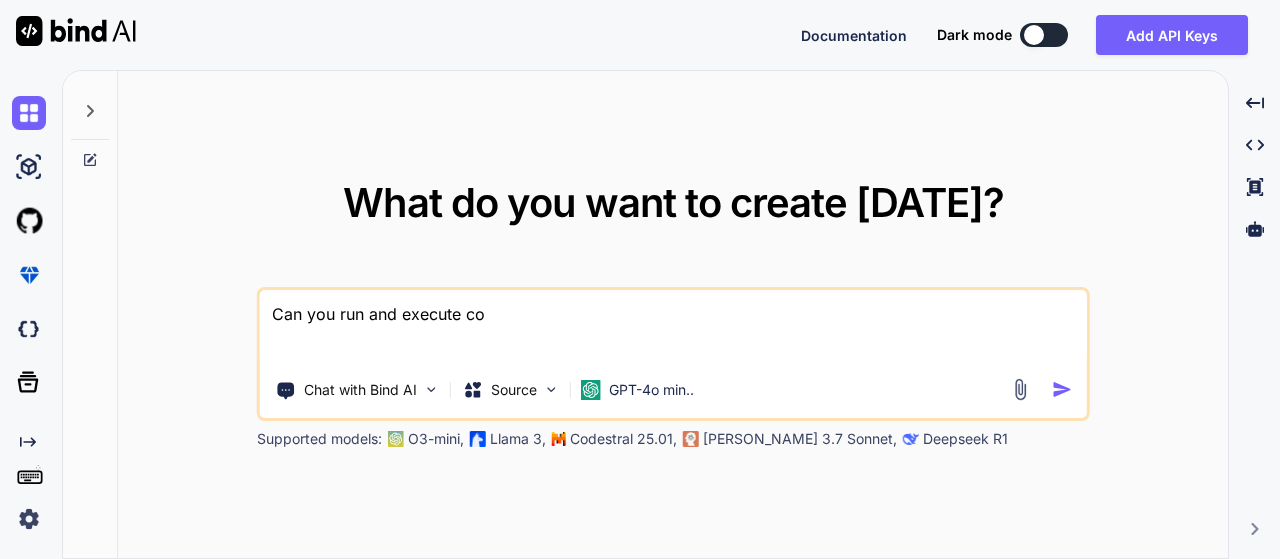 type on "Can you run and execute cod" 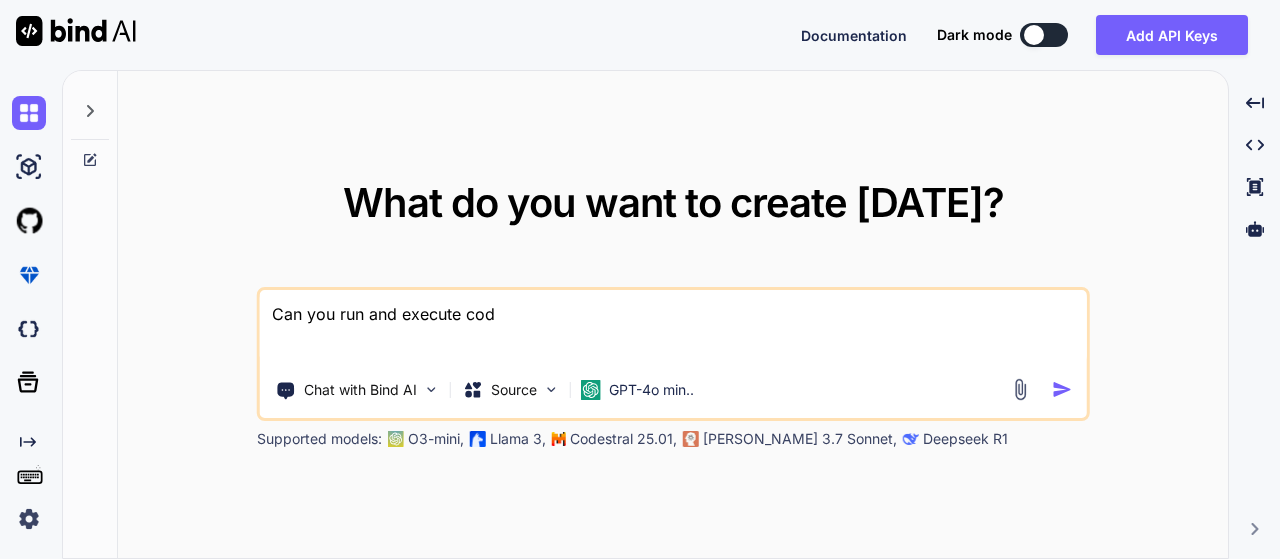 type on "Can you run and execute code" 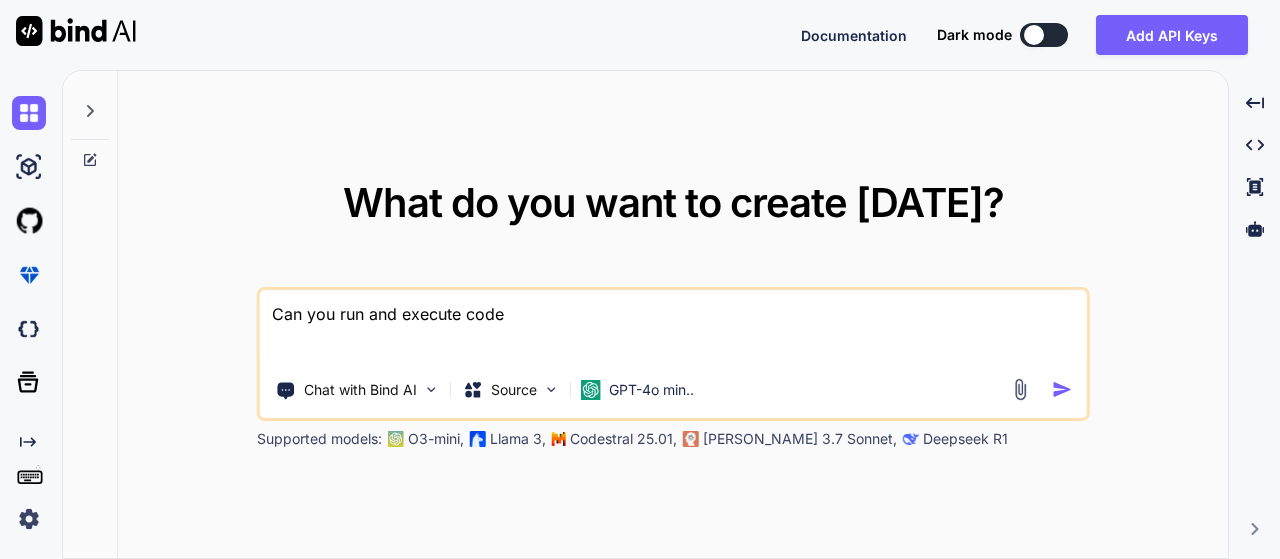 type on "Can you run and execute cod" 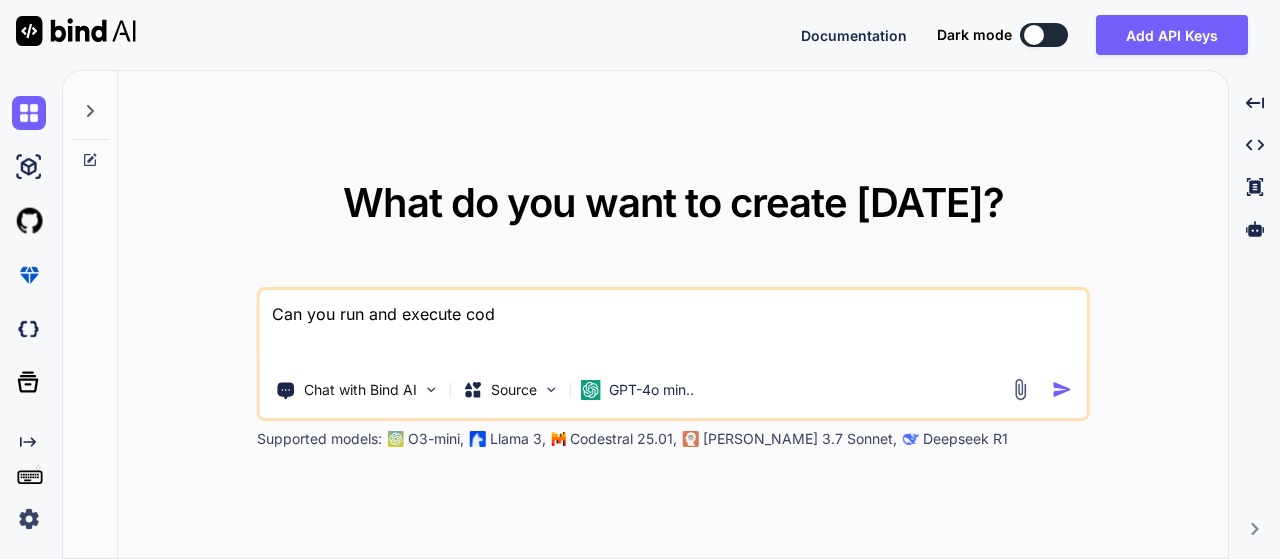 type on "Can you run and execute co" 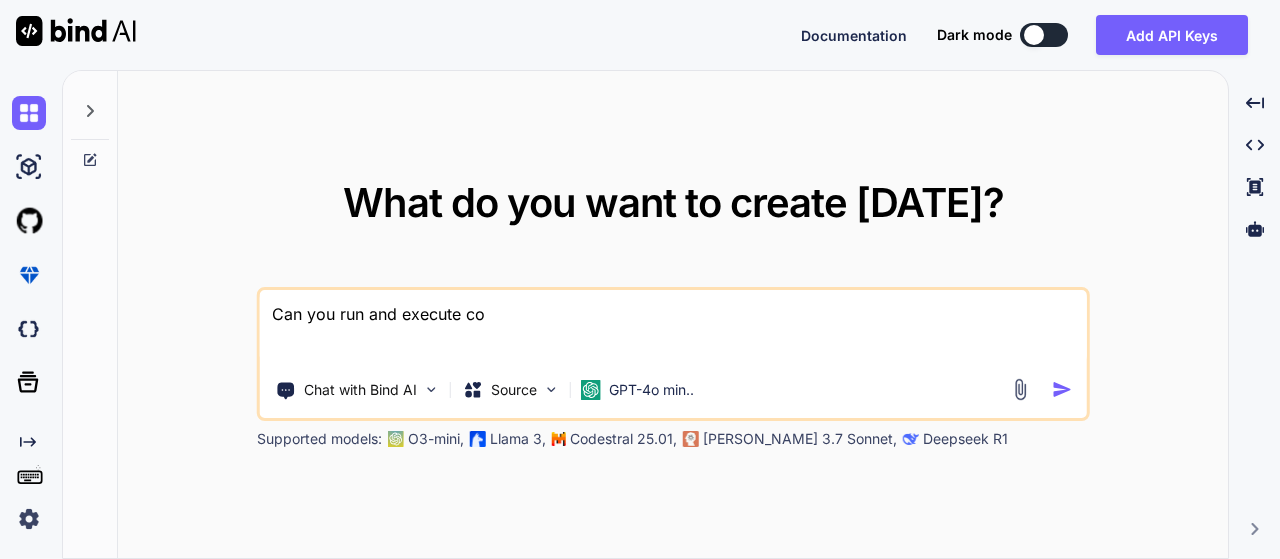 type on "Can you run and execute c" 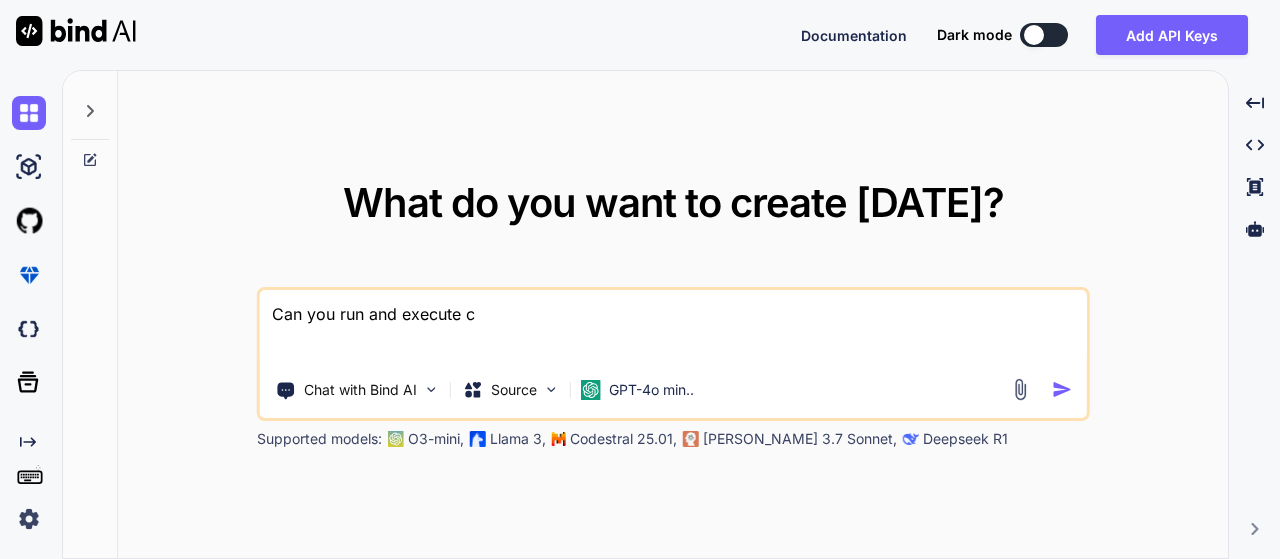 type on "Can you run and execute" 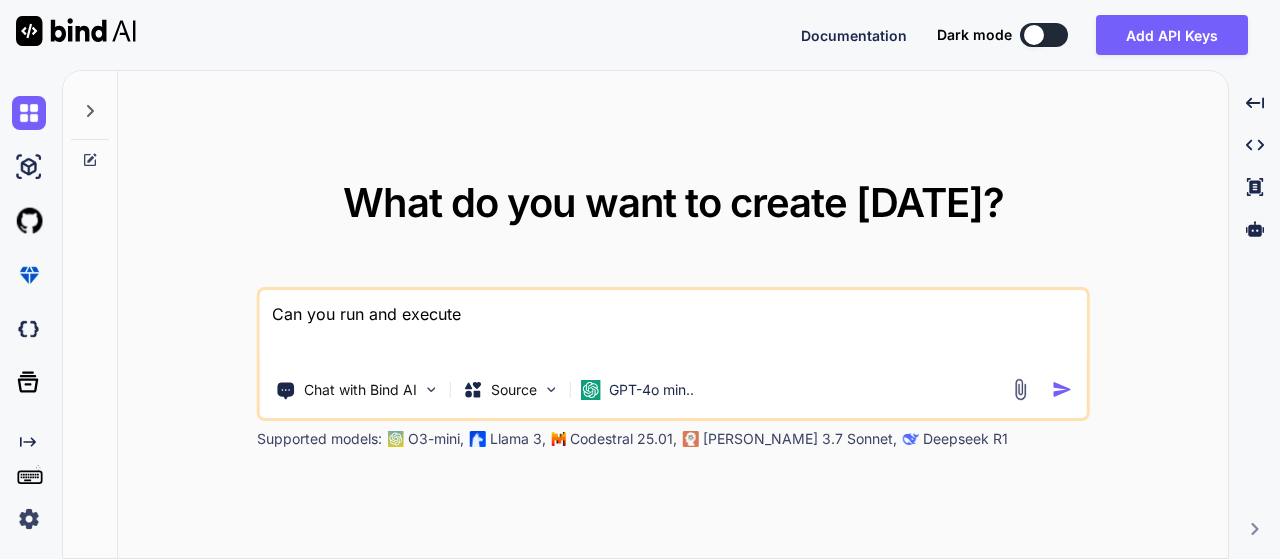 type on "Can you run and execute a" 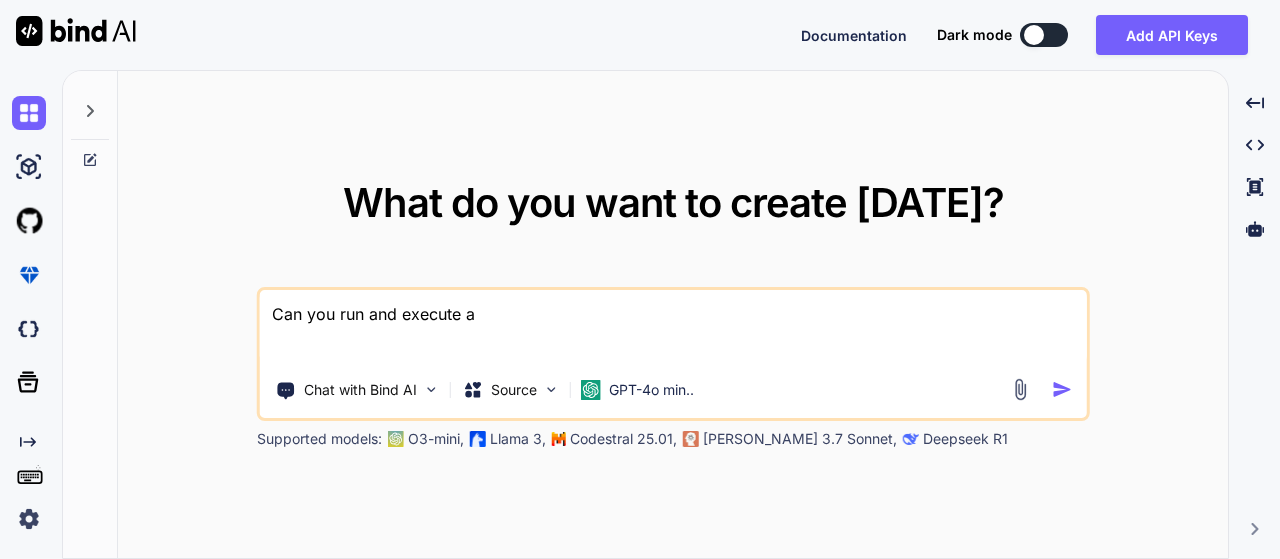 type on "Can you run and execute a" 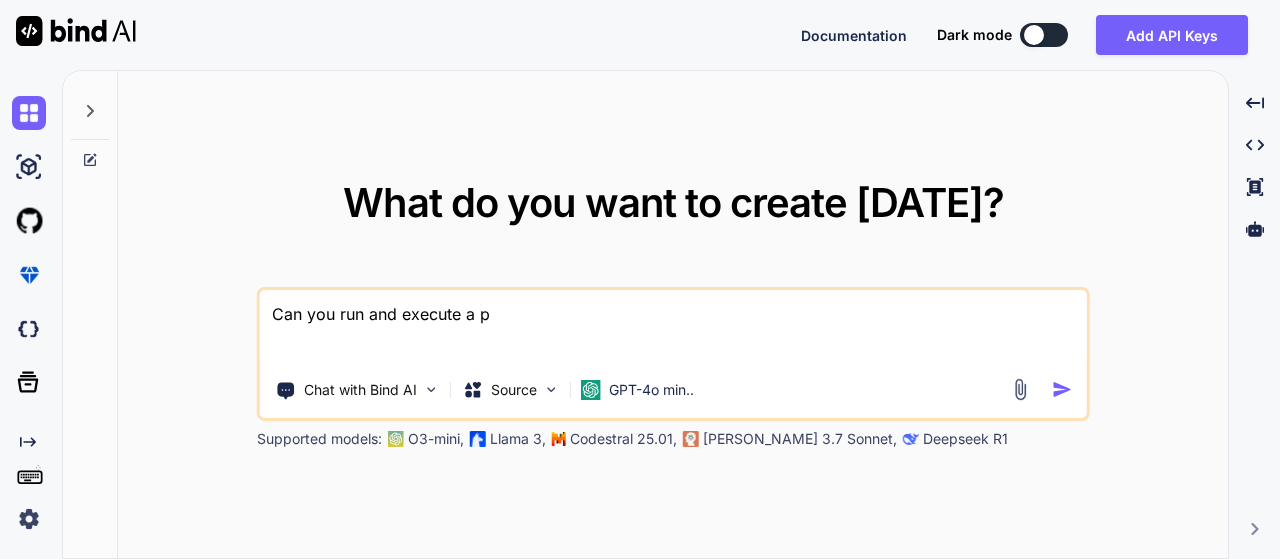 type on "Can you run and execute a py" 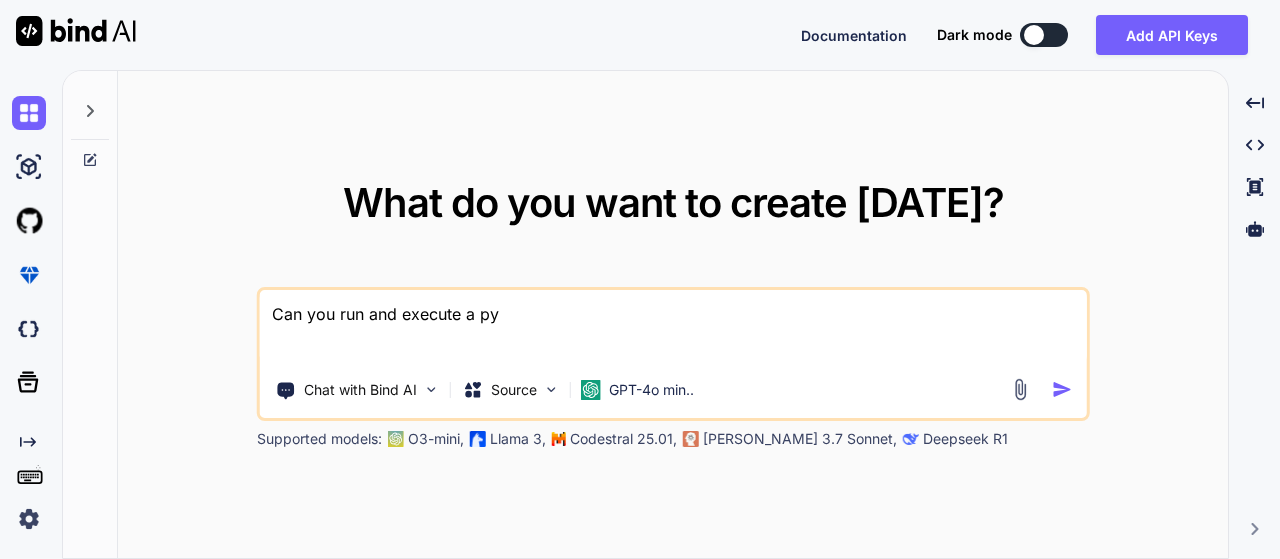 type on "Can you run and execute a pyt" 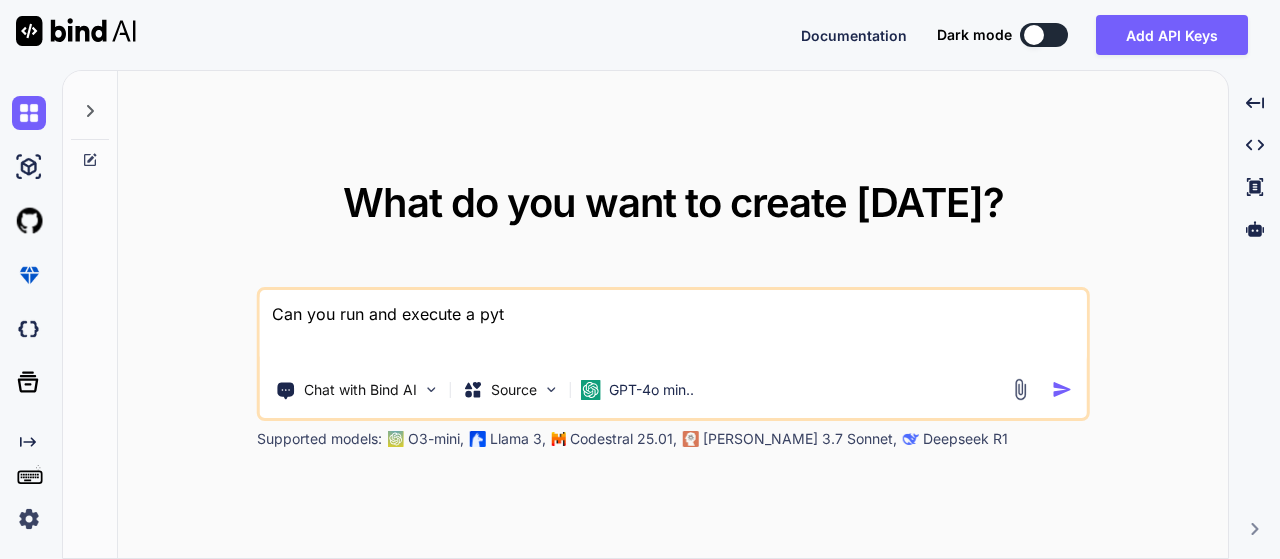 type on "Can you run and execute a pyth" 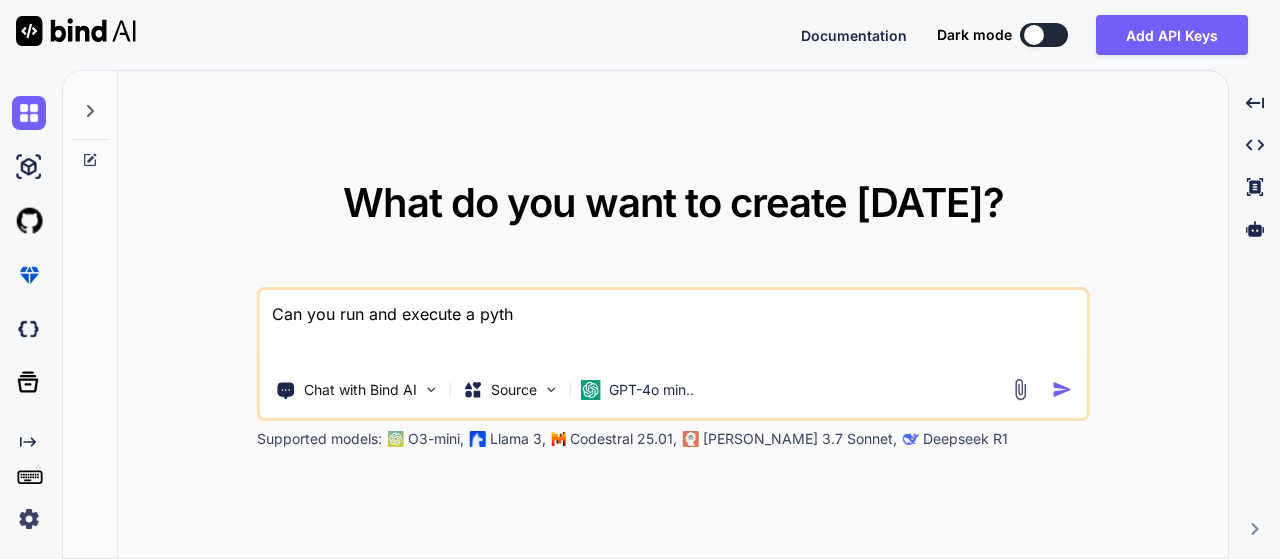 type on "Can you run and execute a pytho" 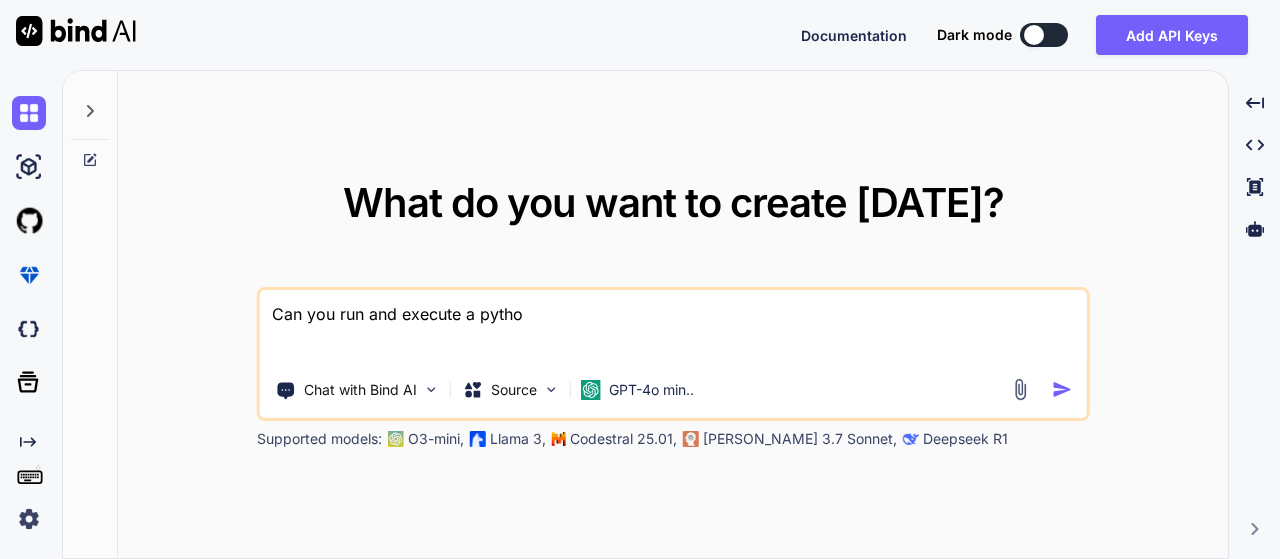 type on "Can you run and execute a python" 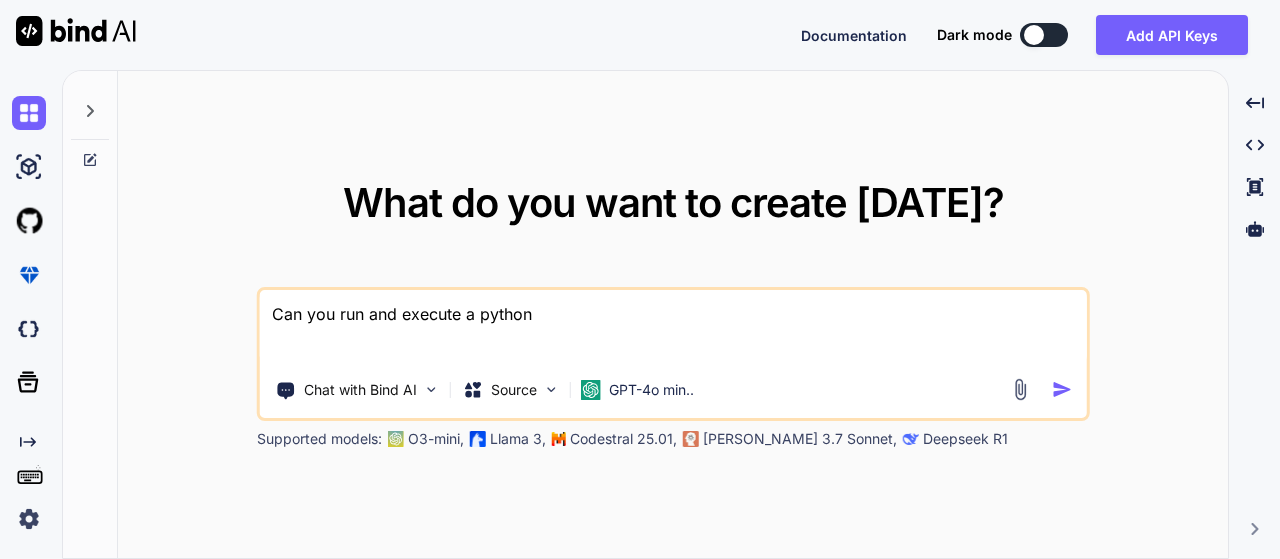 type on "x" 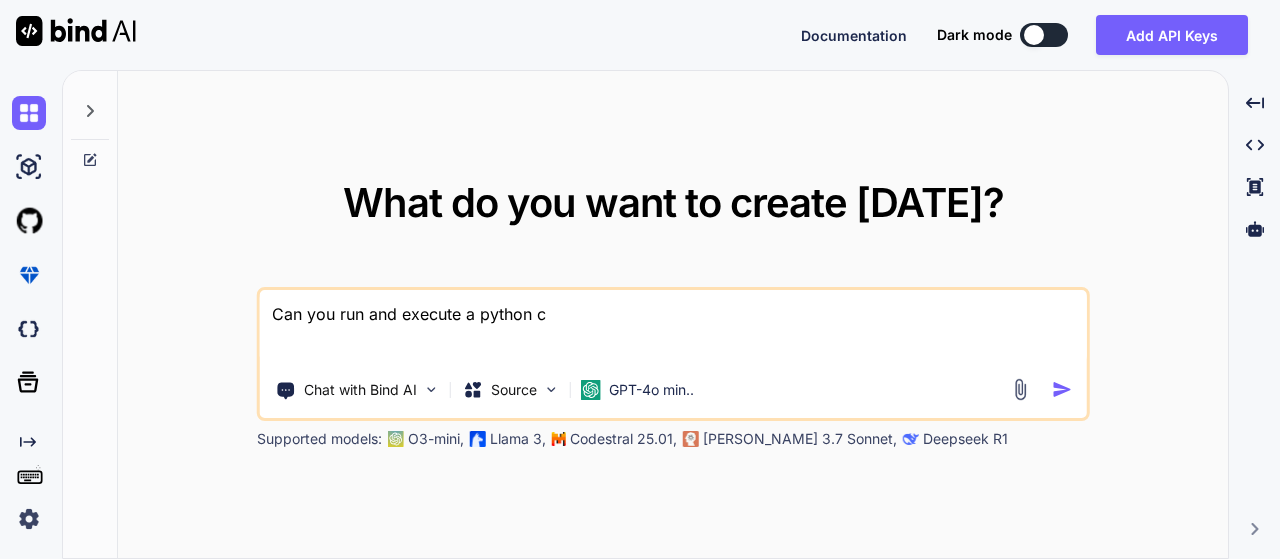 type on "Can you run and execute a python co" 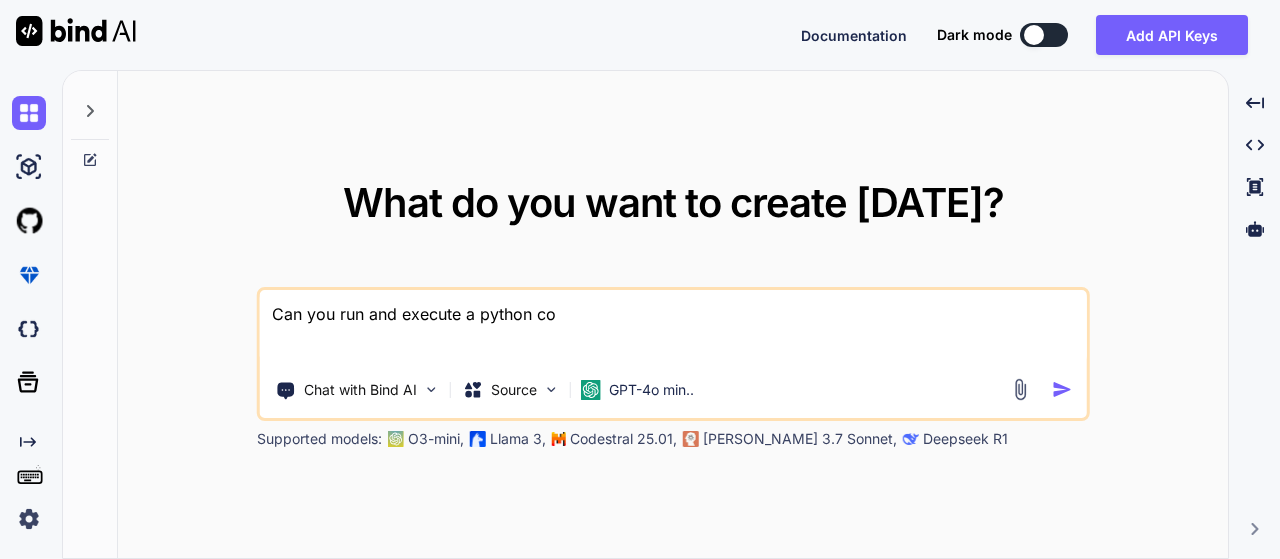 type on "Can you run and execute a python cod" 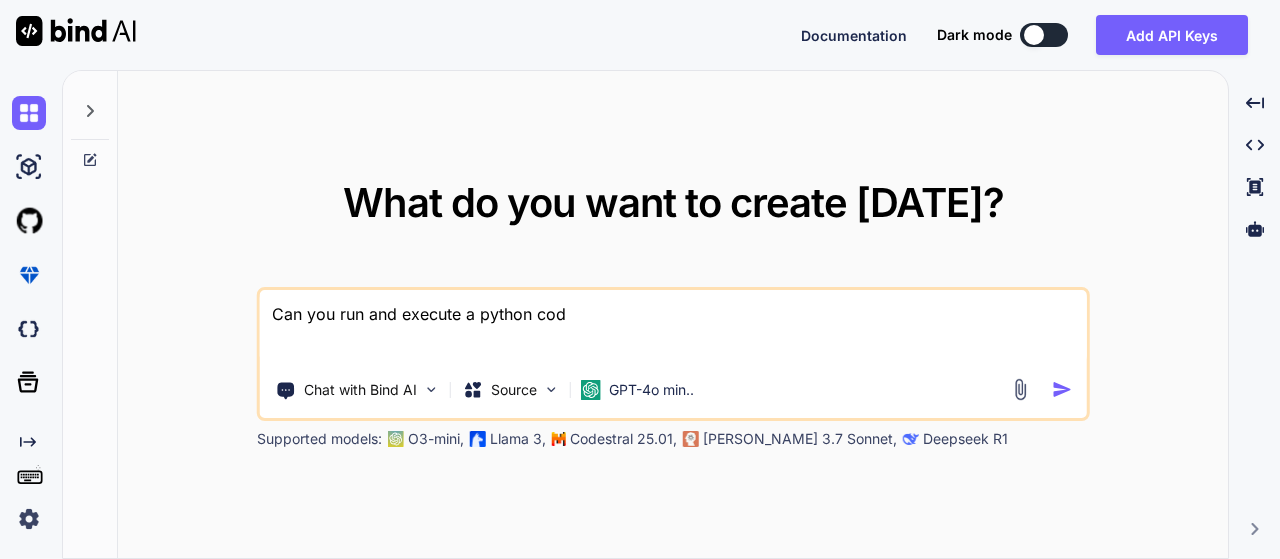 type on "Can you run and execute a python code" 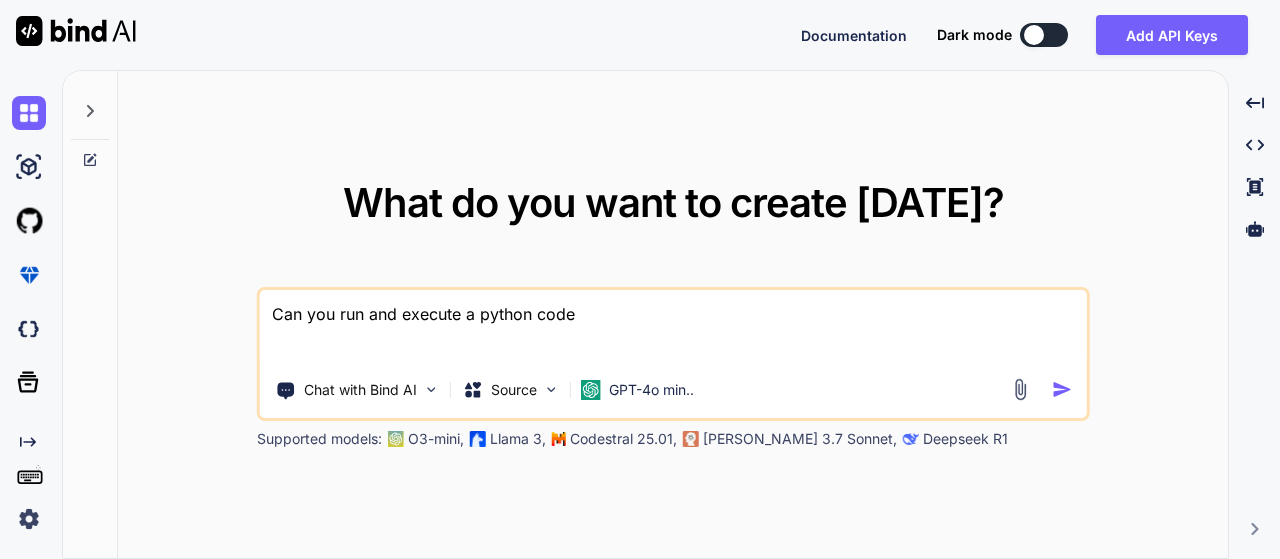 type on "Can you run and execute a python code?" 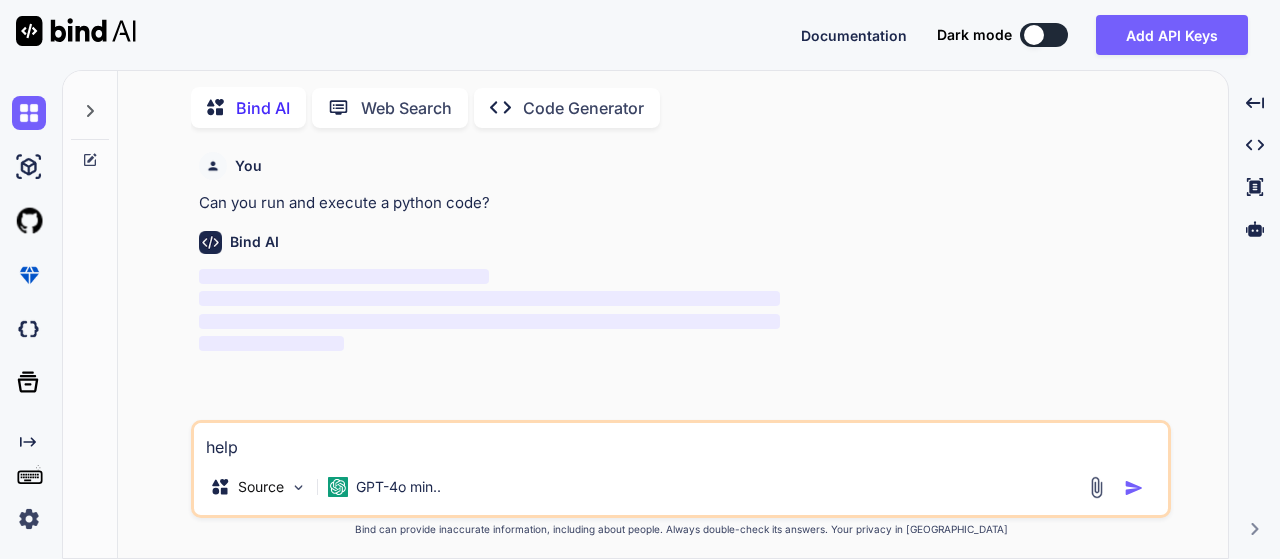 scroll, scrollTop: 7, scrollLeft: 0, axis: vertical 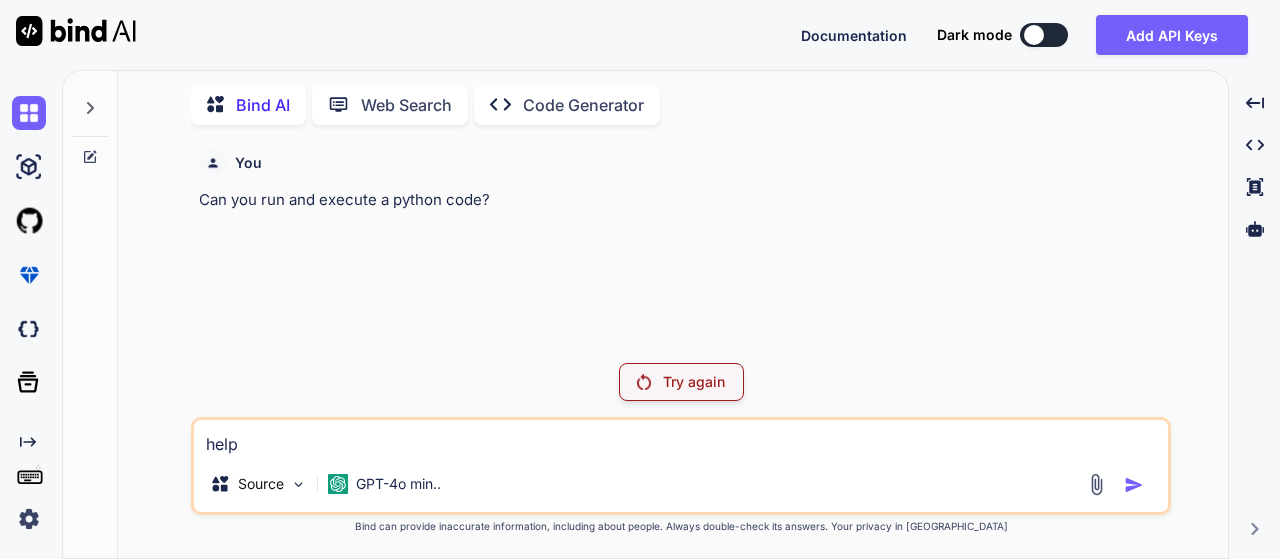 click on "help" at bounding box center (681, 438) 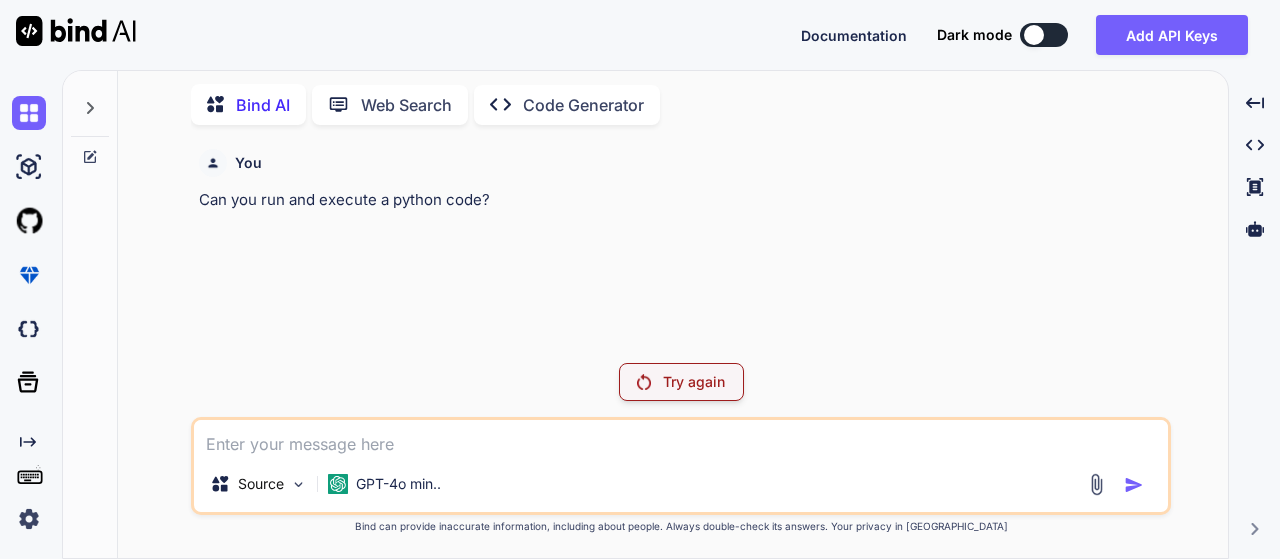 type 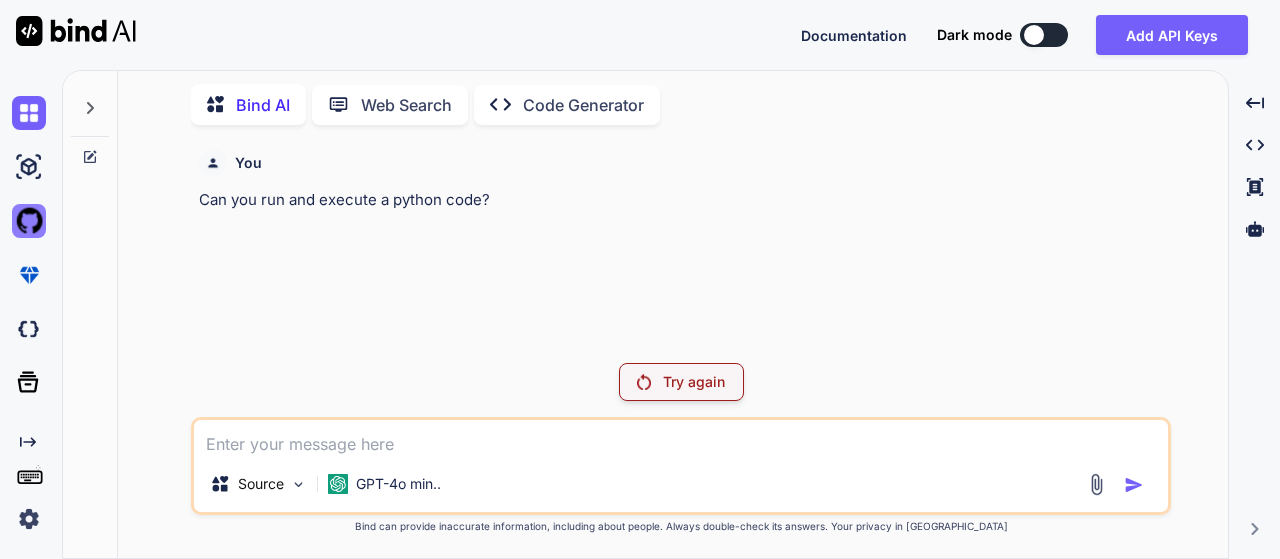 click at bounding box center (29, 221) 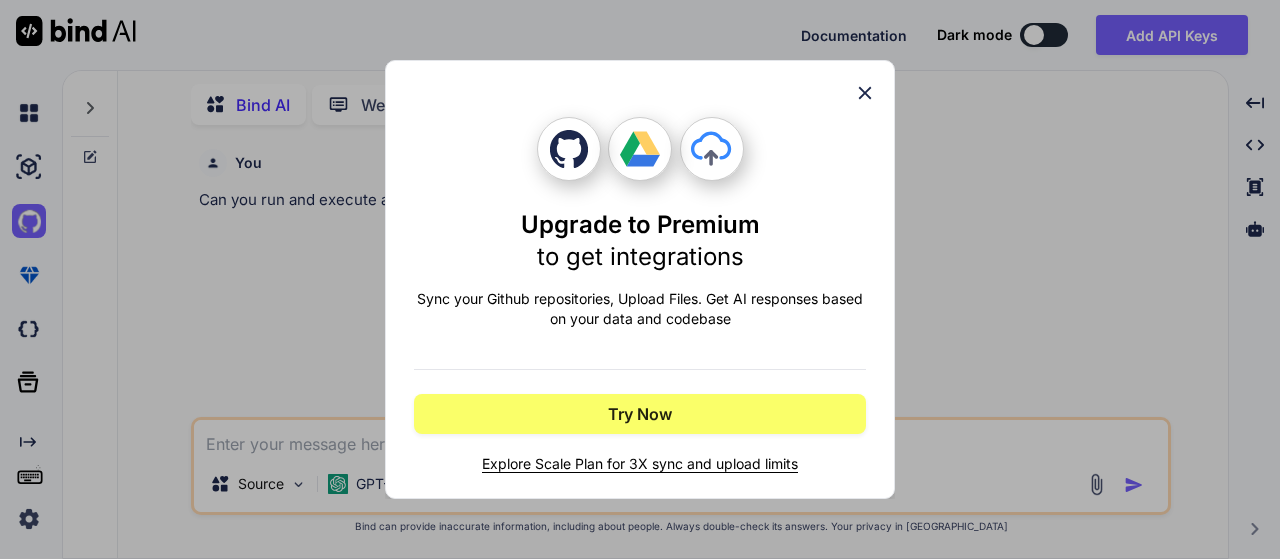 click 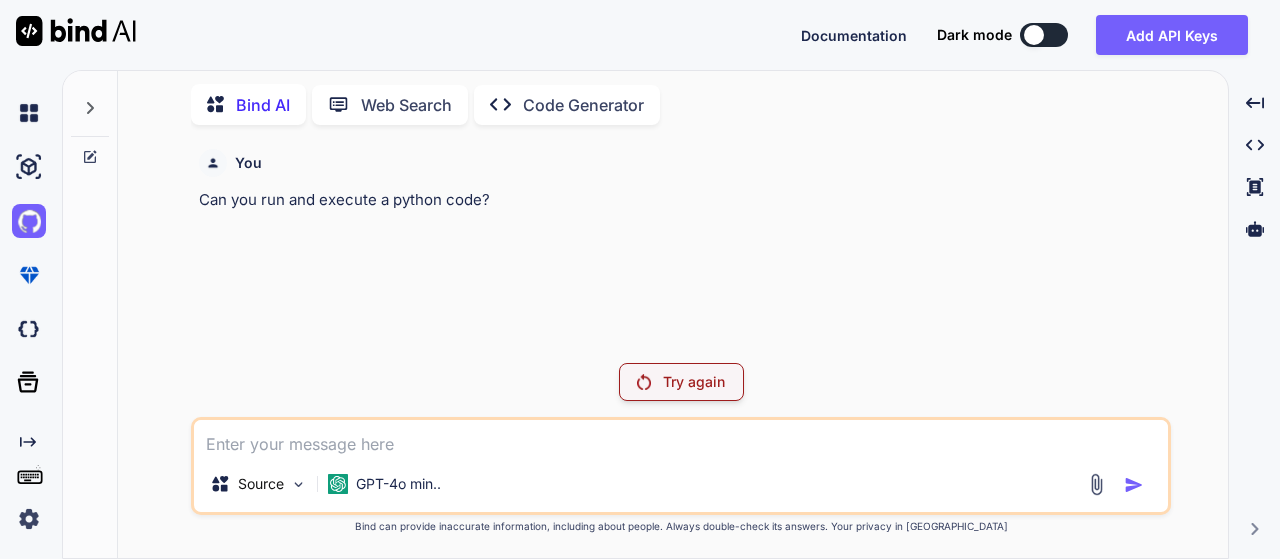 click at bounding box center [1044, 35] 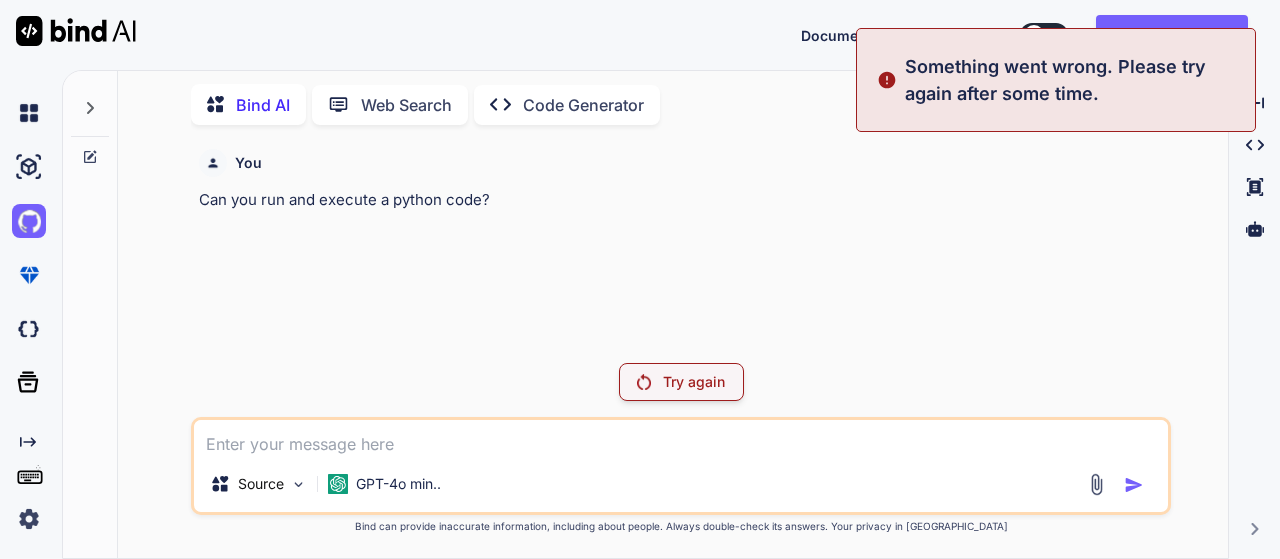 click on "Code Generator" at bounding box center (583, 105) 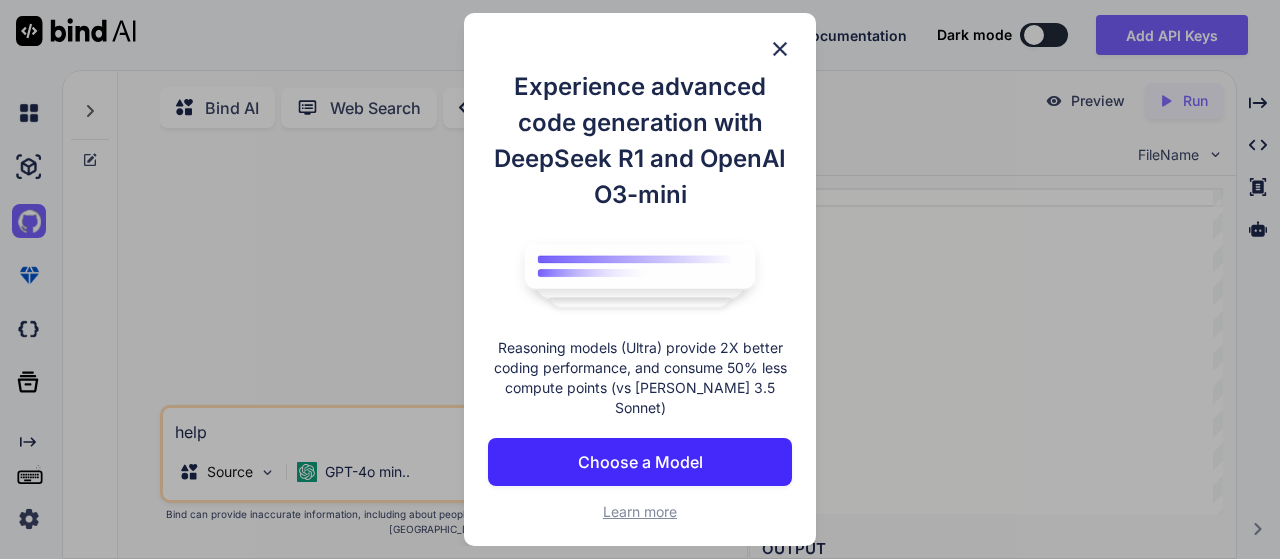 click at bounding box center [780, 49] 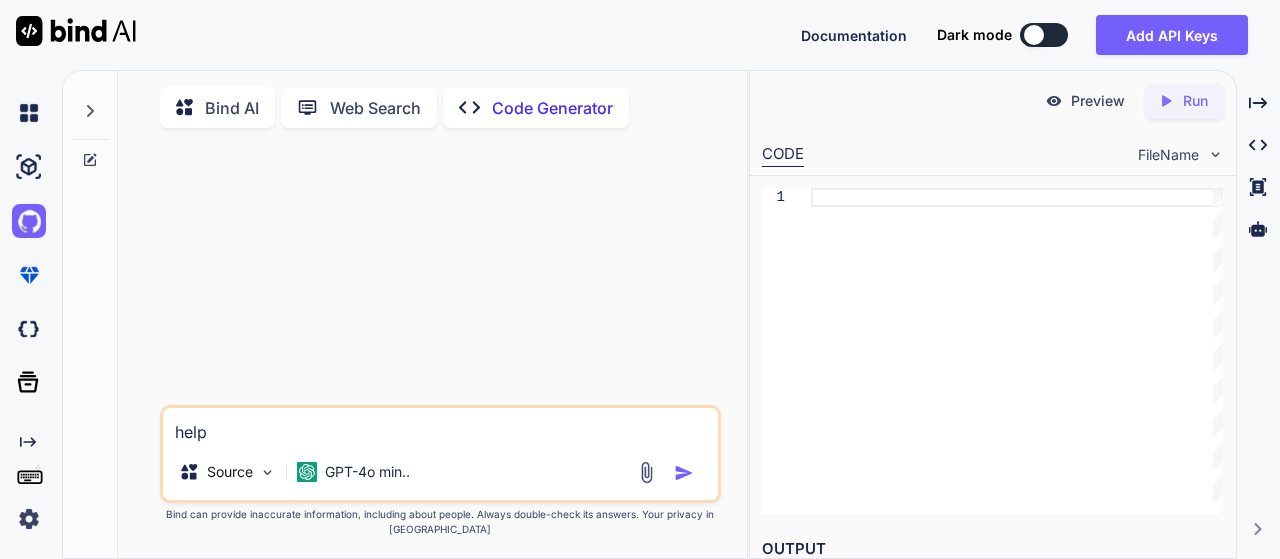 click on "Web Search" at bounding box center (375, 108) 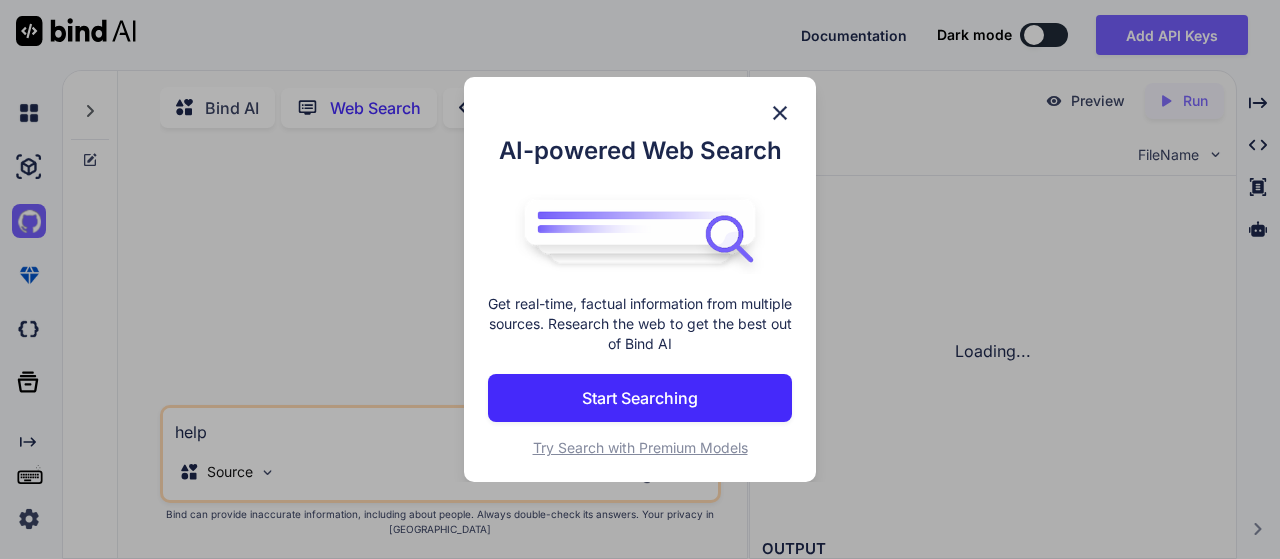 scroll, scrollTop: 7, scrollLeft: 0, axis: vertical 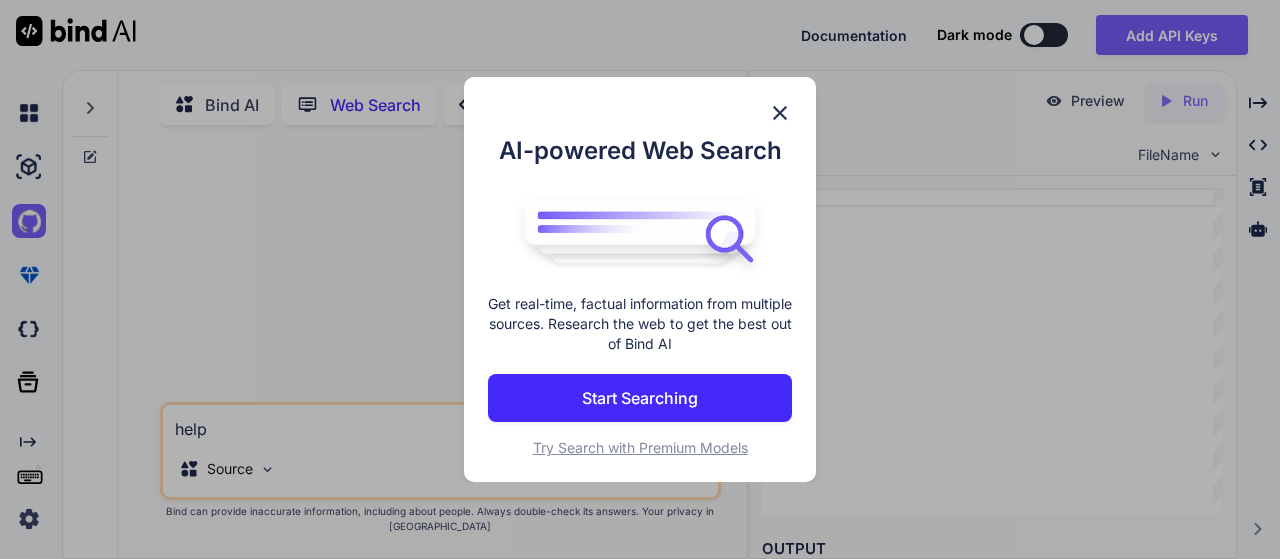 click on "Start Searching" at bounding box center (640, 398) 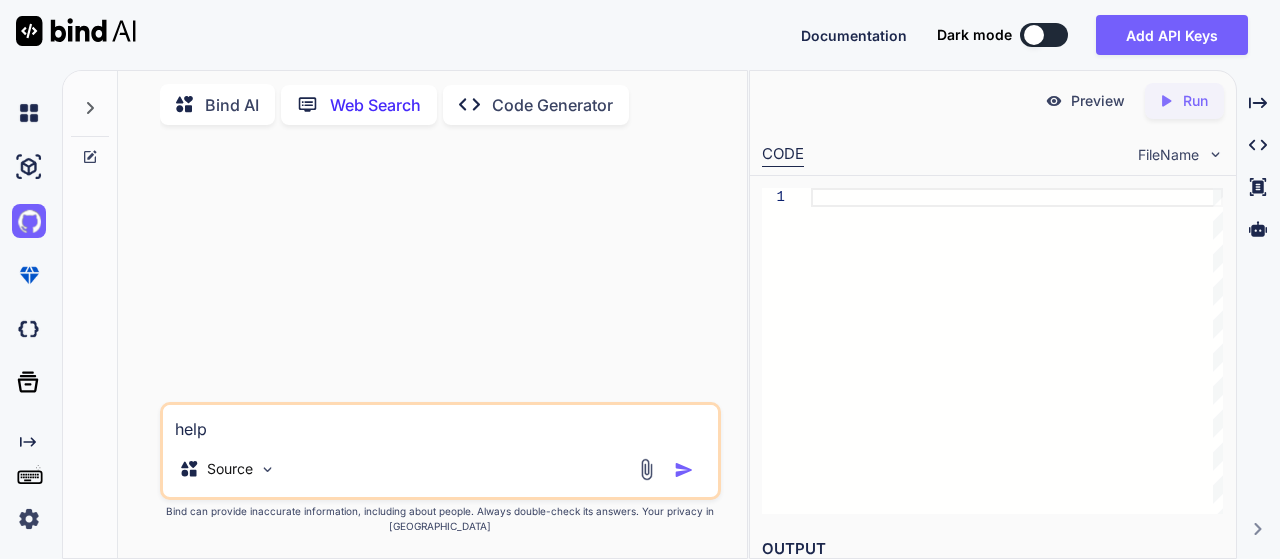 click on "Bind AI" at bounding box center [217, 104] 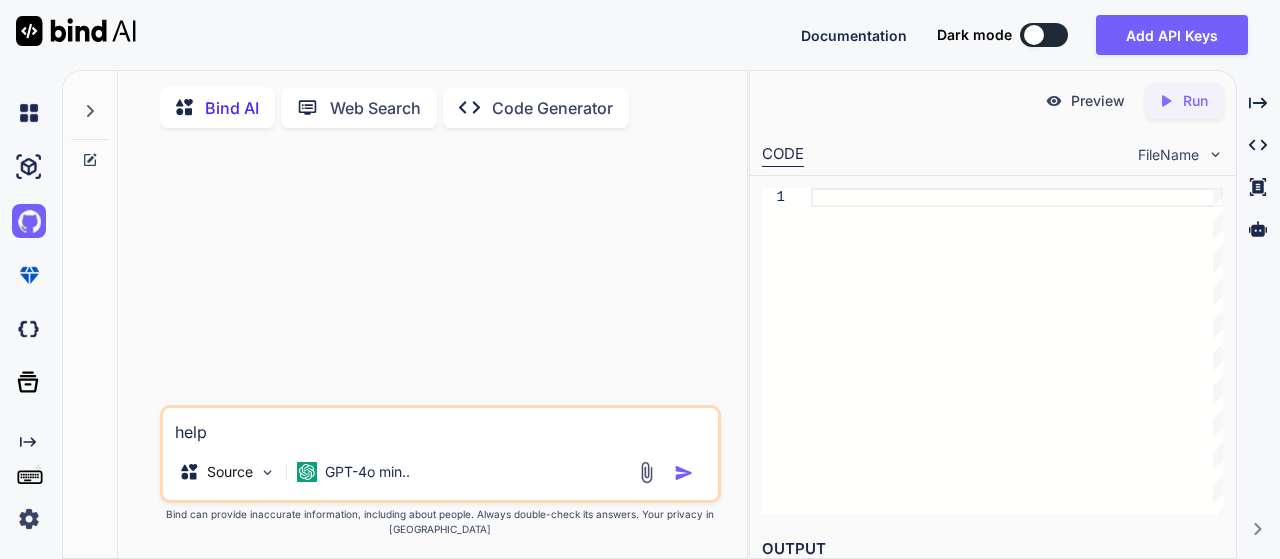 click on "Web Search" at bounding box center [375, 108] 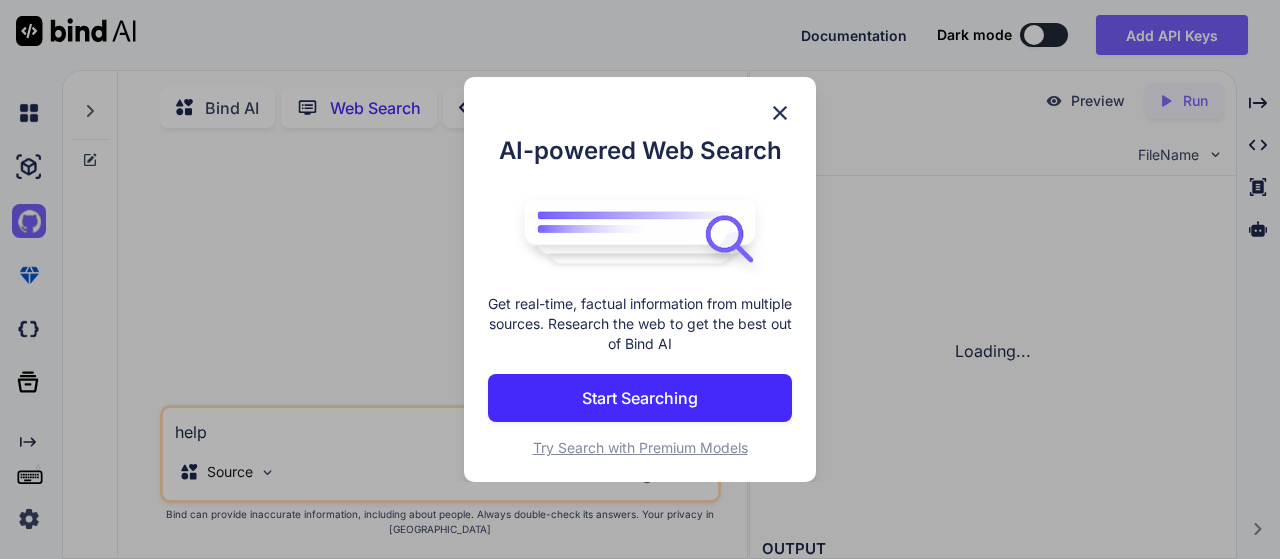 scroll, scrollTop: 7, scrollLeft: 0, axis: vertical 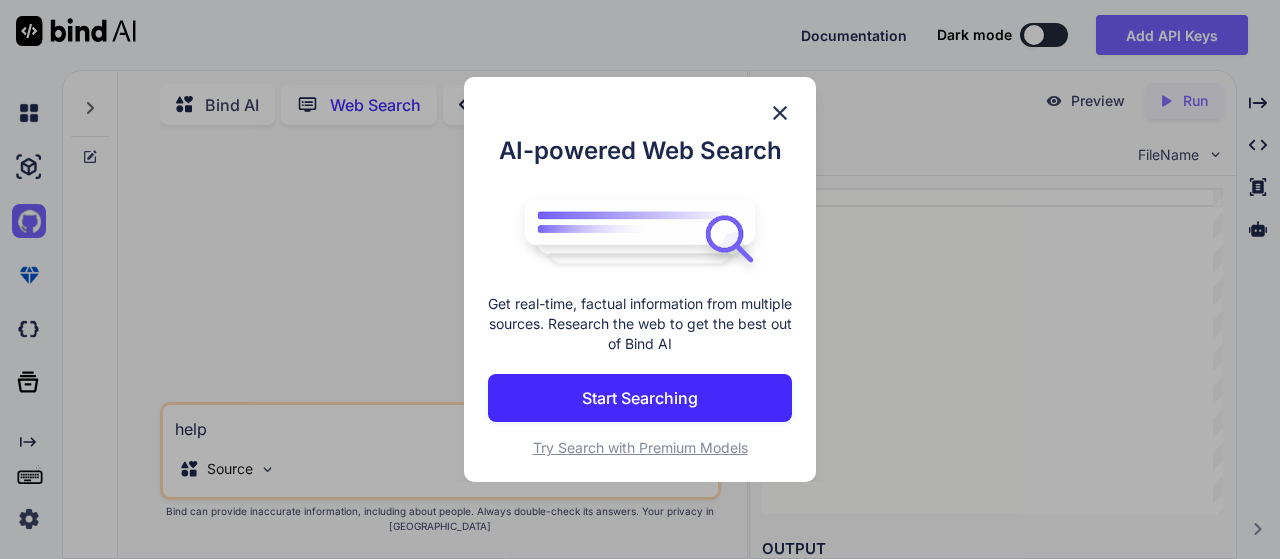 click on "Start Searching" at bounding box center (640, 398) 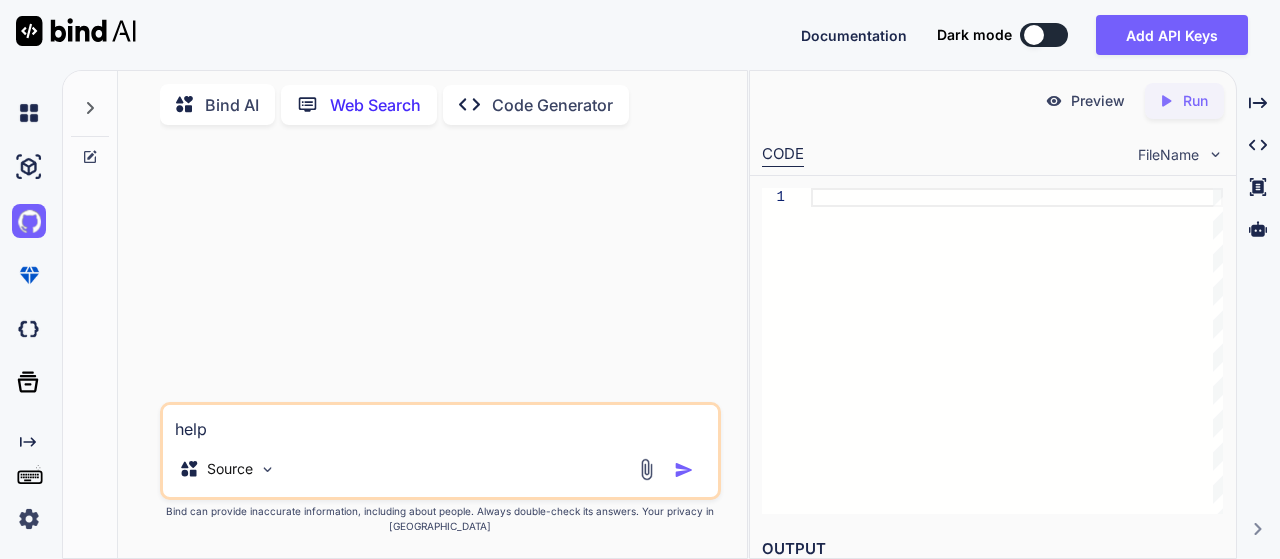 click on "help" at bounding box center (441, 423) 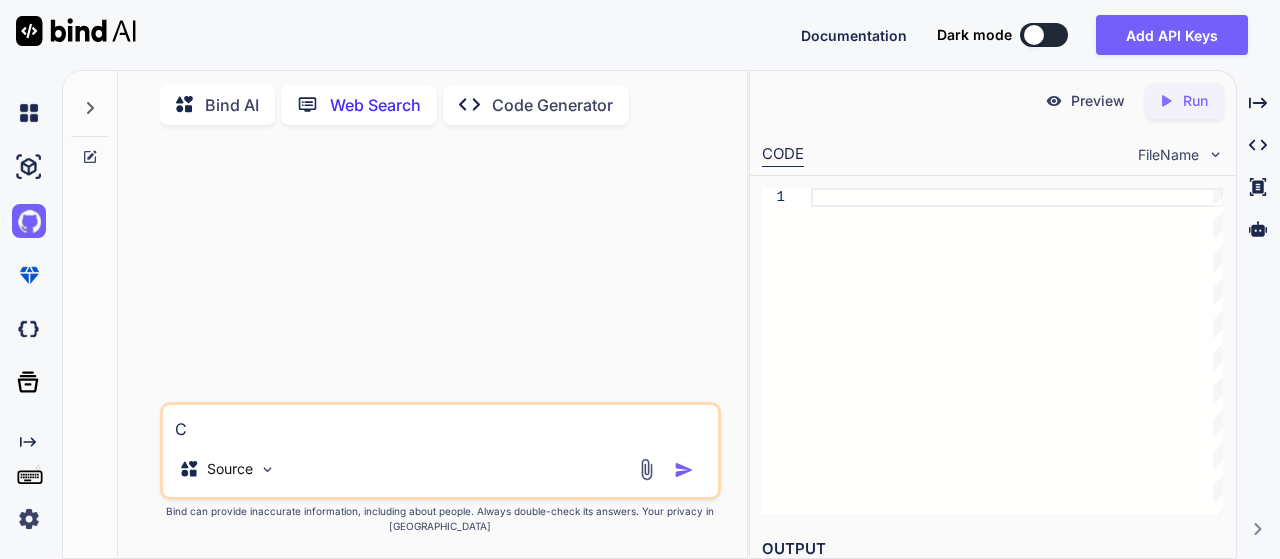 type on "x" 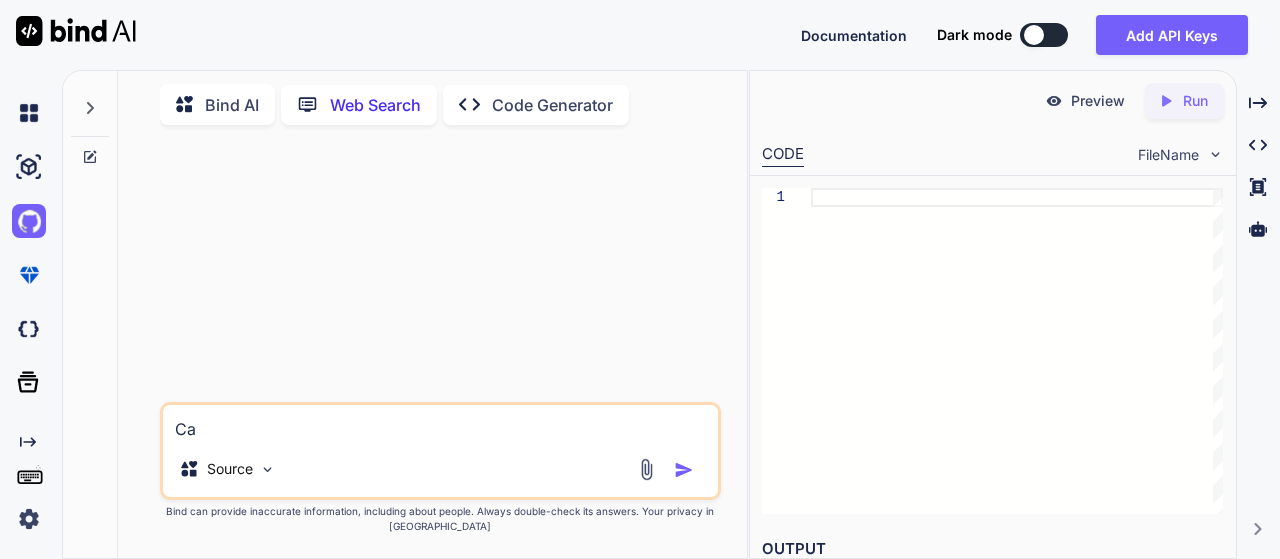 type on "x" 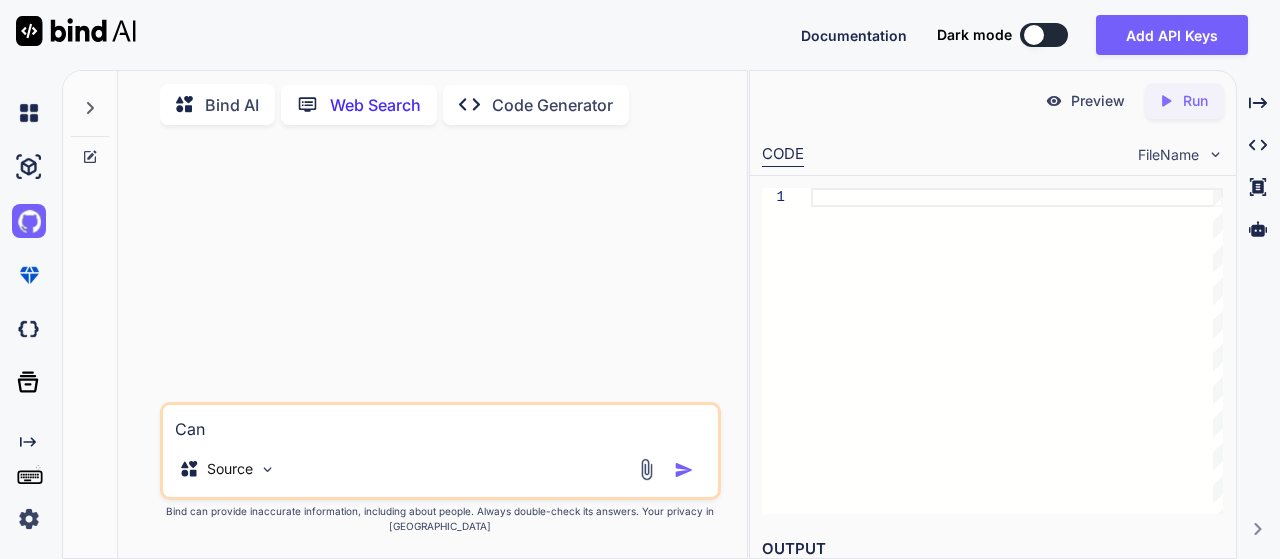 type on "x" 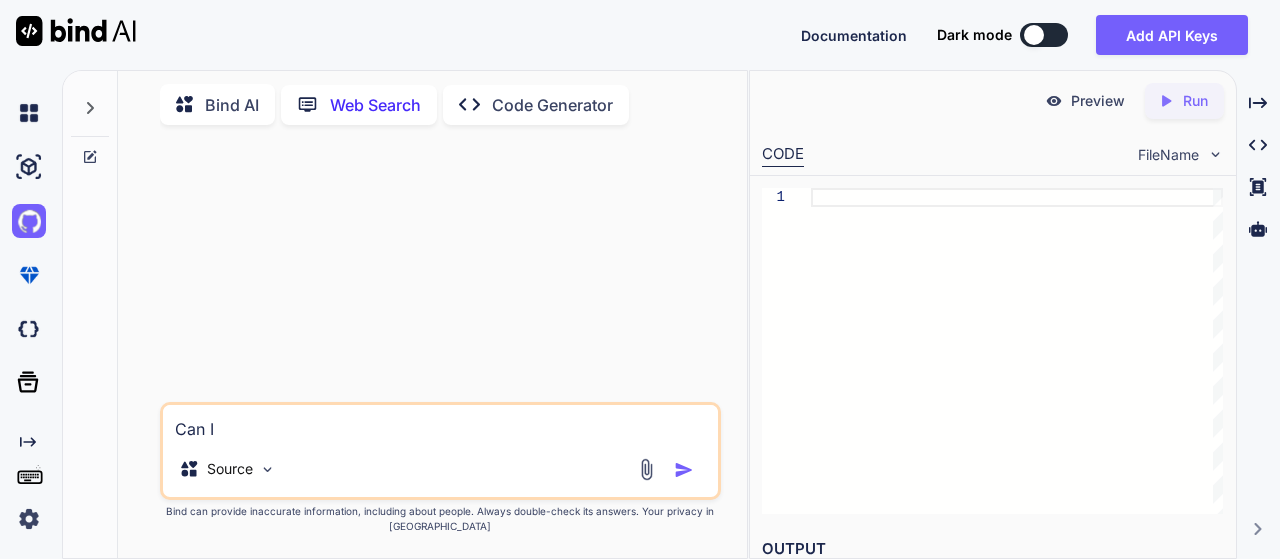 type on "x" 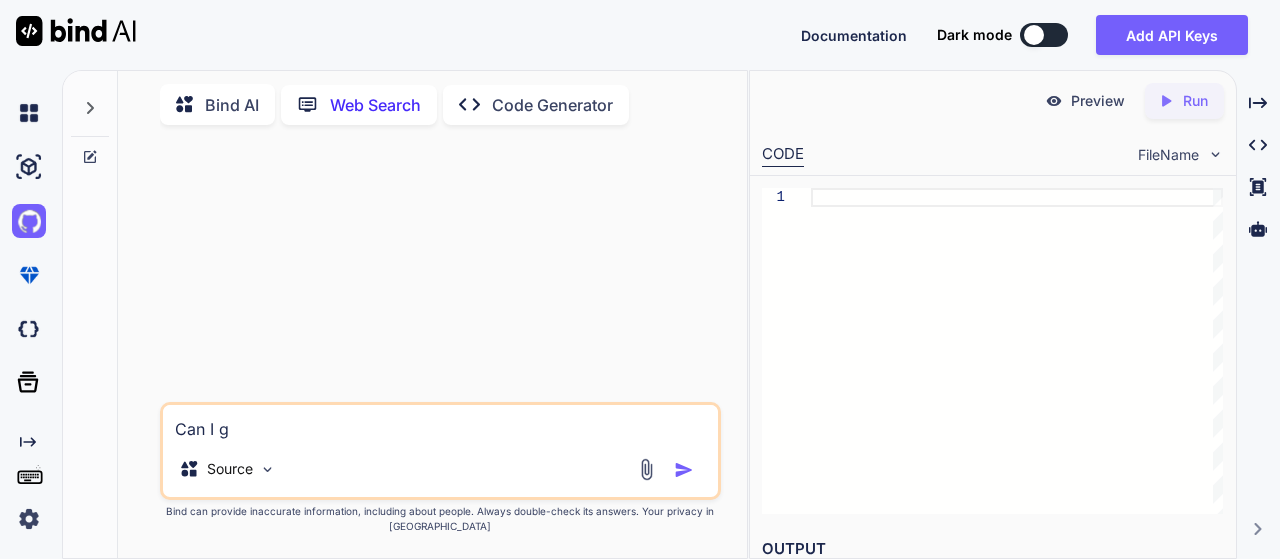 type on "x" 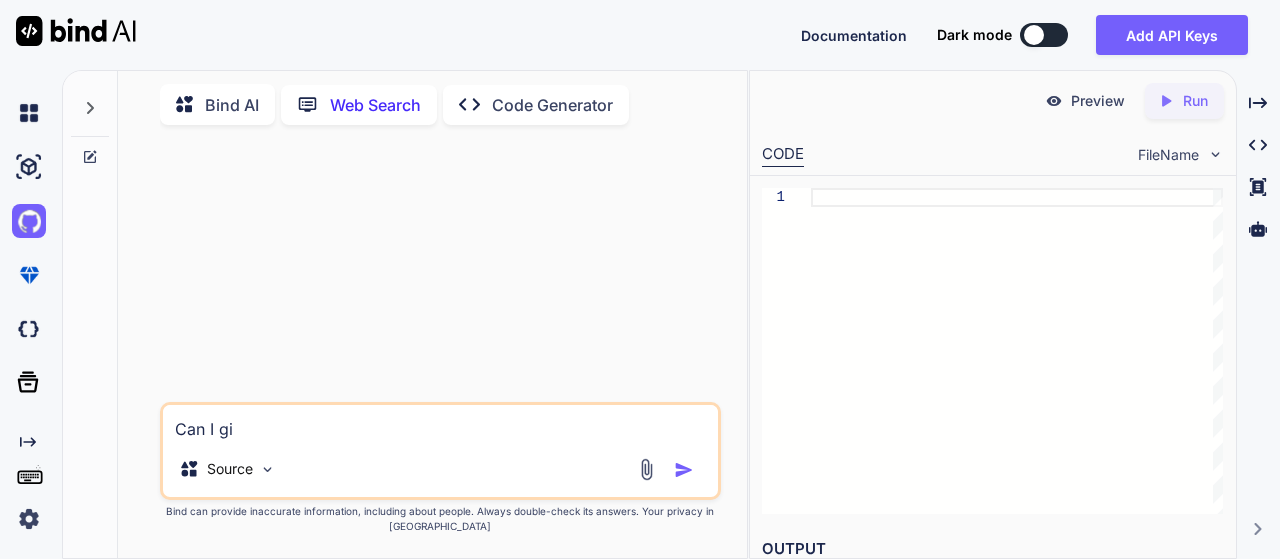 type on "x" 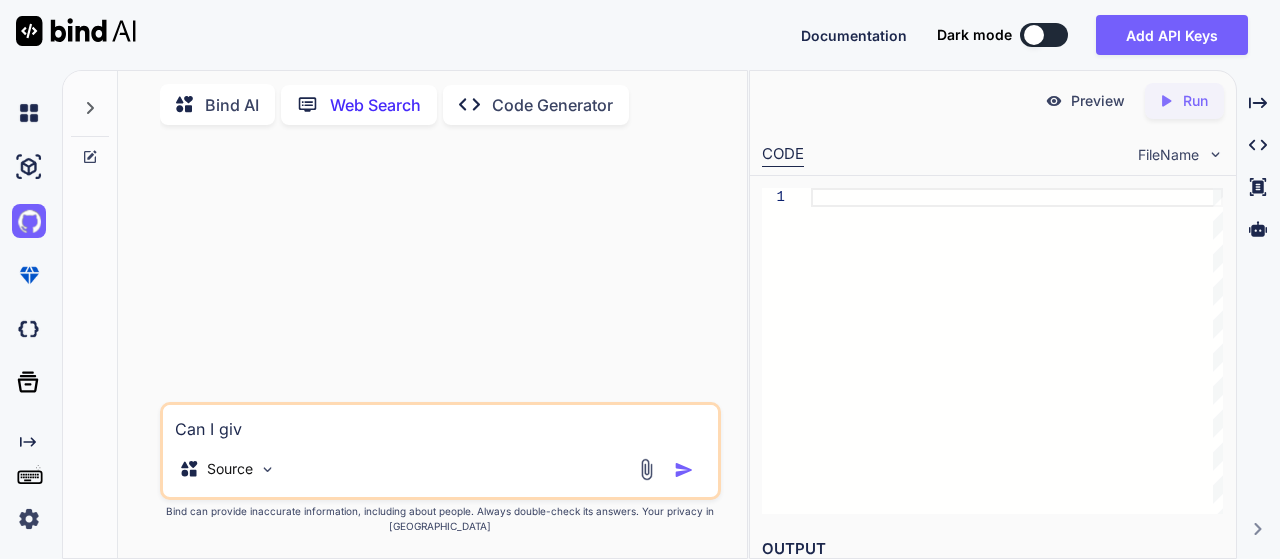 type on "x" 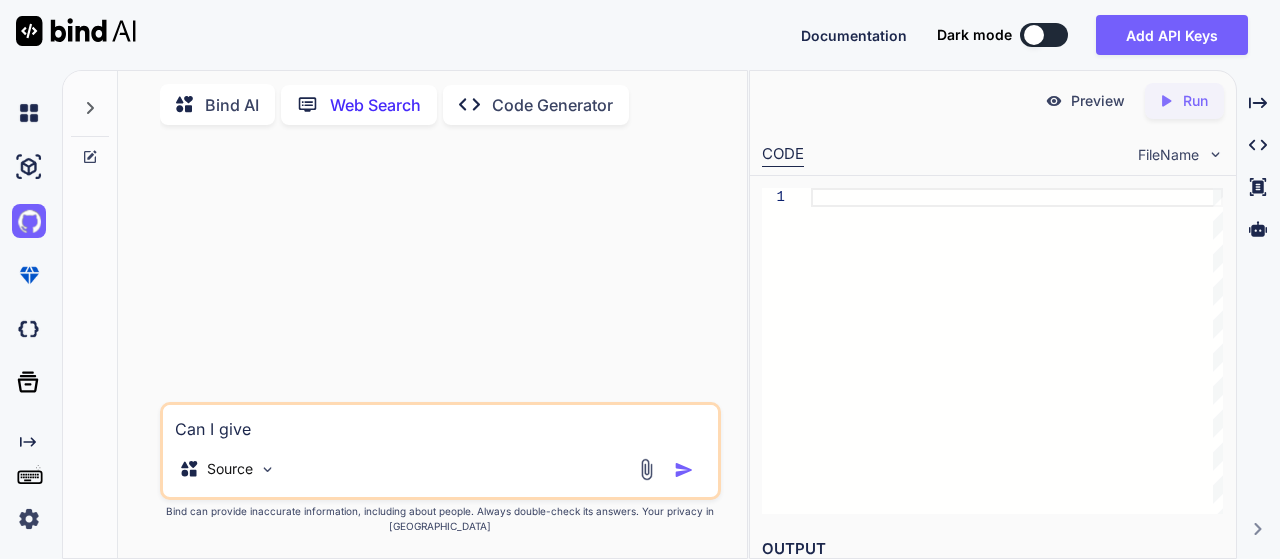 type on "x" 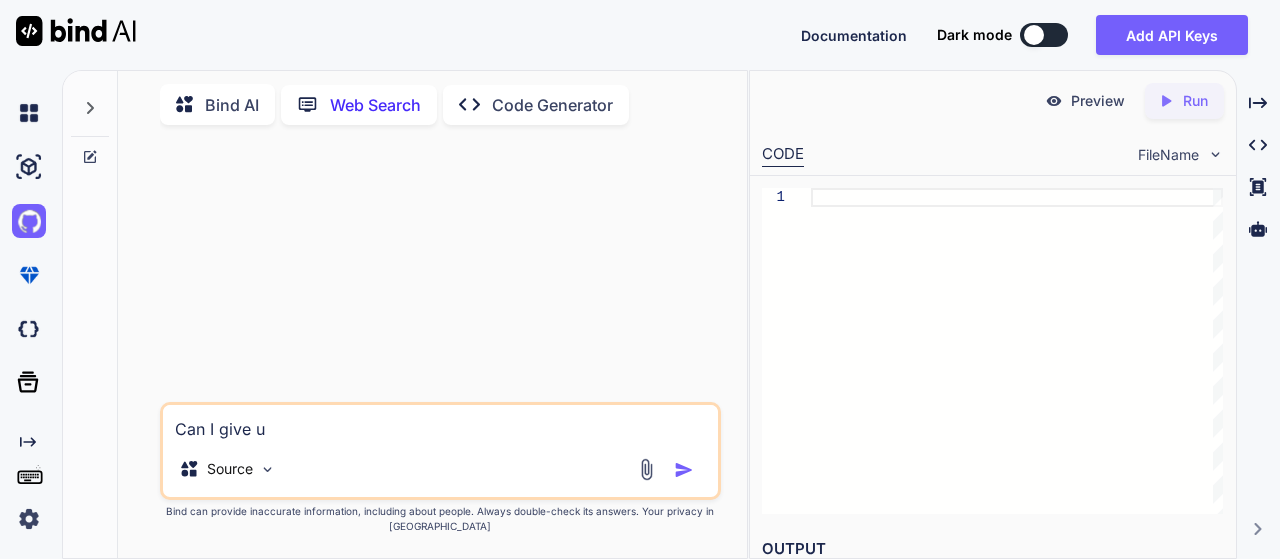 type on "x" 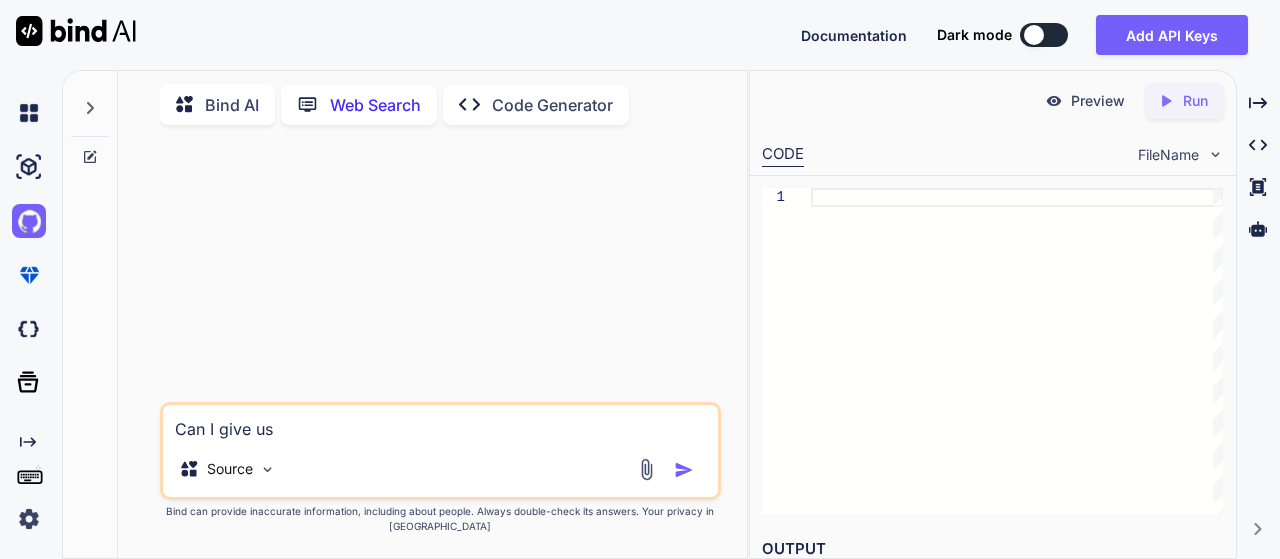 type on "x" 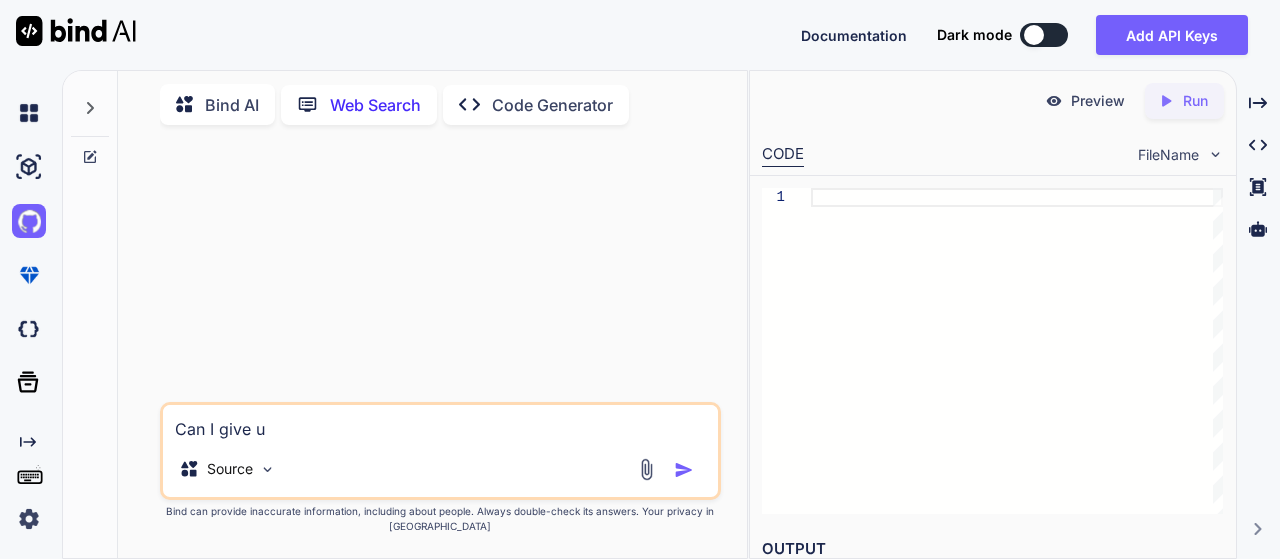 type on "x" 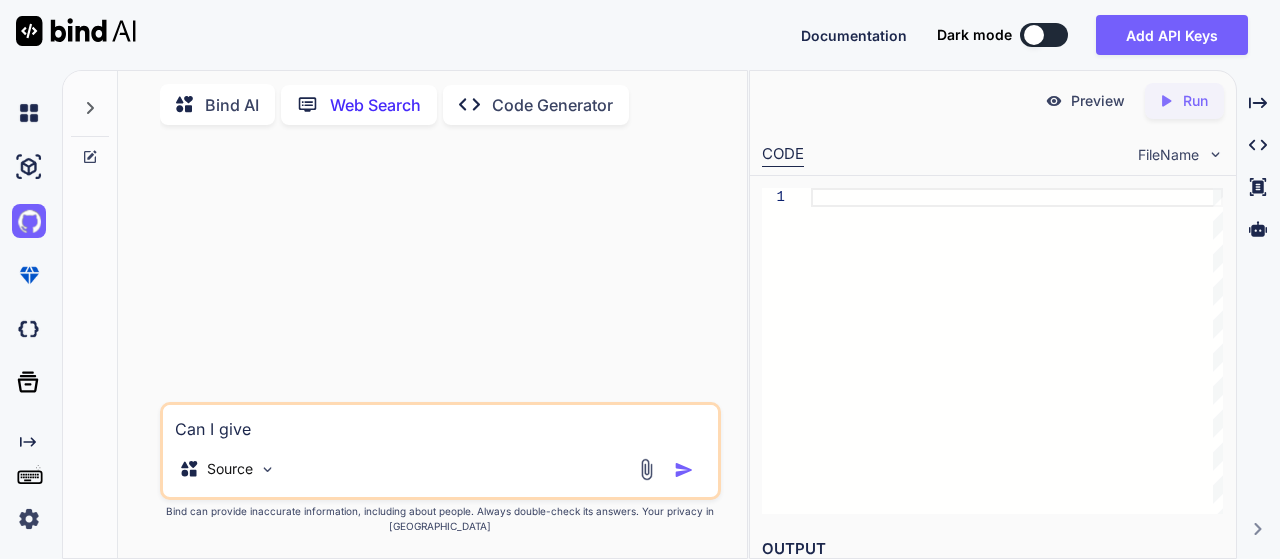 type on "x" 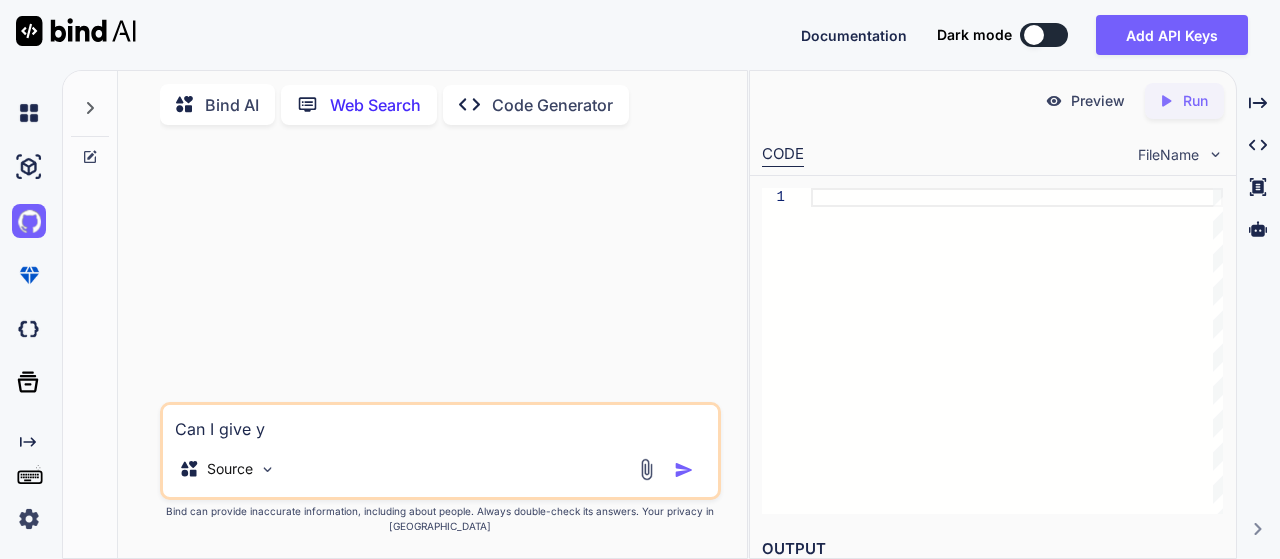 type on "x" 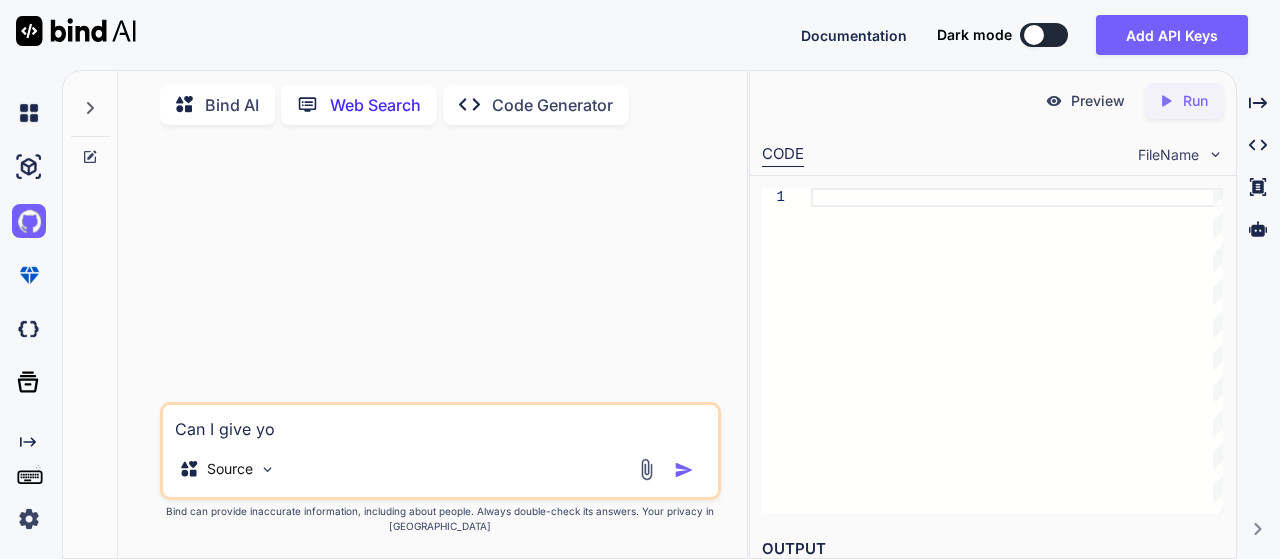 type on "x" 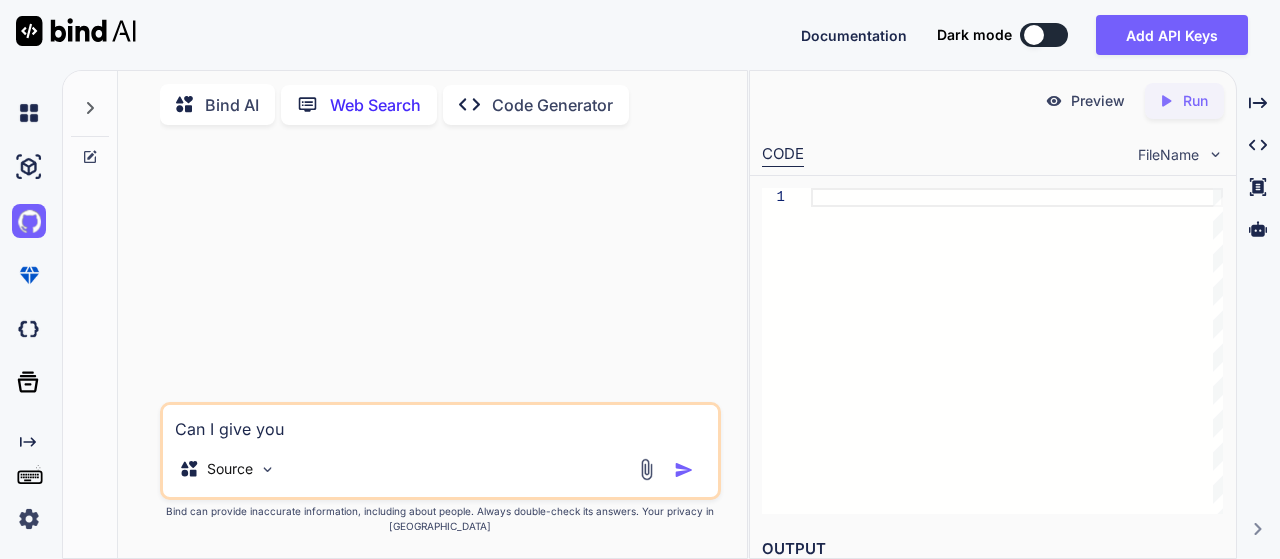 type on "x" 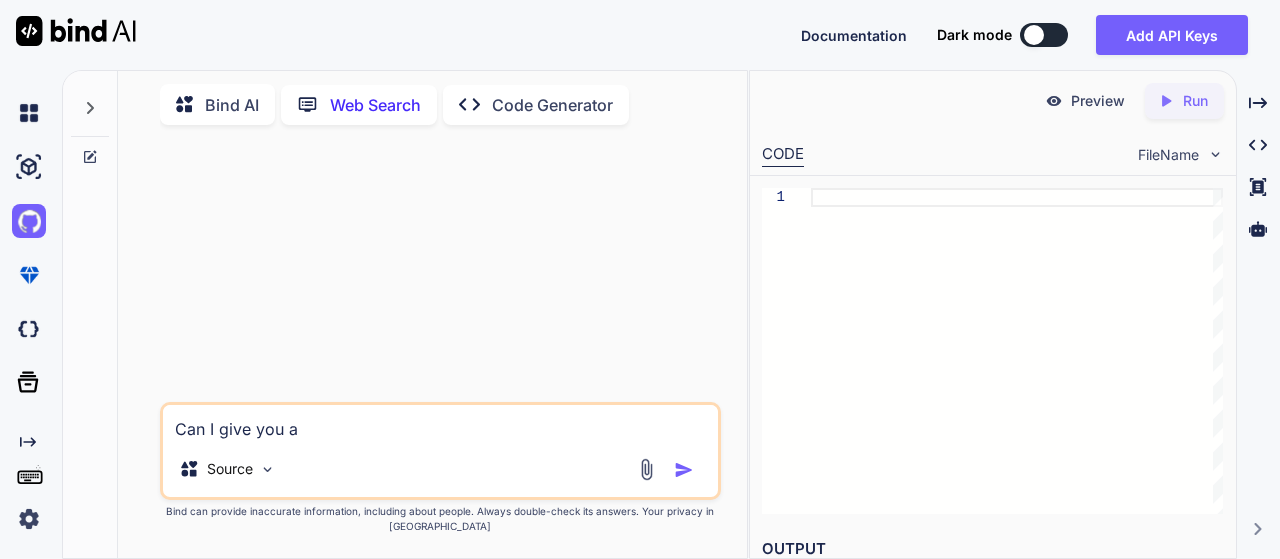 type on "x" 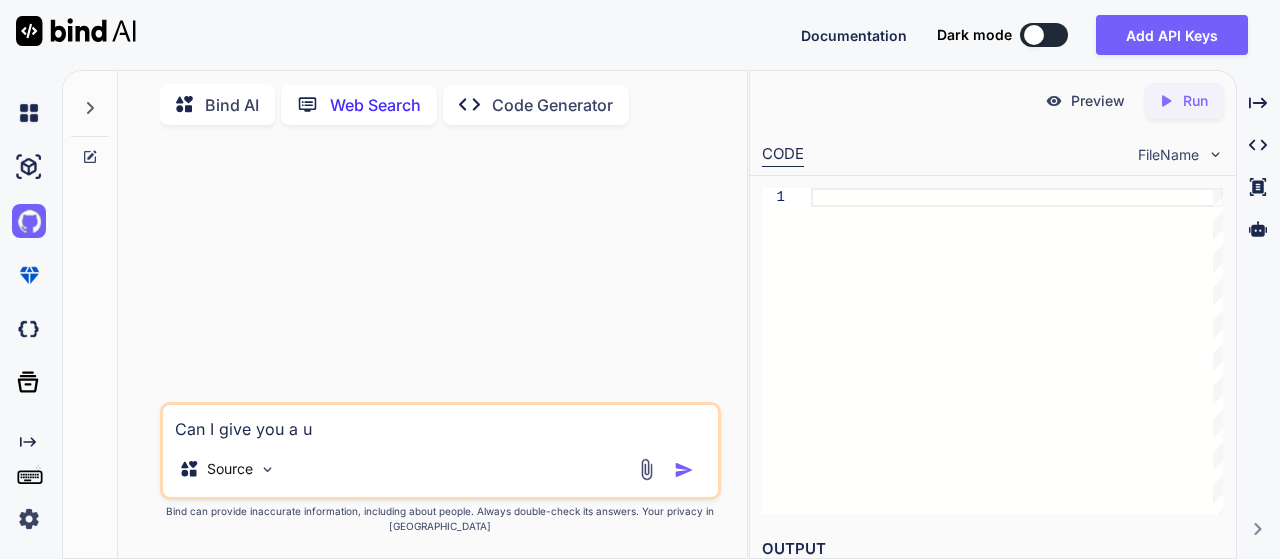 type on "x" 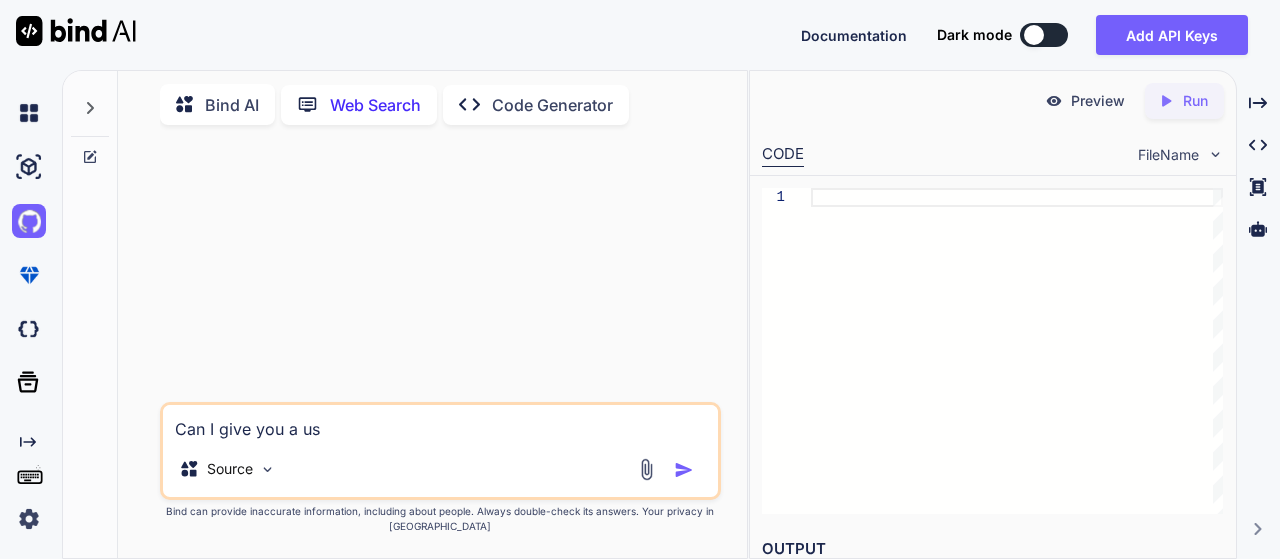 type on "x" 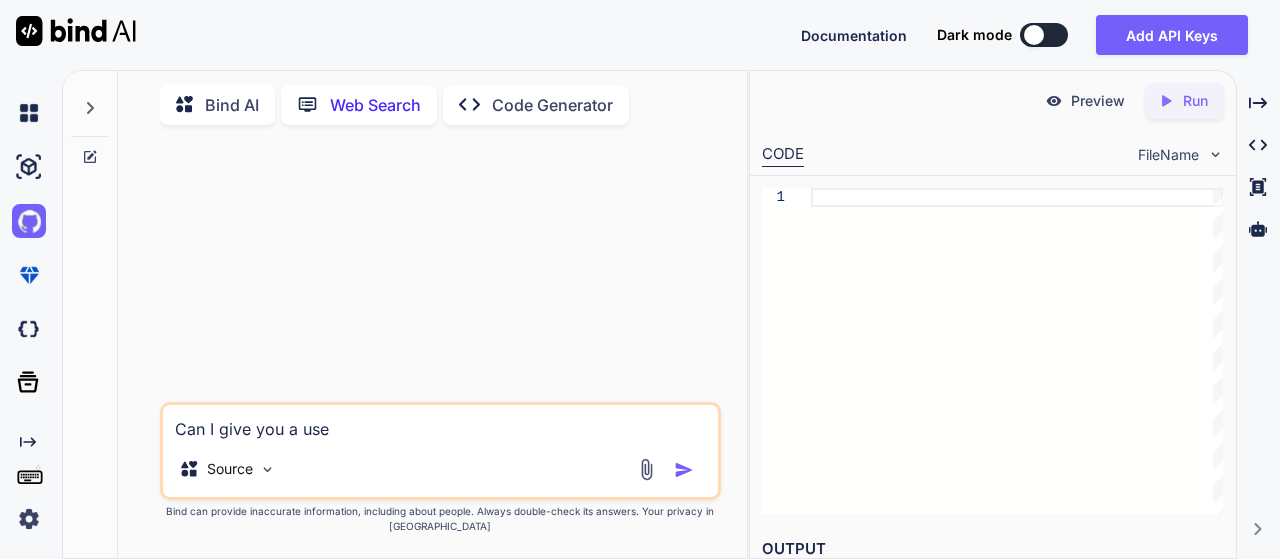 type on "x" 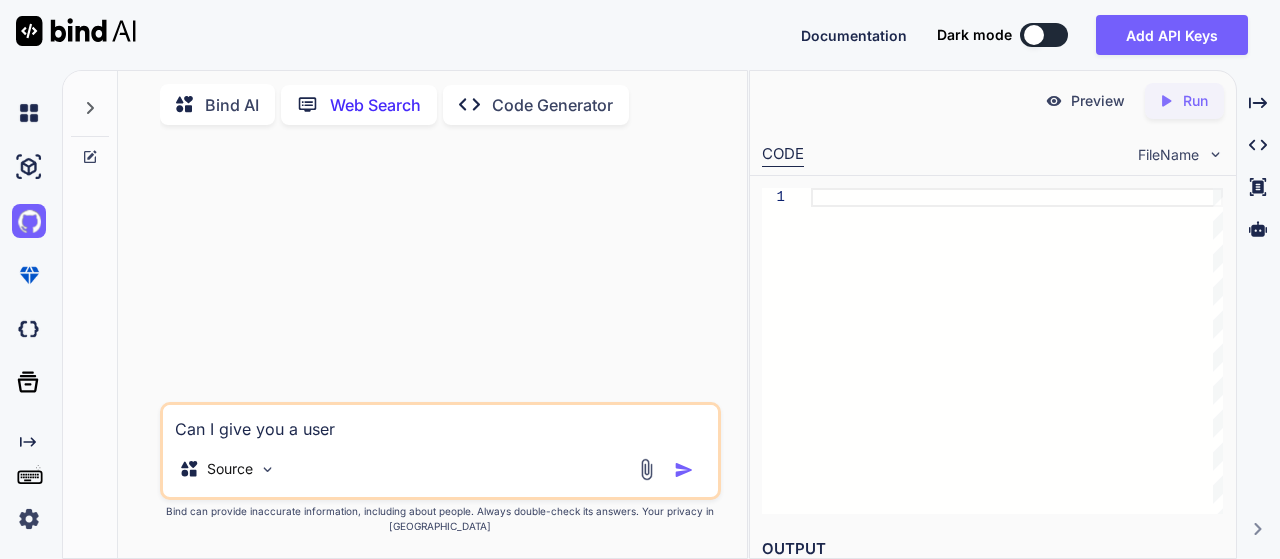 type on "x" 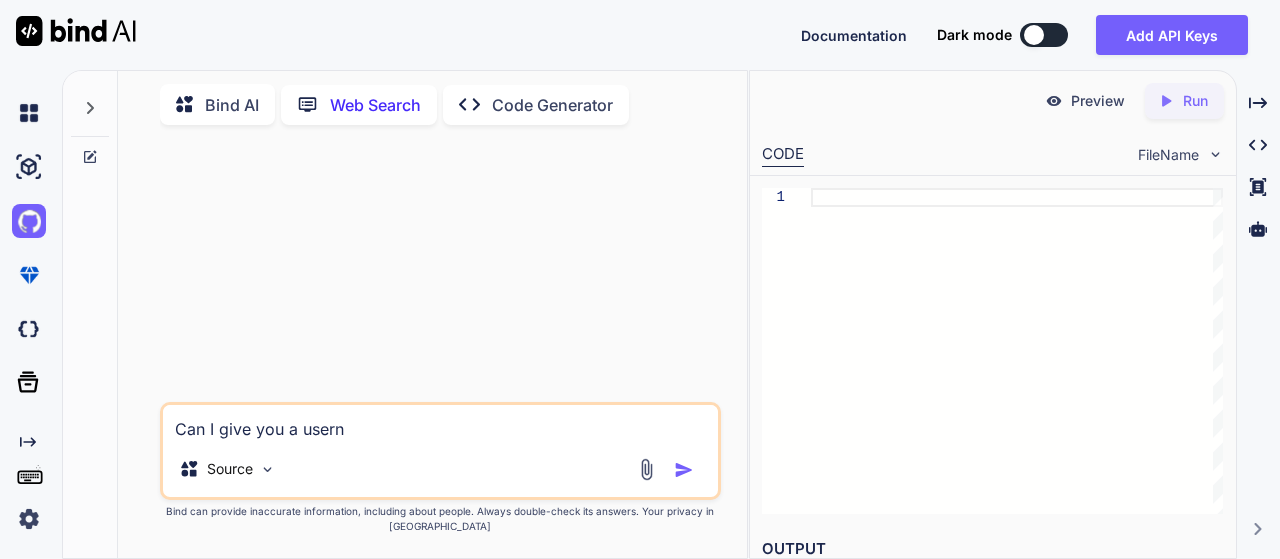 type on "x" 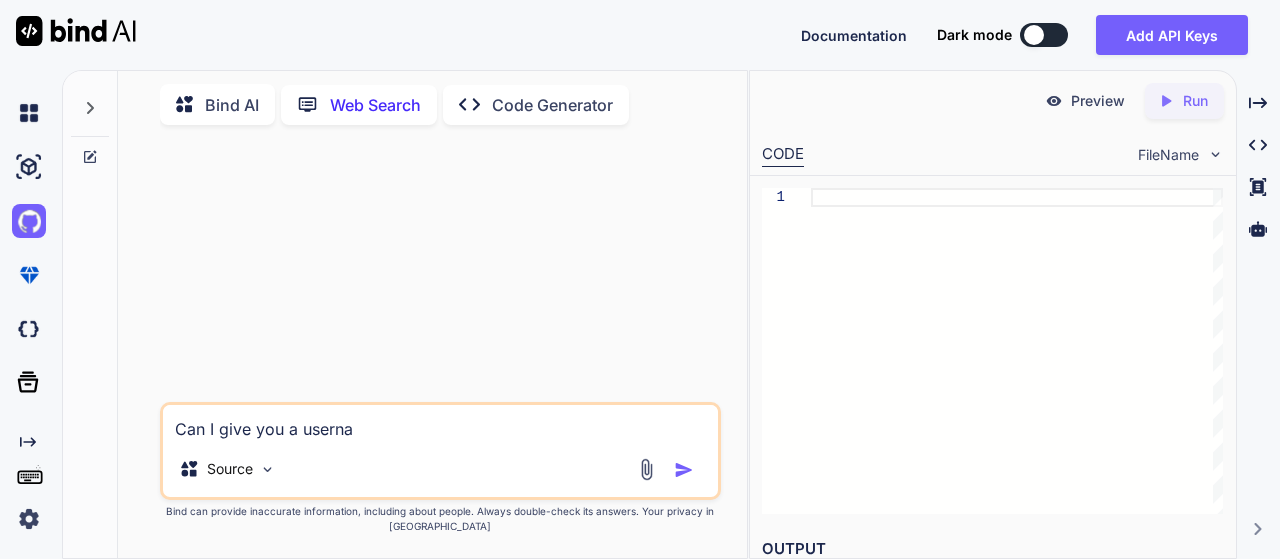 type on "x" 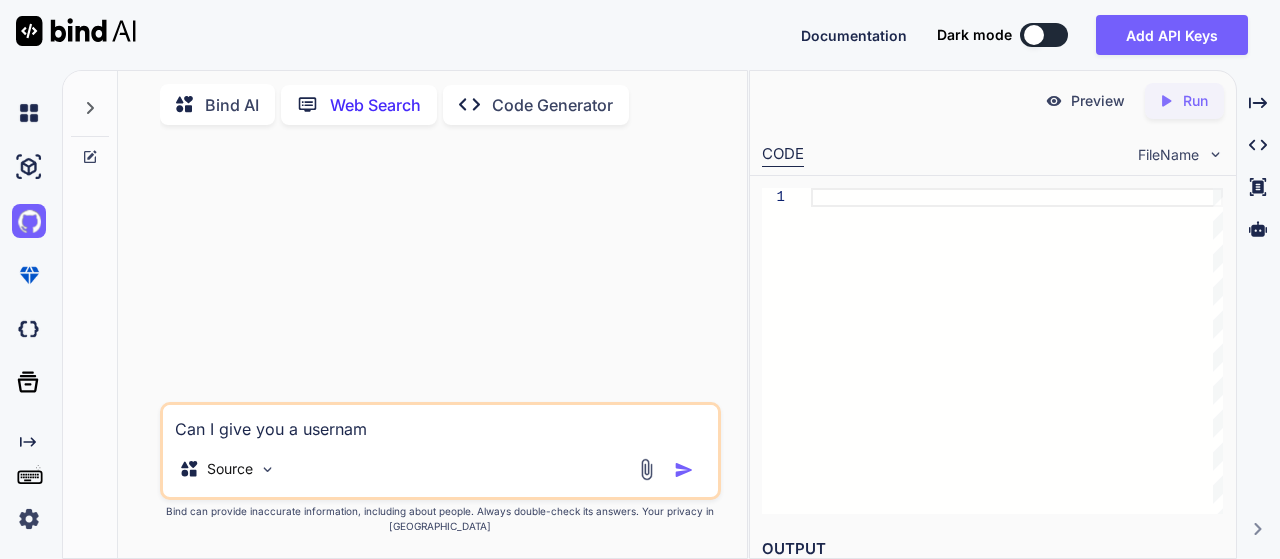 type on "x" 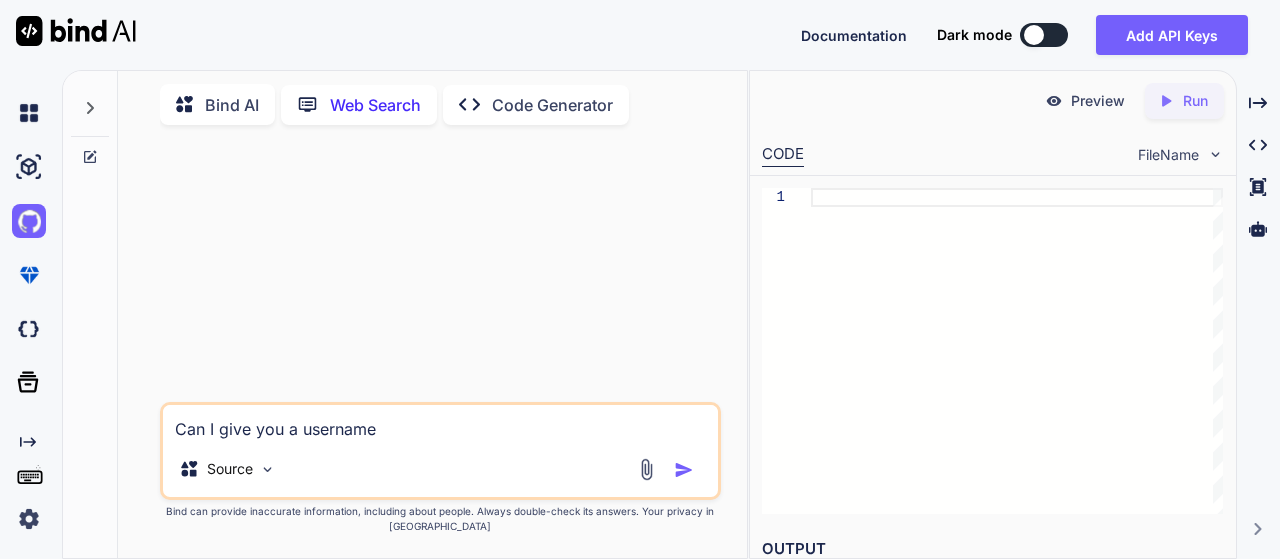 type on "x" 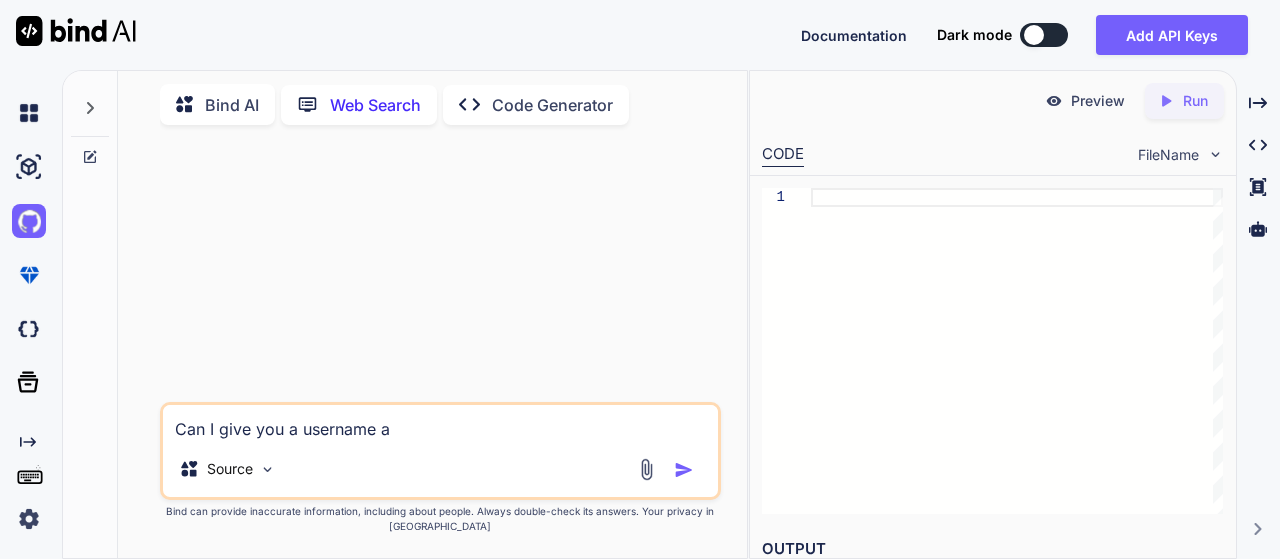 type on "x" 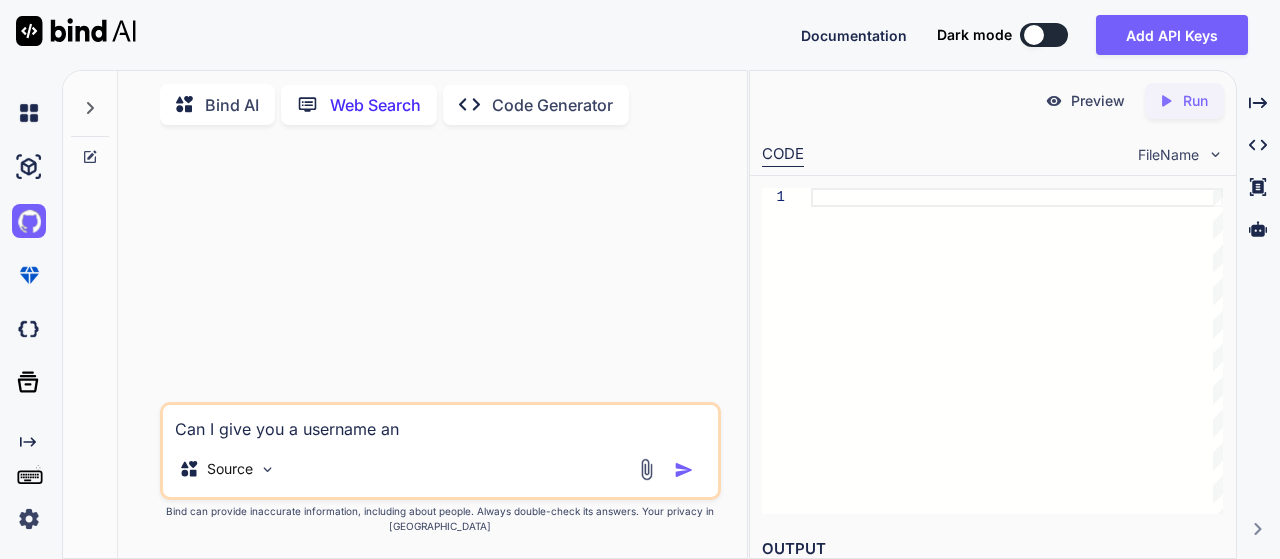 type on "x" 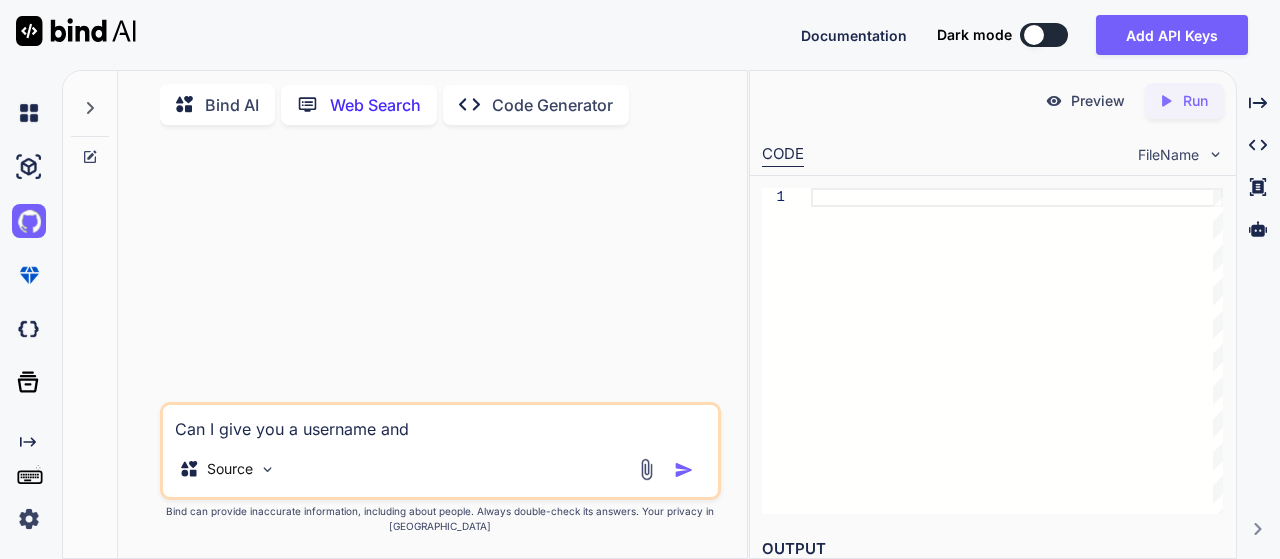 type on "x" 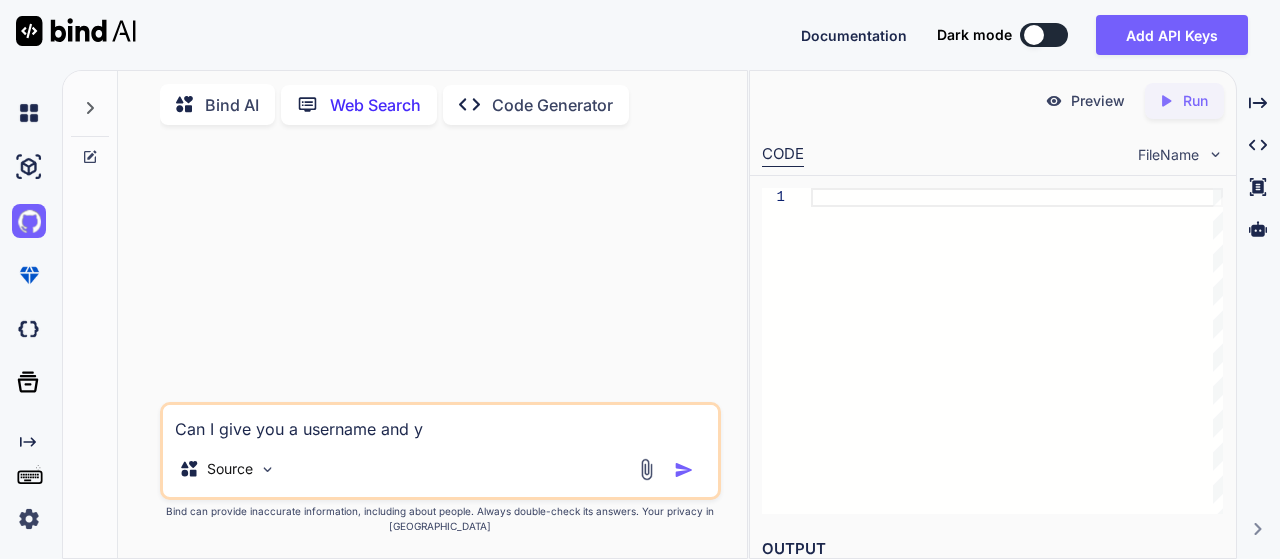 type on "x" 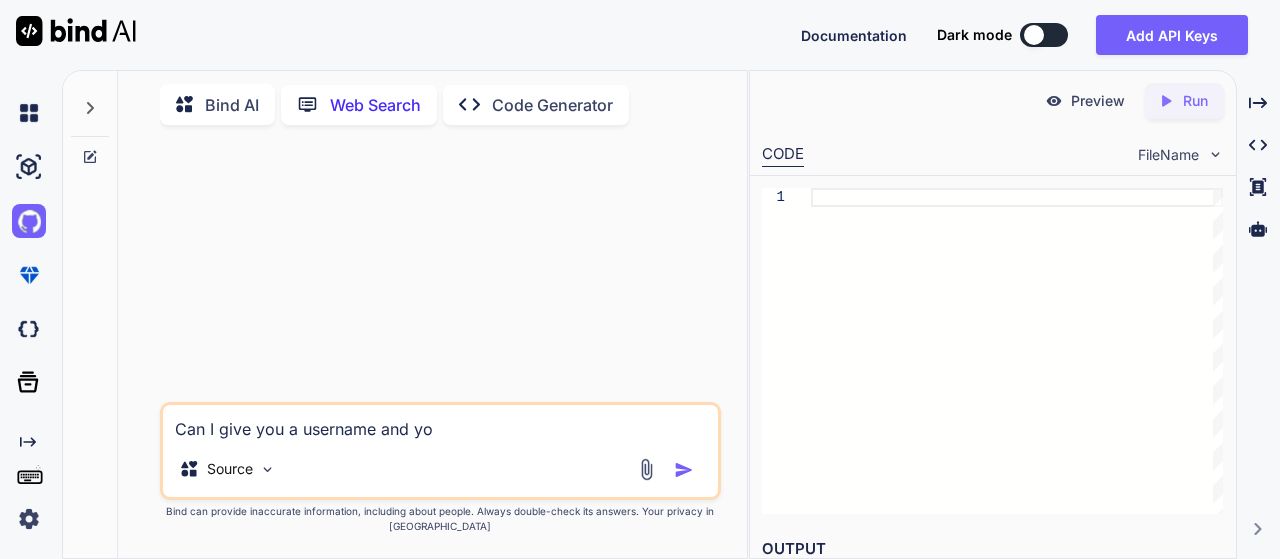 type on "x" 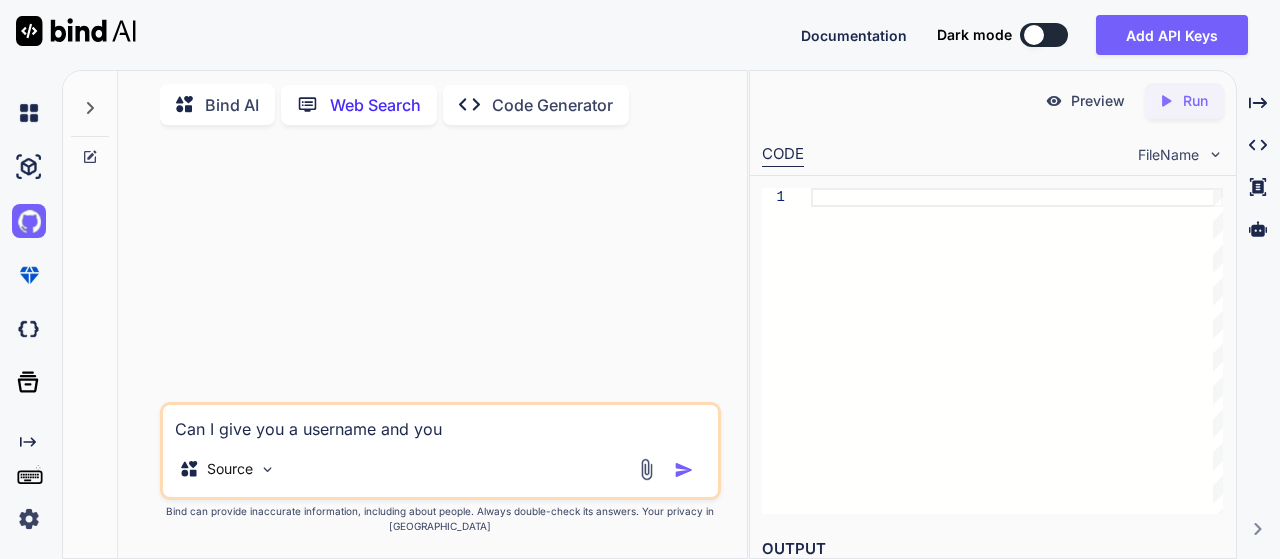 type on "x" 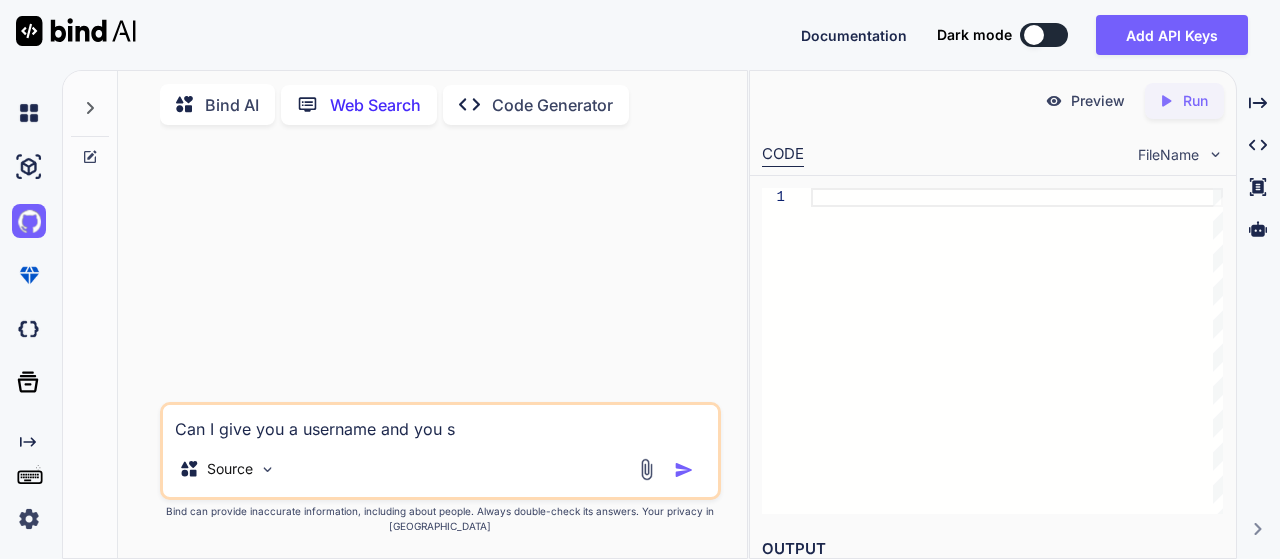 type on "x" 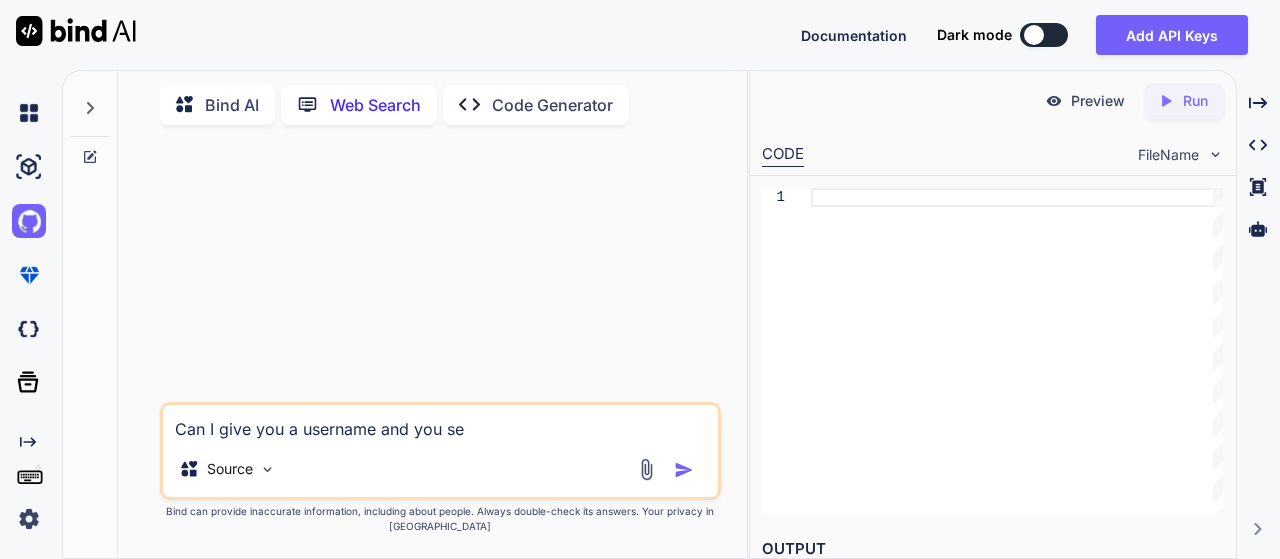 type on "x" 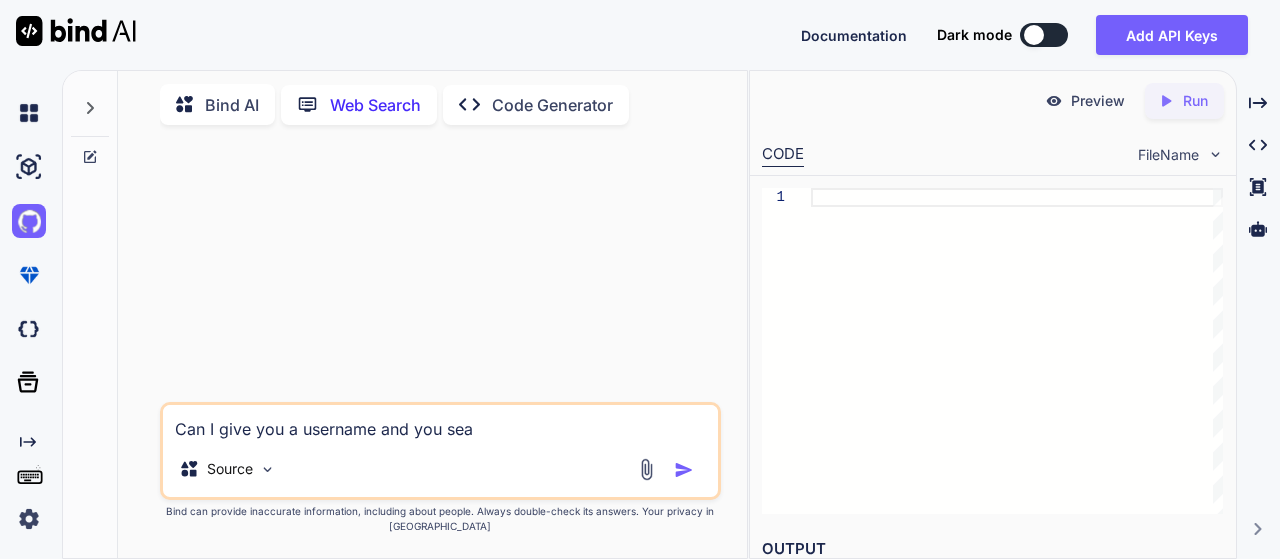 type on "x" 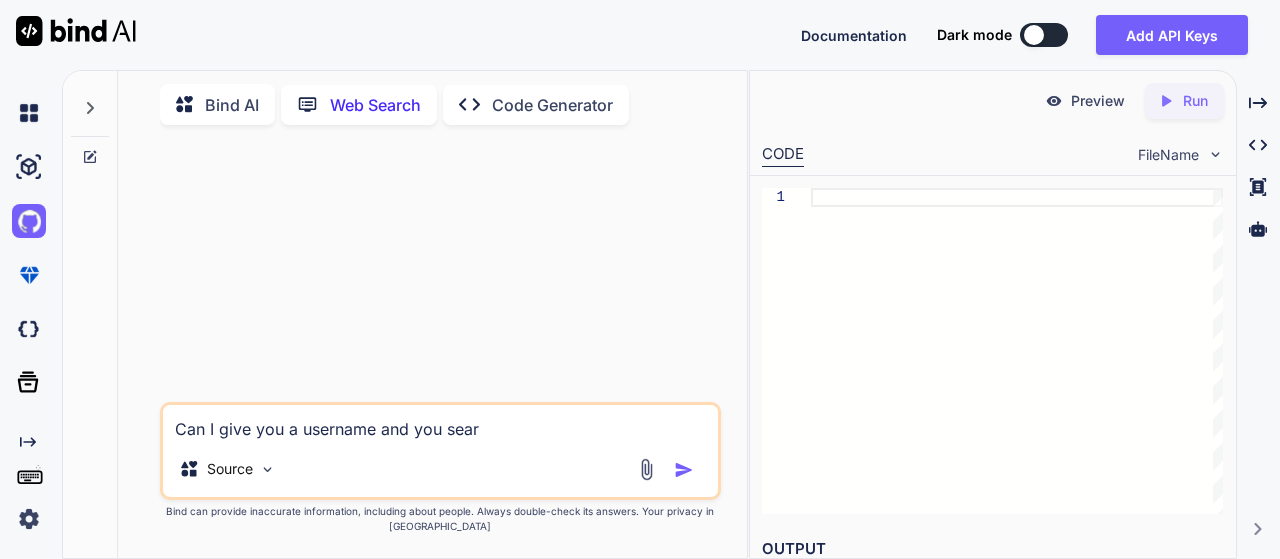 type on "x" 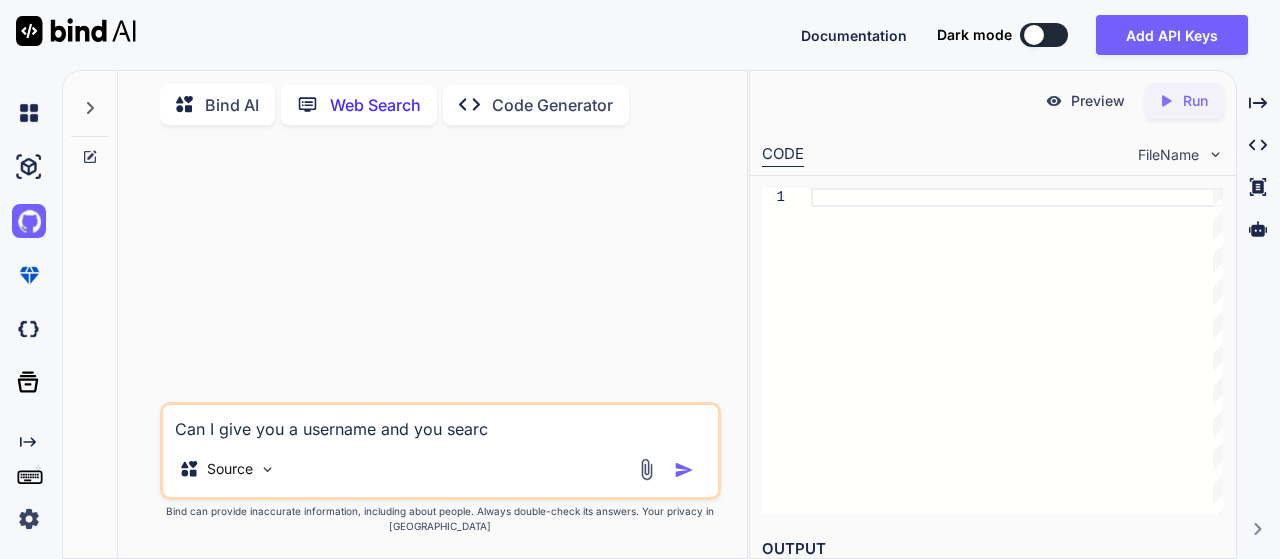 type on "x" 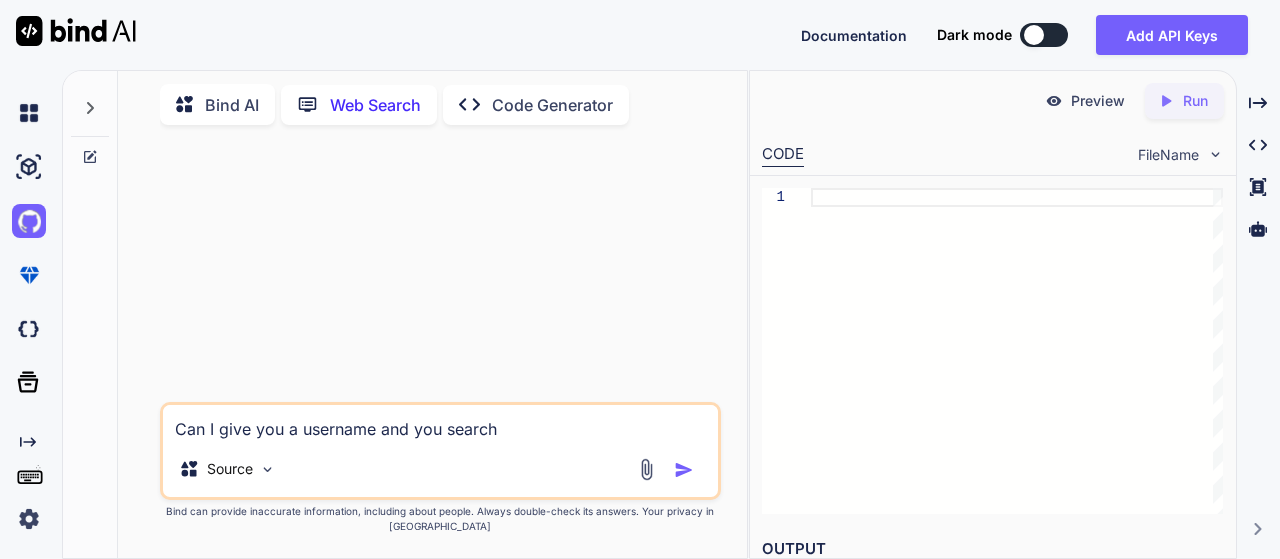 type on "x" 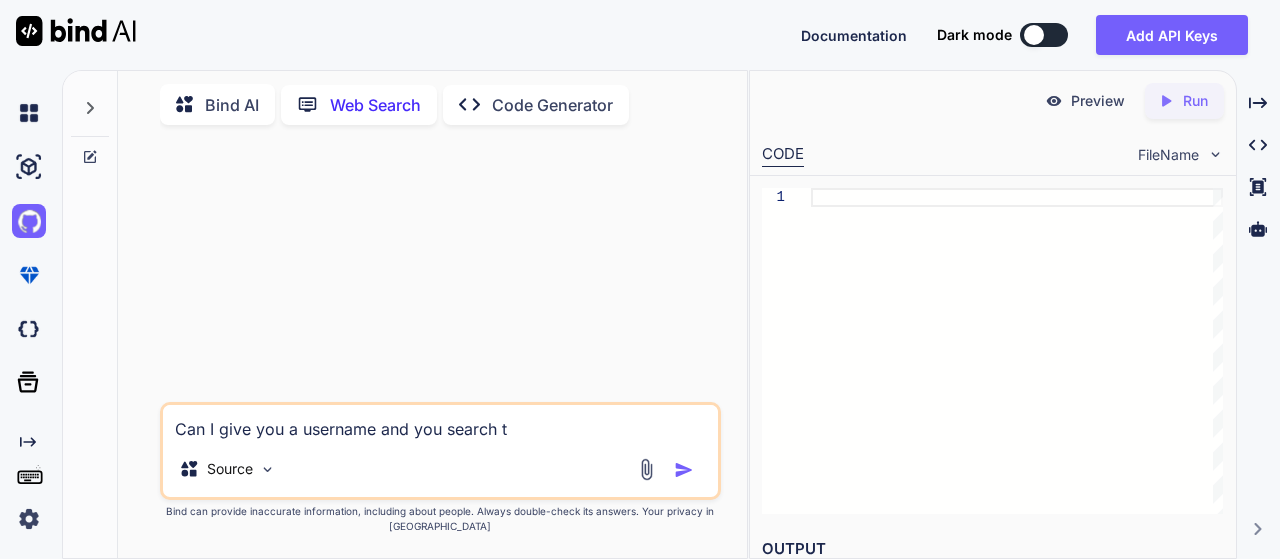 type on "x" 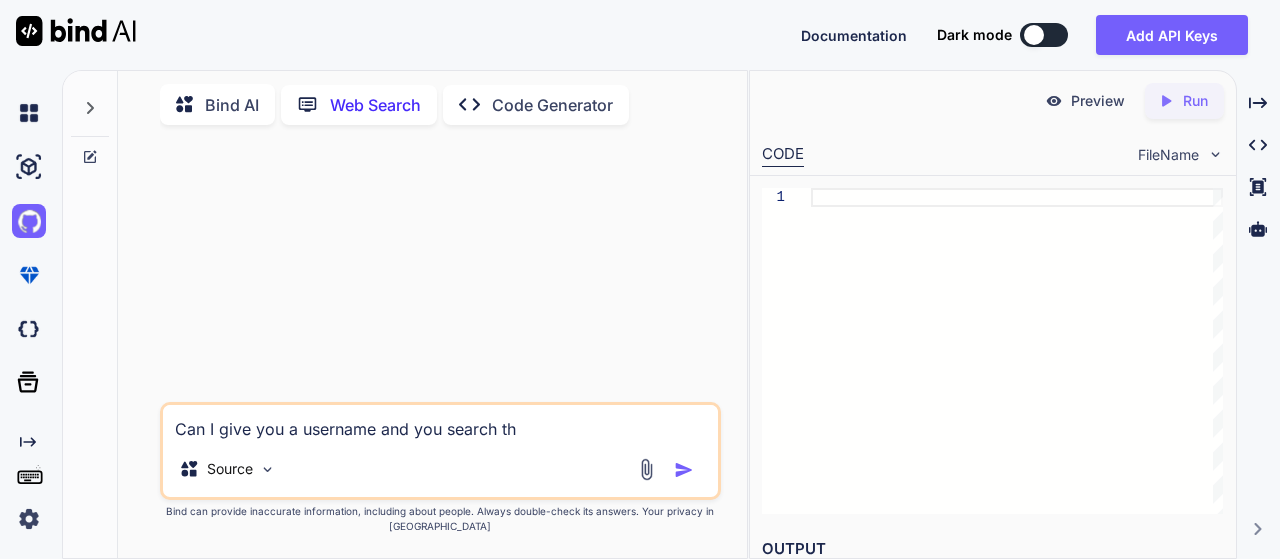 type on "x" 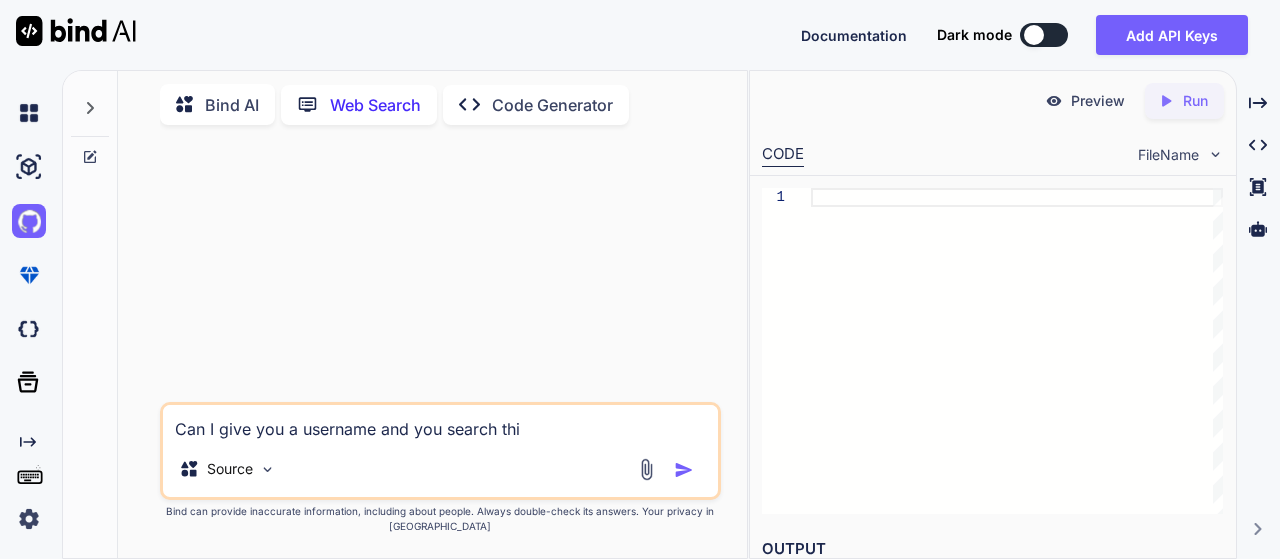 type on "x" 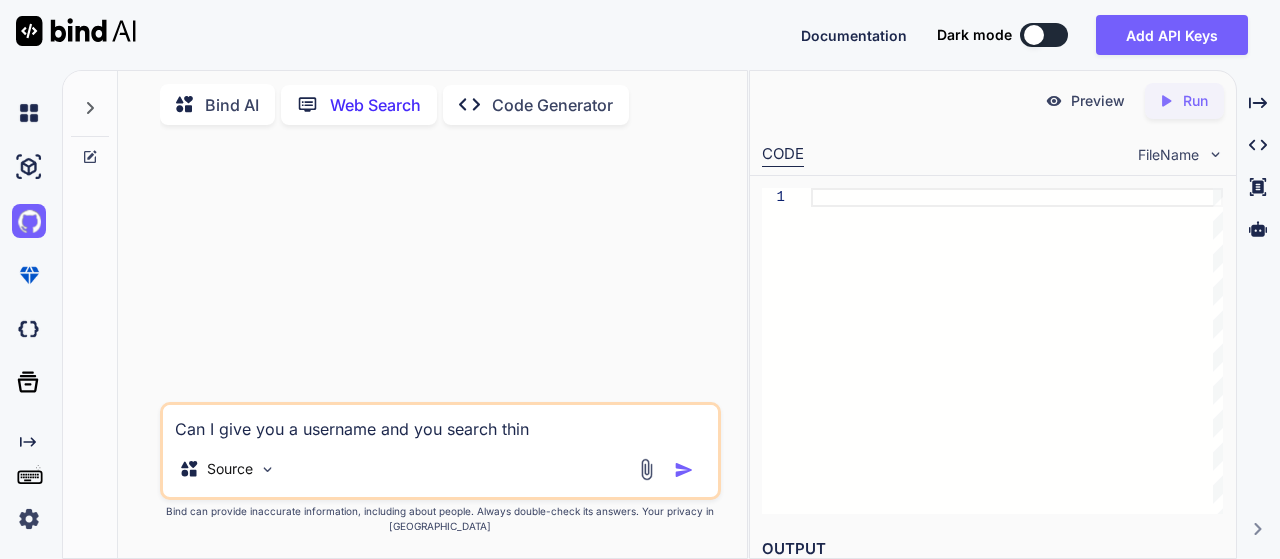 type on "x" 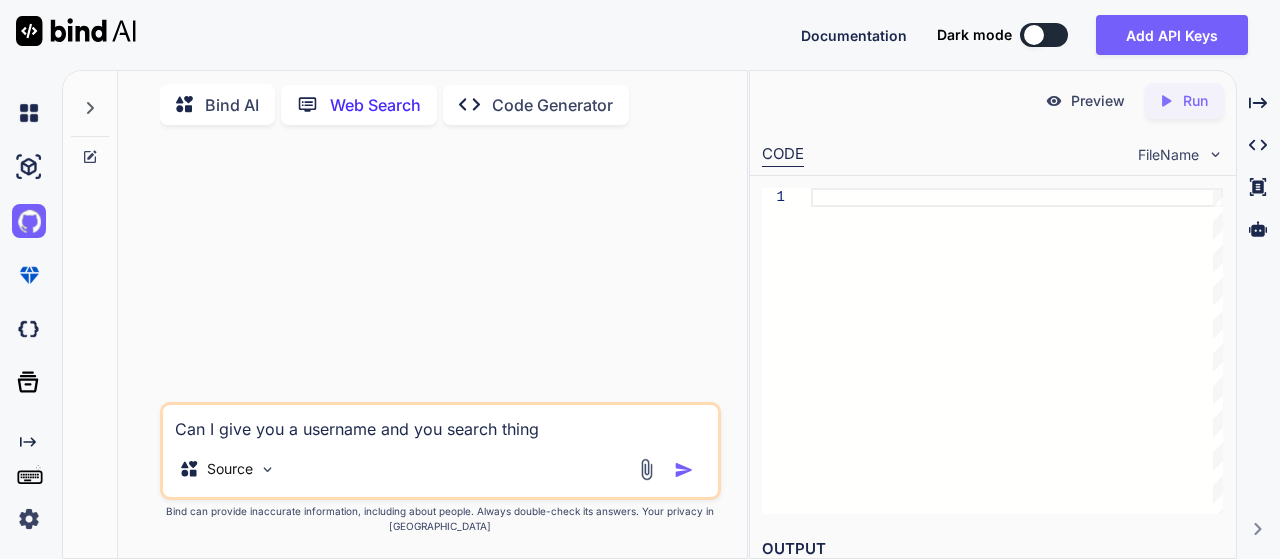 type 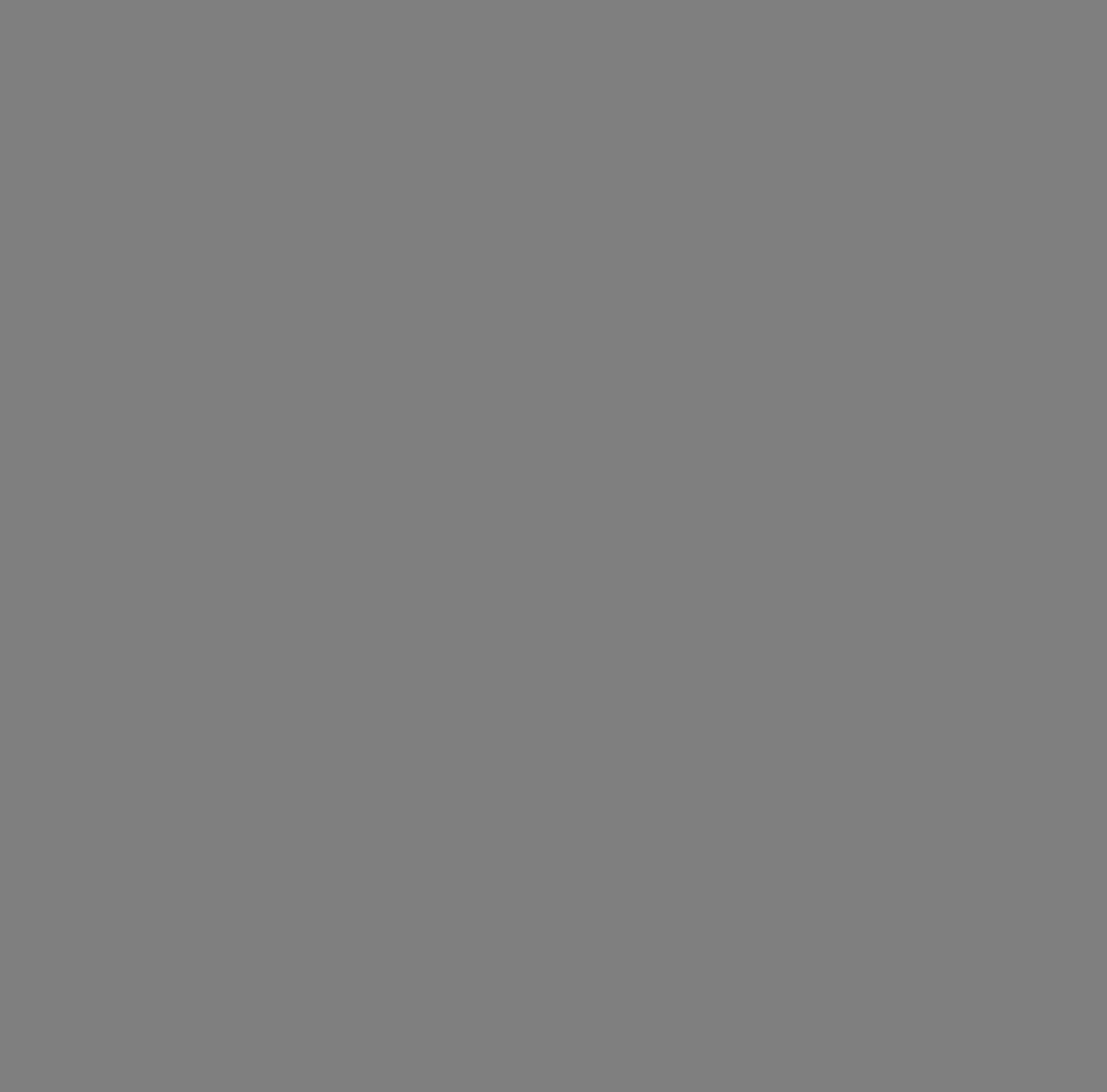 scroll, scrollTop: 0, scrollLeft: 0, axis: both 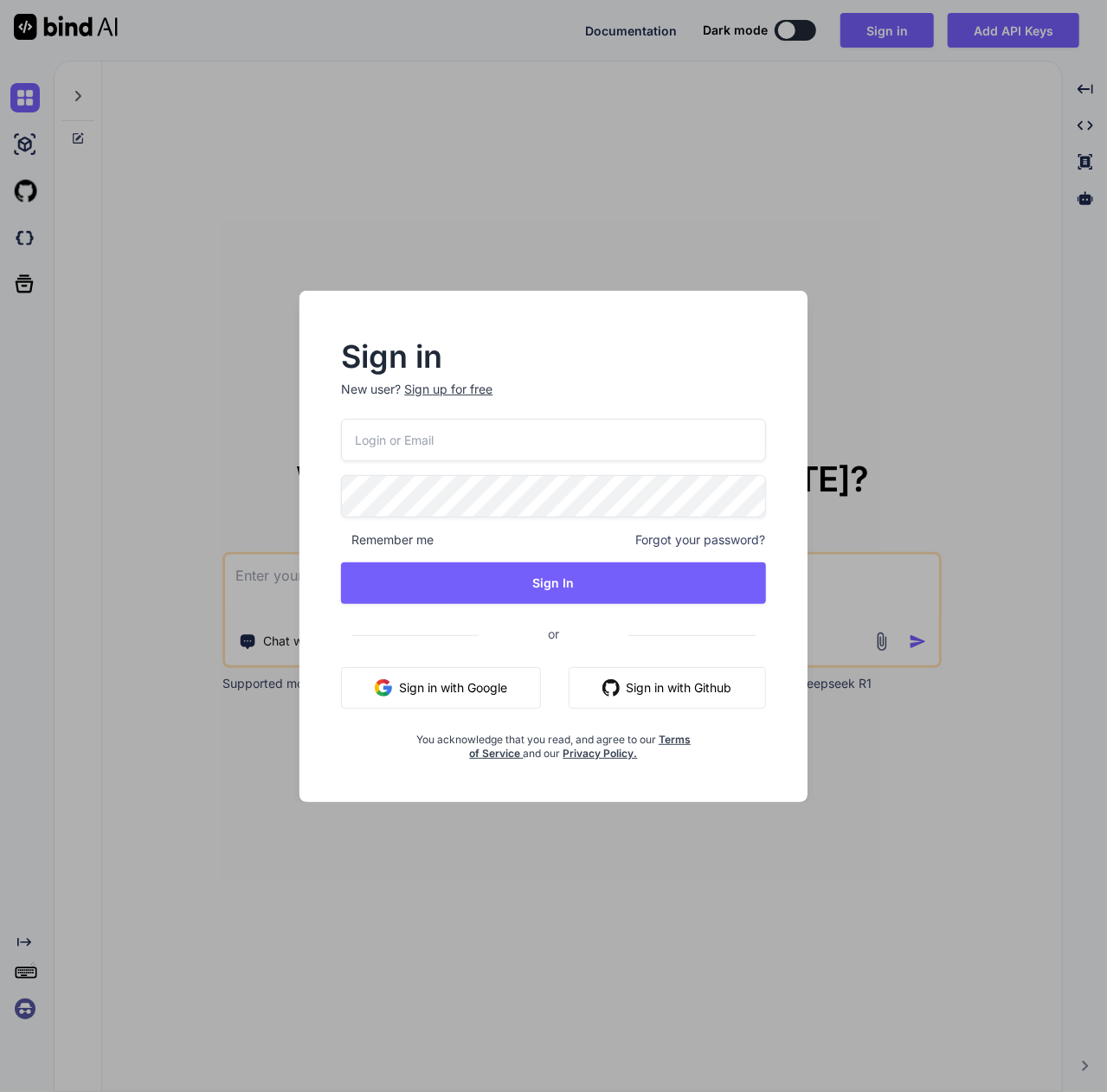 type on "x" 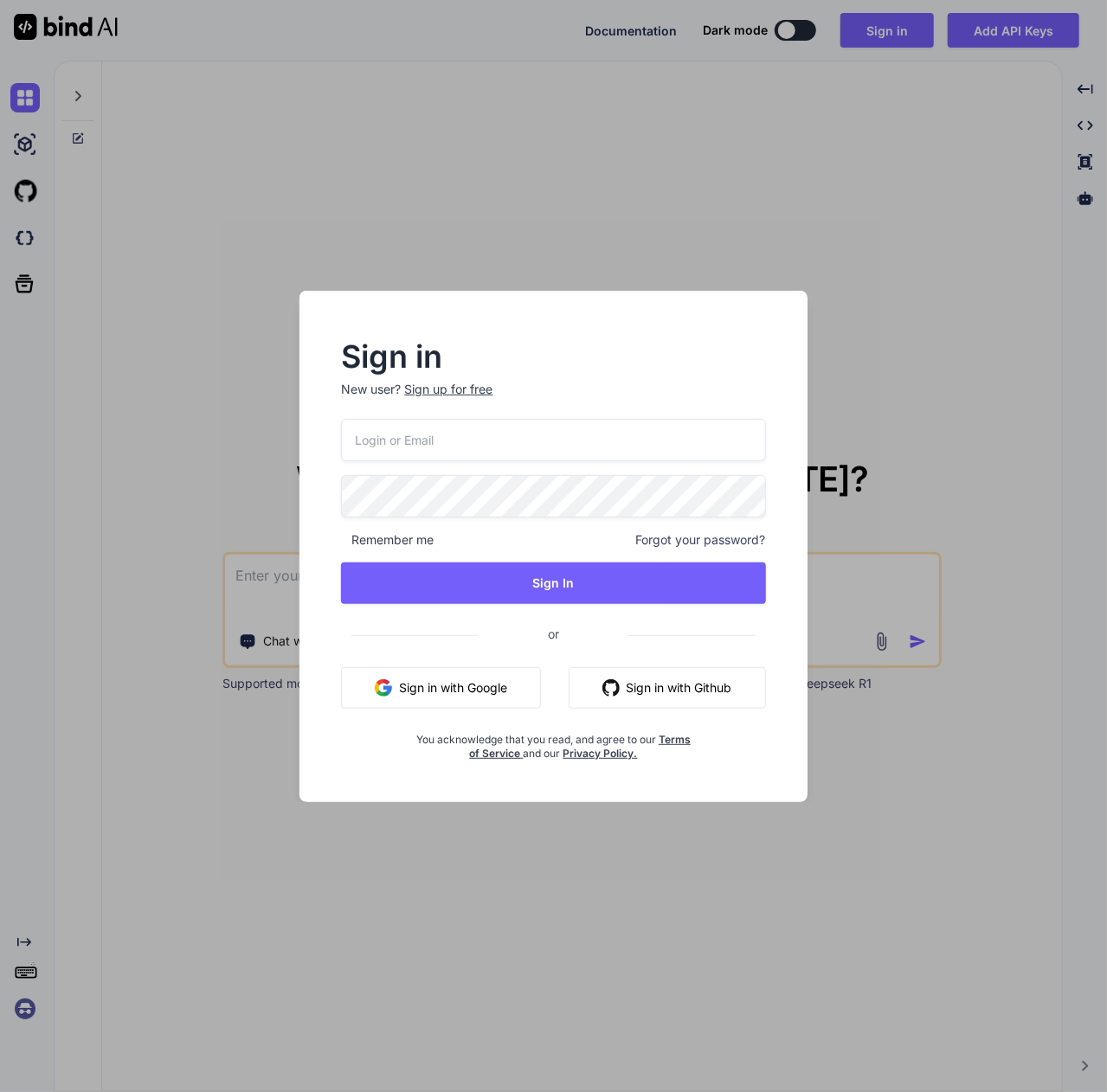 click at bounding box center [611, 688] 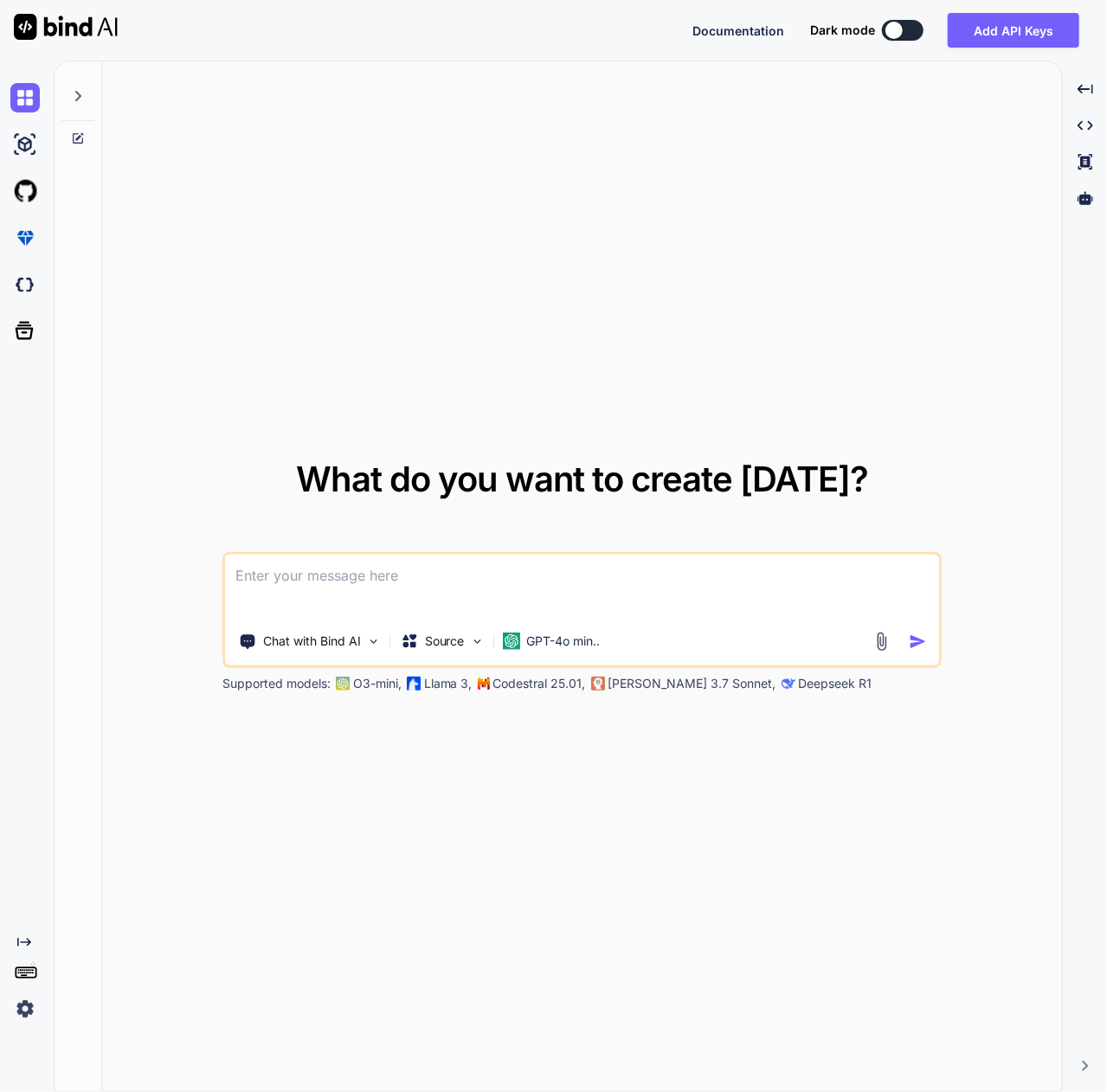 click at bounding box center (582, 587) 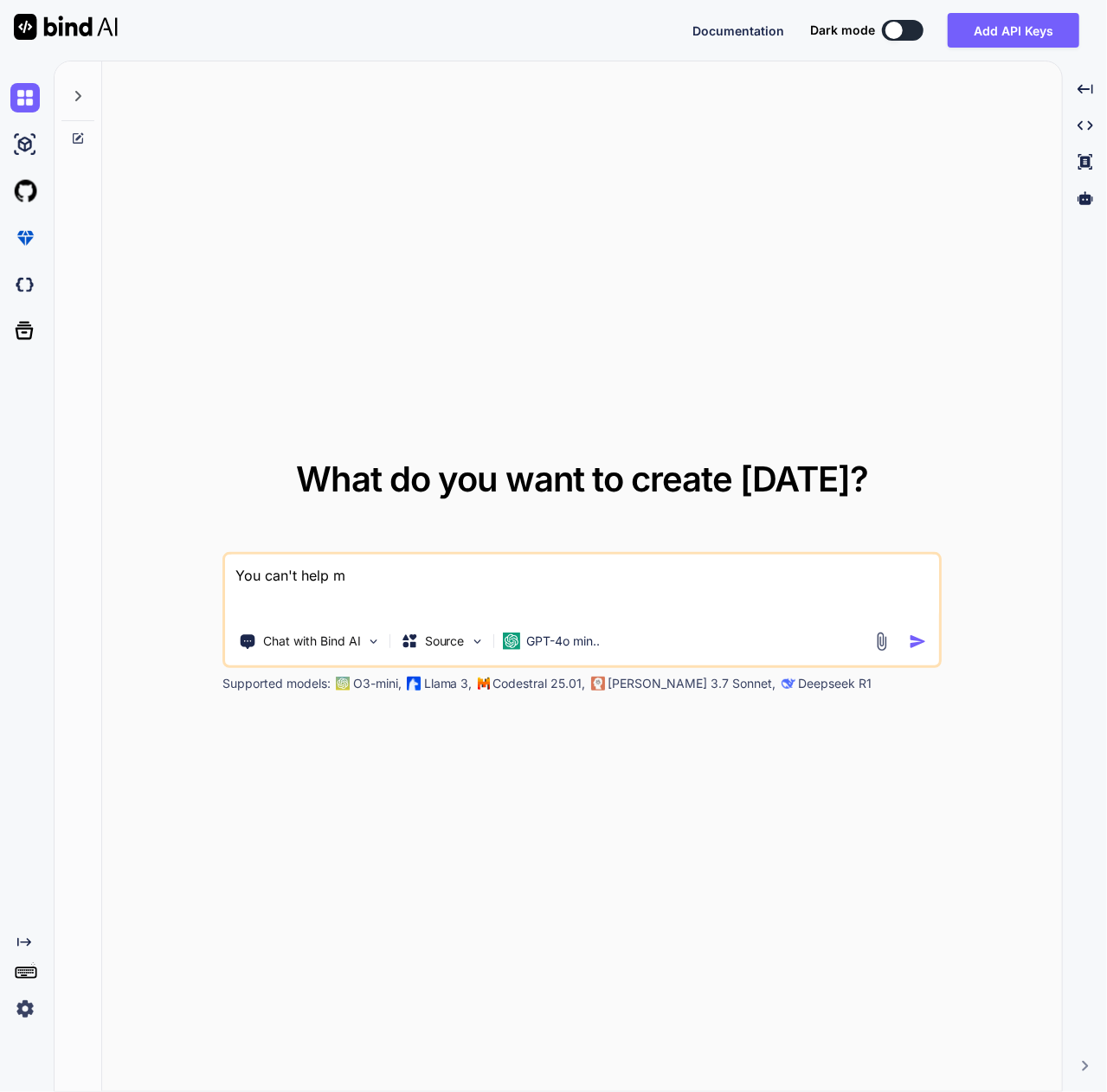 type on "You can't help me" 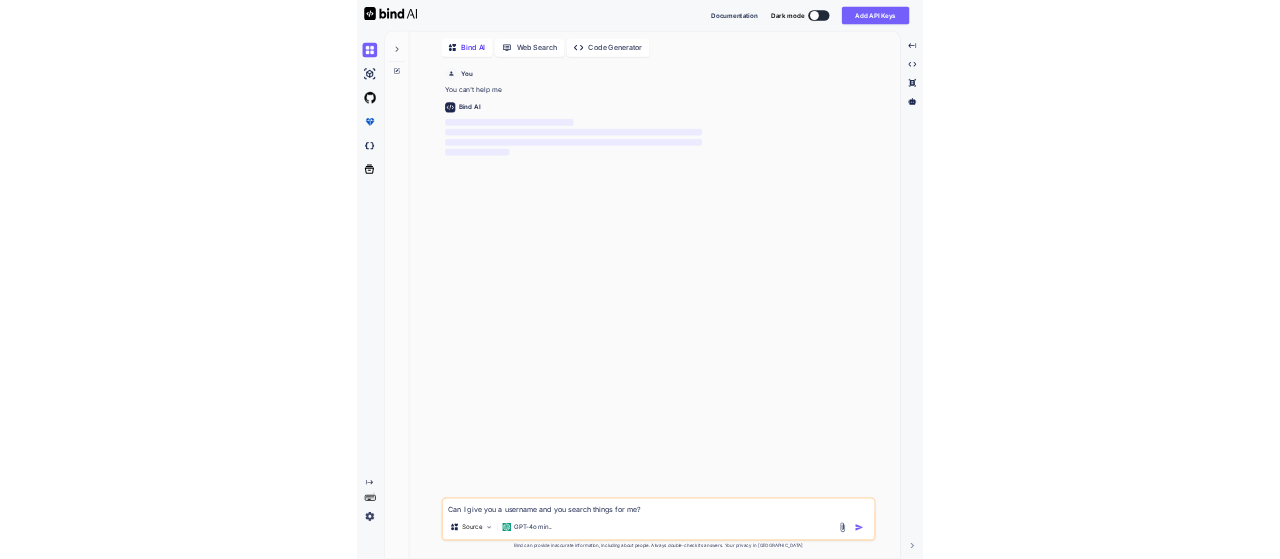 scroll, scrollTop: 7, scrollLeft: 0, axis: vertical 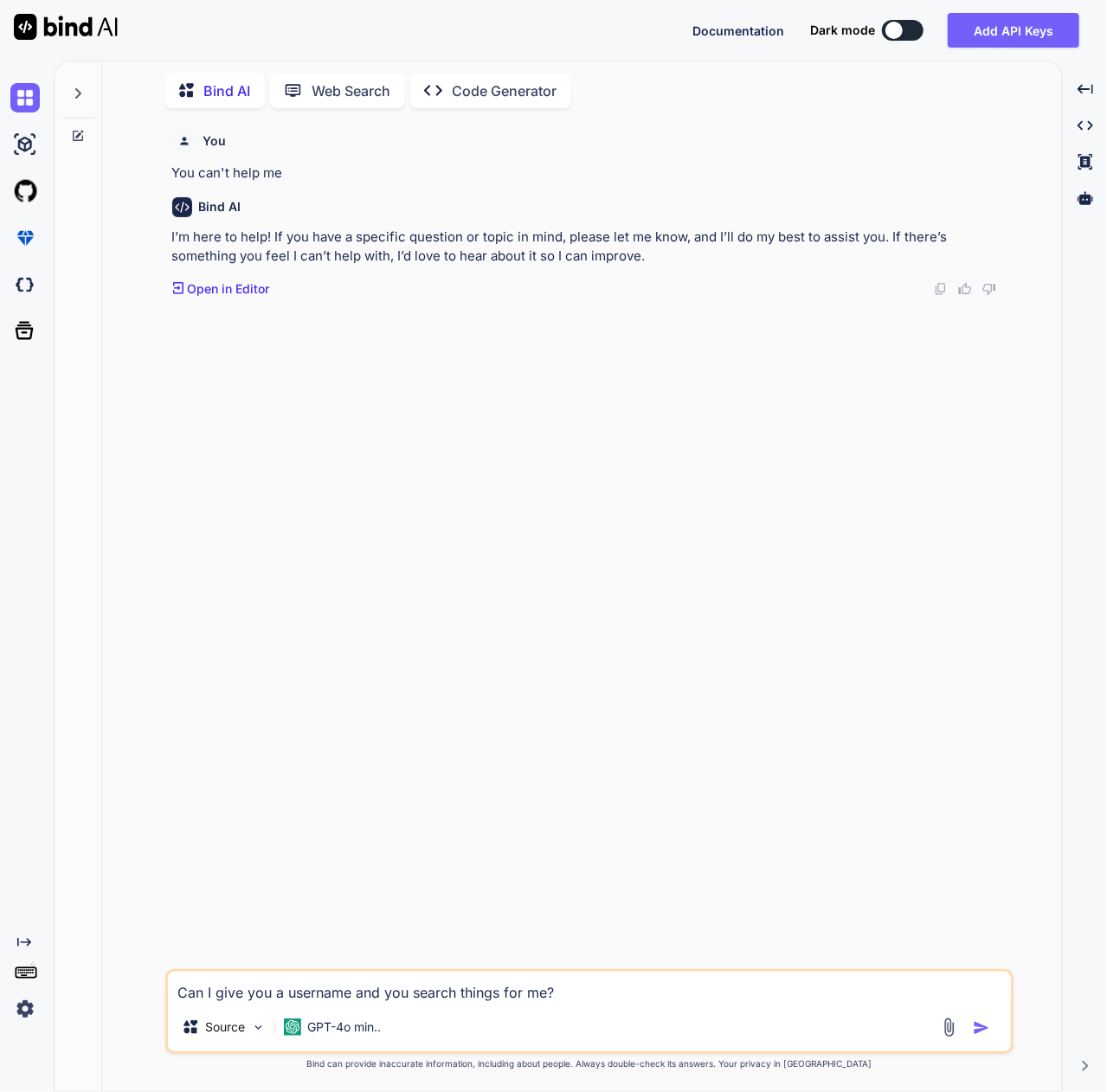 click on "Can I give you a username and you search things for me?" at bounding box center (589, 987) 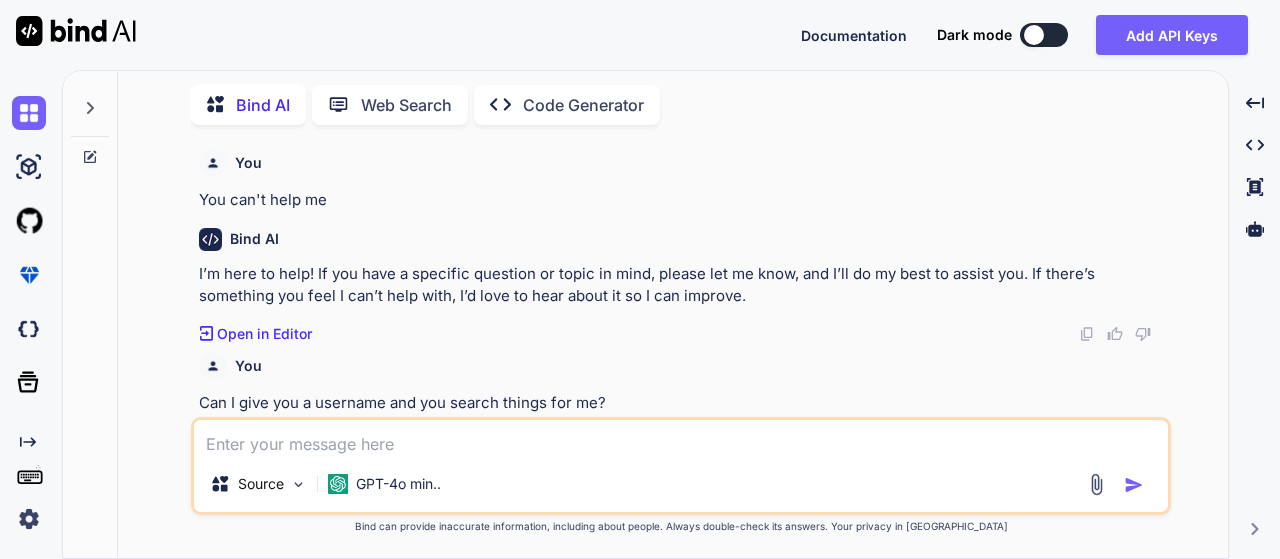 click at bounding box center (681, 438) 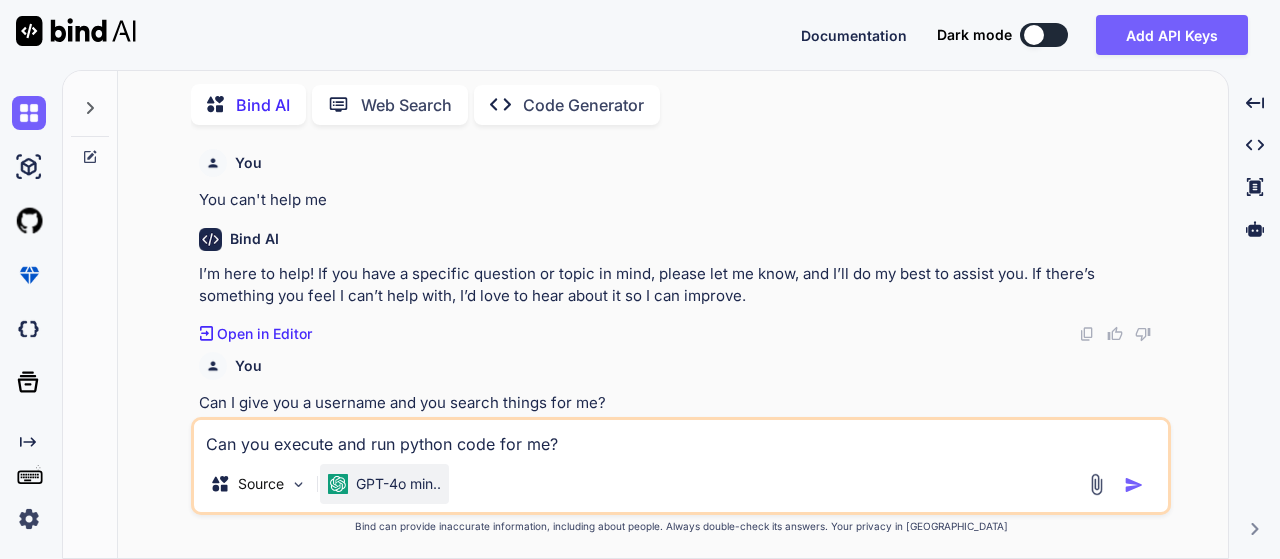type on "Can you execute and run python code for me?" 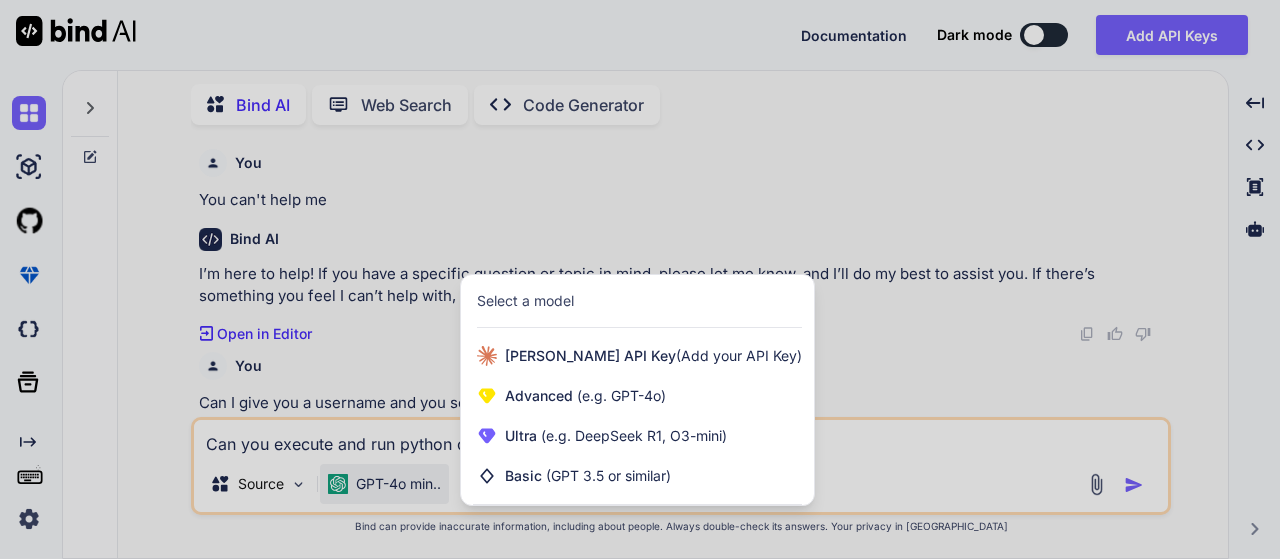 click at bounding box center (640, 279) 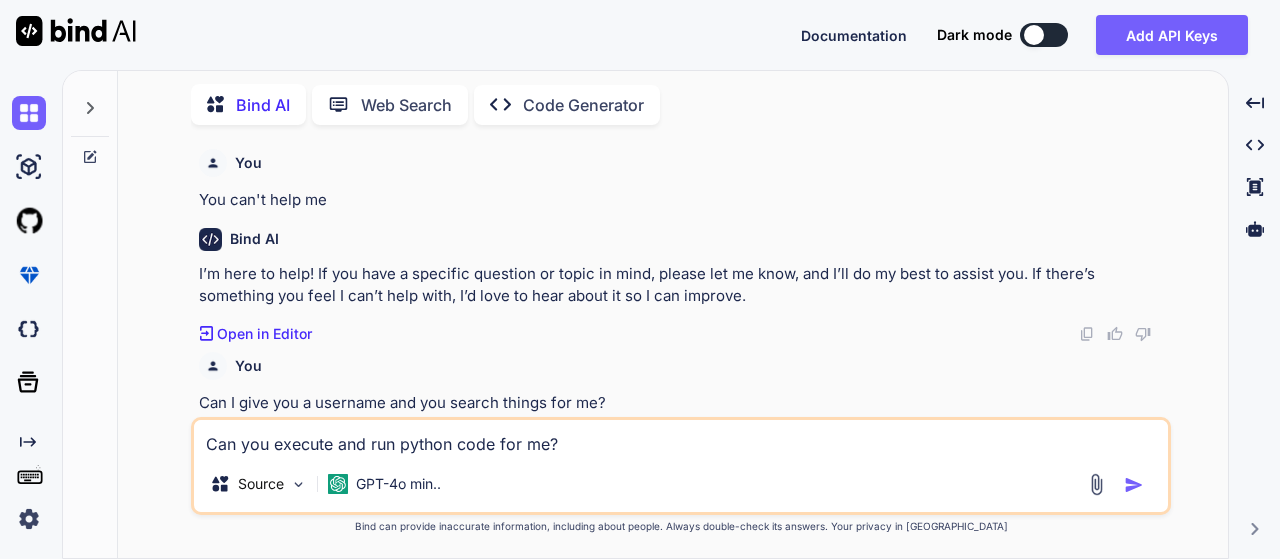 click at bounding box center [1134, 485] 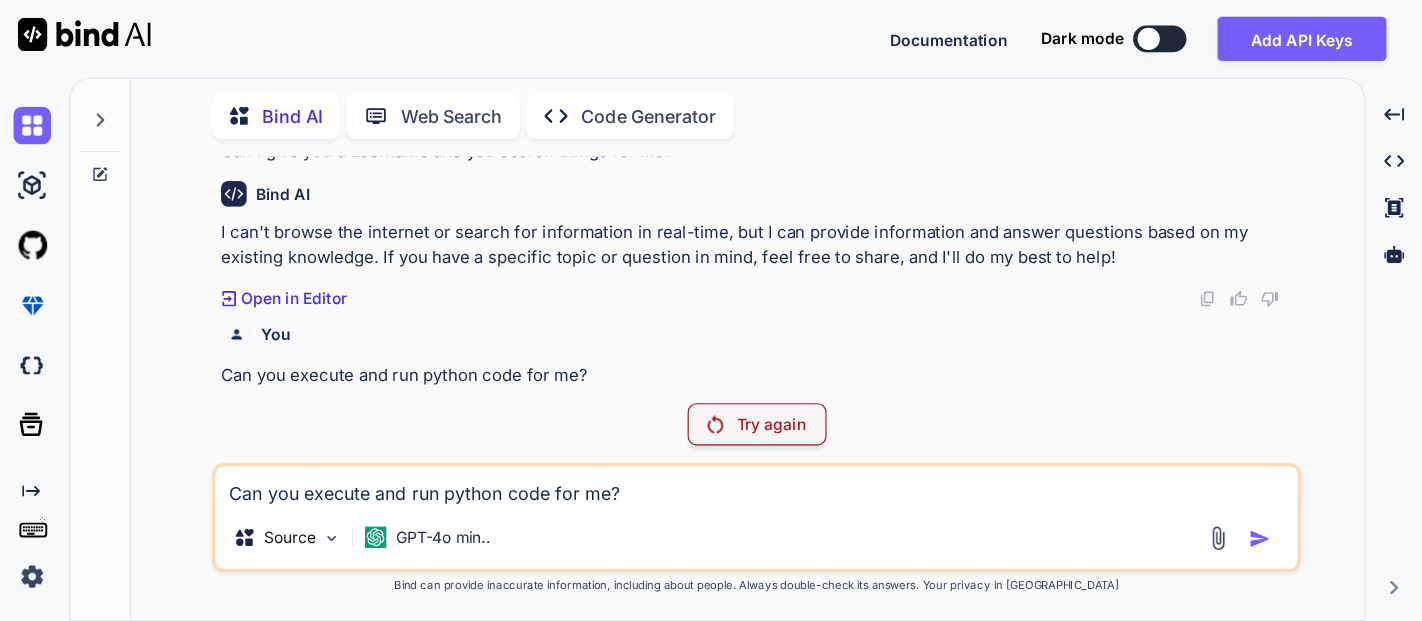 scroll, scrollTop: 0, scrollLeft: 0, axis: both 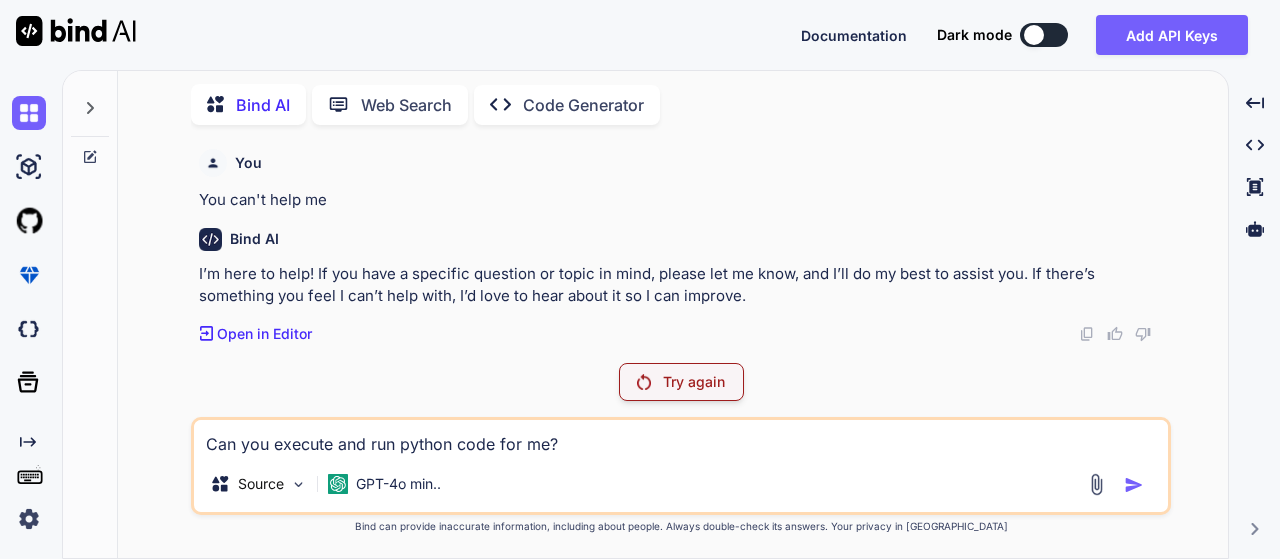 click at bounding box center (29, 519) 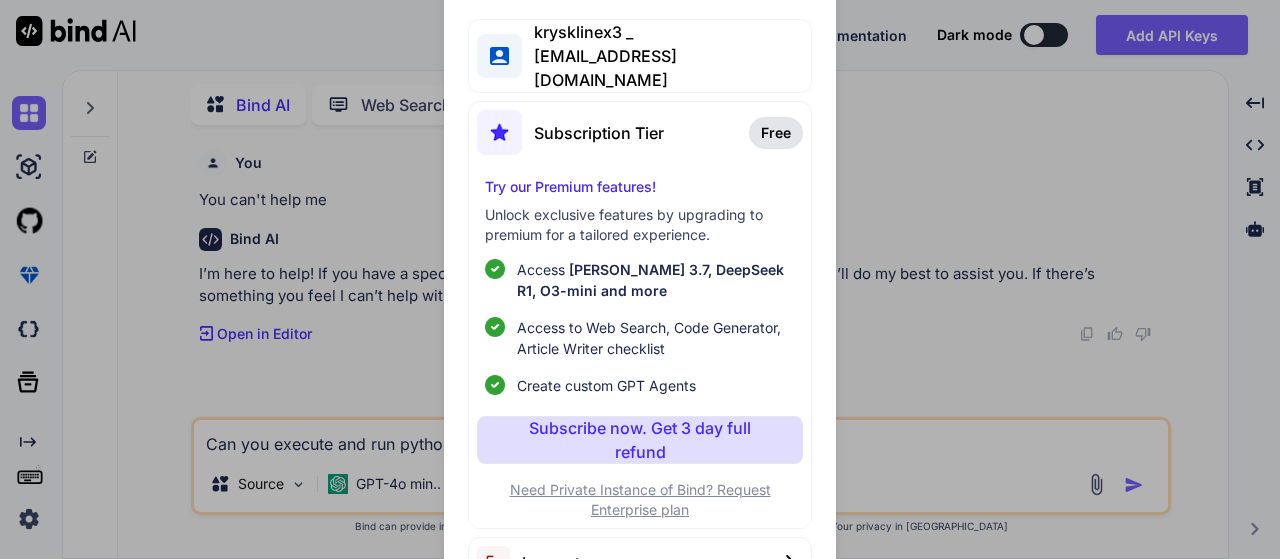 click on "krysklinex3@gmail.com" at bounding box center (666, 68) 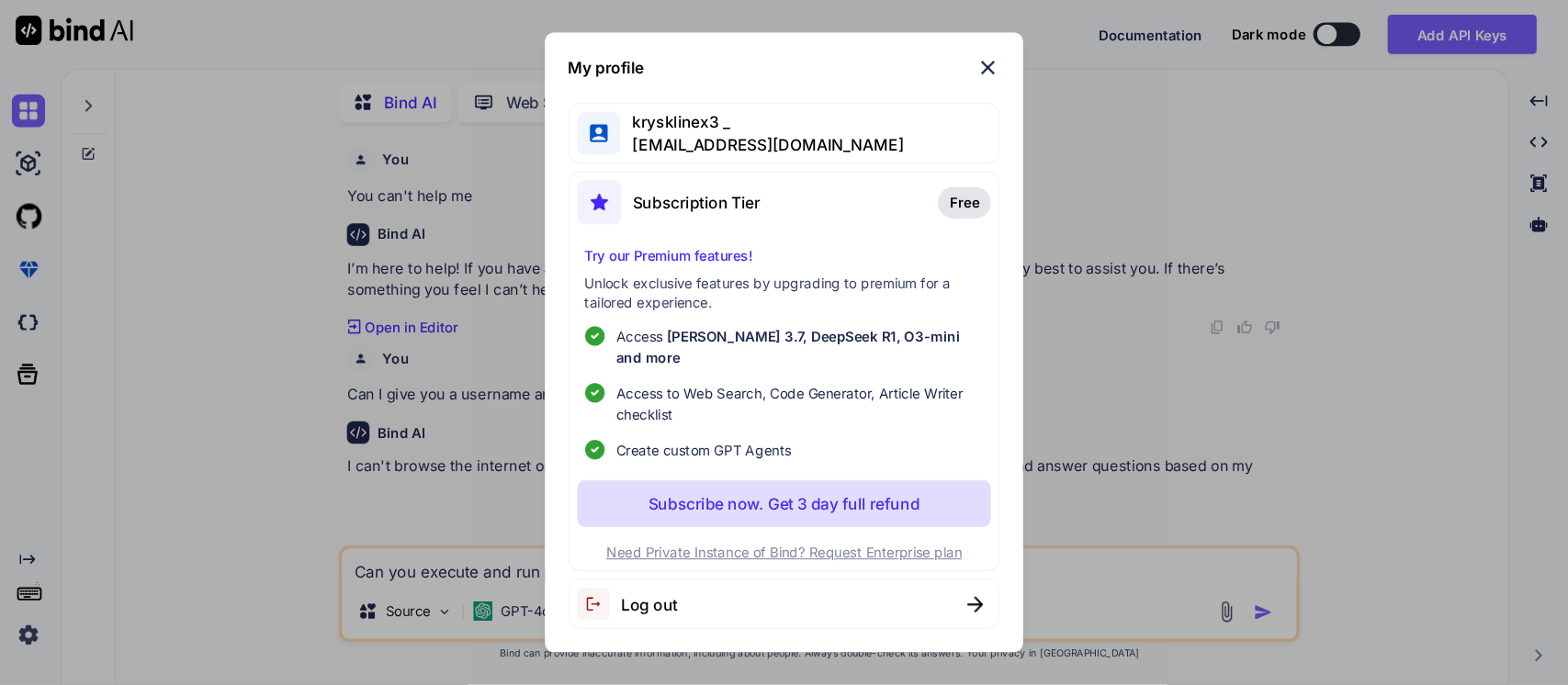 scroll, scrollTop: 6, scrollLeft: 0, axis: vertical 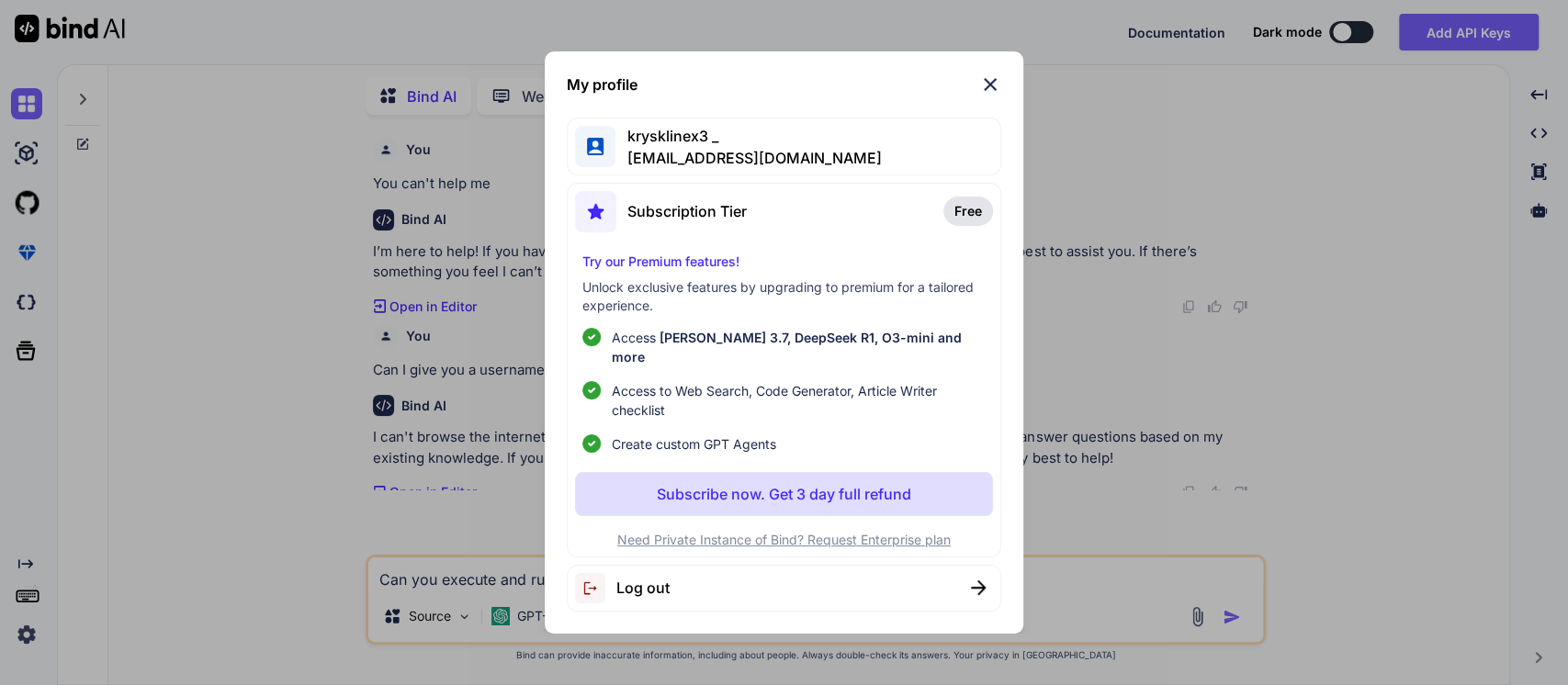 click on "My profile krysklinex3 _ krysklinex3@gmail.com Subscription Tier Free Try our Premium features! Unlock exclusive features by upgrading to premium for a tailored experience.   Access   Claude 3.7, DeepSeek R1, O3-mini and more   Access to Web Search, Code Generator, Article Writer checklist   Create custom GPT Agents Subscribe now. Get 3 day full refund Need Private Instance of Bind? Request Enterprise plan Log out" at bounding box center [784, 342] 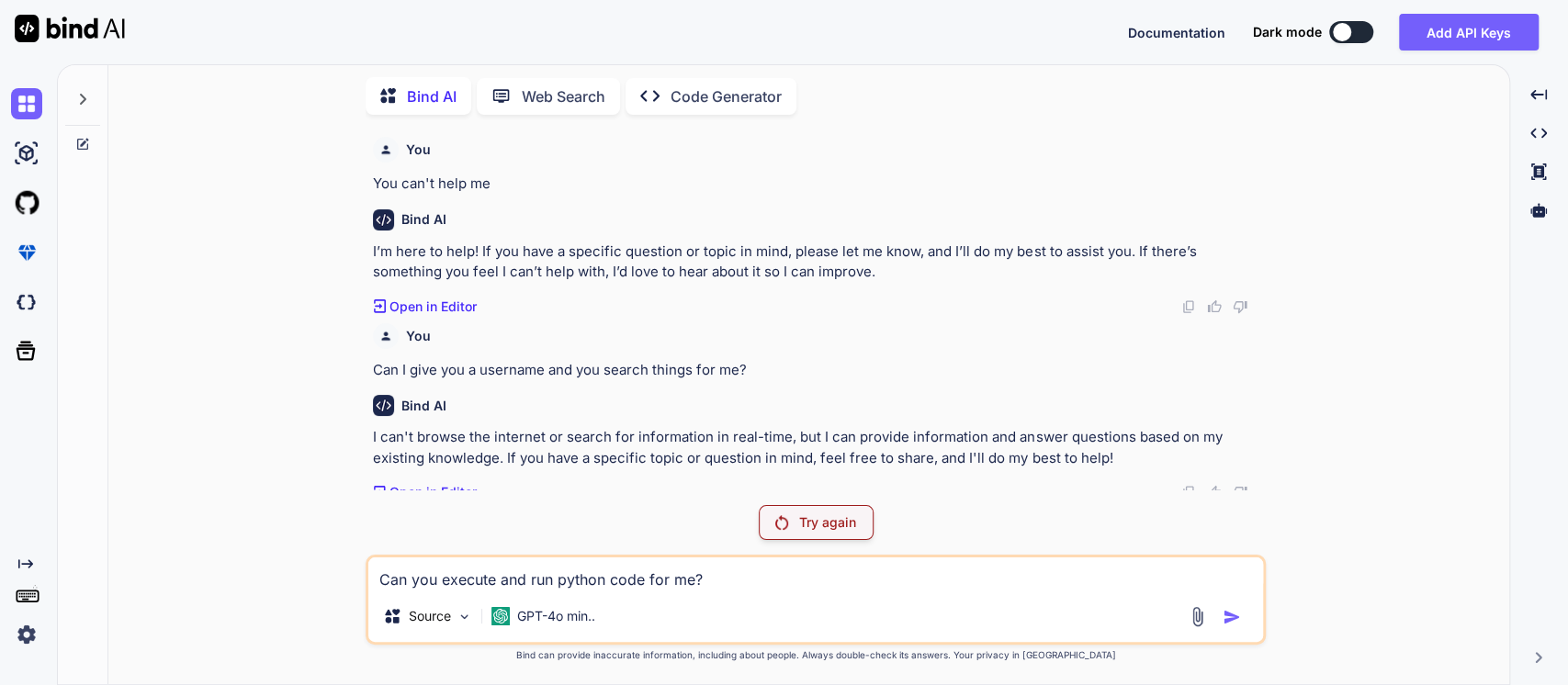 click at bounding box center (27, 634) 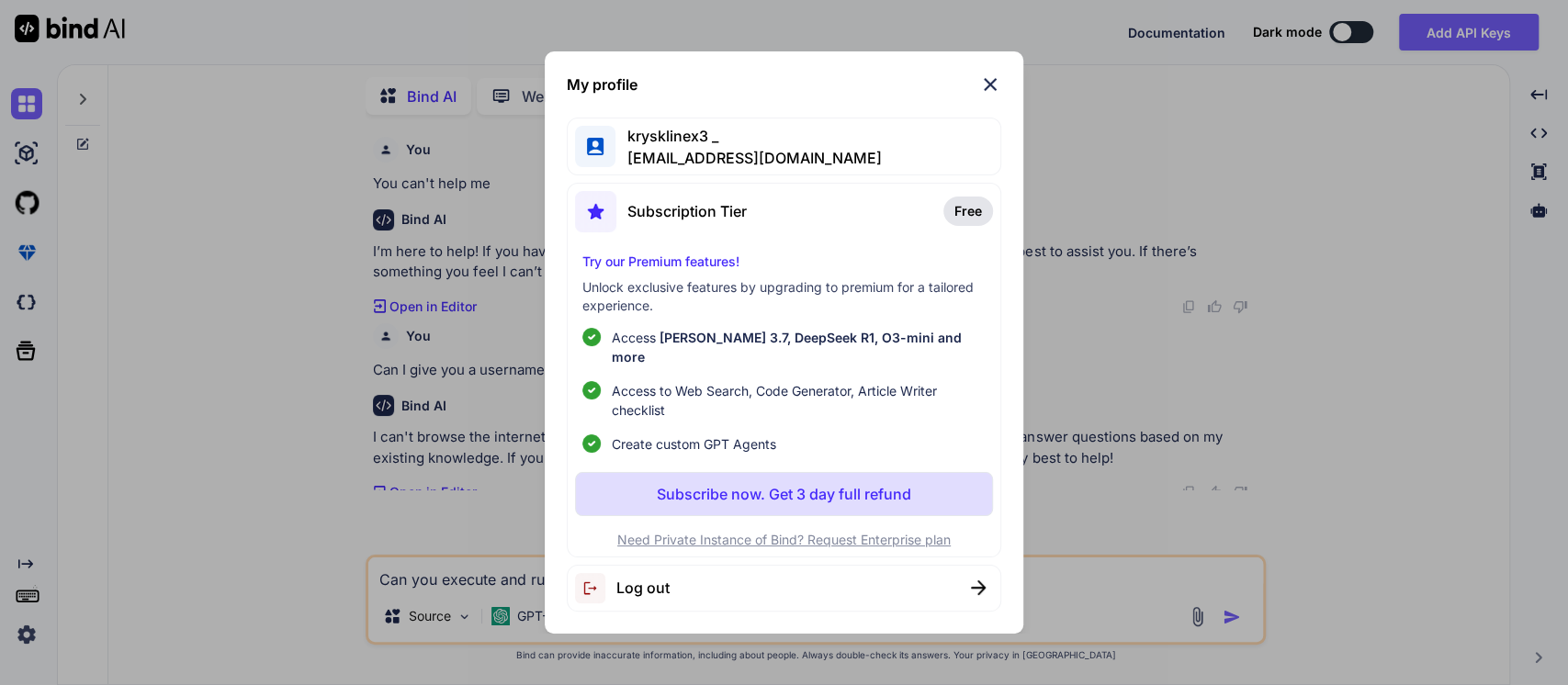 click on "My profile krysklinex3 _ krysklinex3@gmail.com Subscription Tier Free Try our Premium features! Unlock exclusive features by upgrading to premium for a tailored experience.   Access   Claude 3.7, DeepSeek R1, O3-mini and more   Access to Web Search, Code Generator, Article Writer checklist   Create custom GPT Agents Subscribe now. Get 3 day full refund Need Private Instance of Bind? Request Enterprise plan Log out" at bounding box center (784, 342) 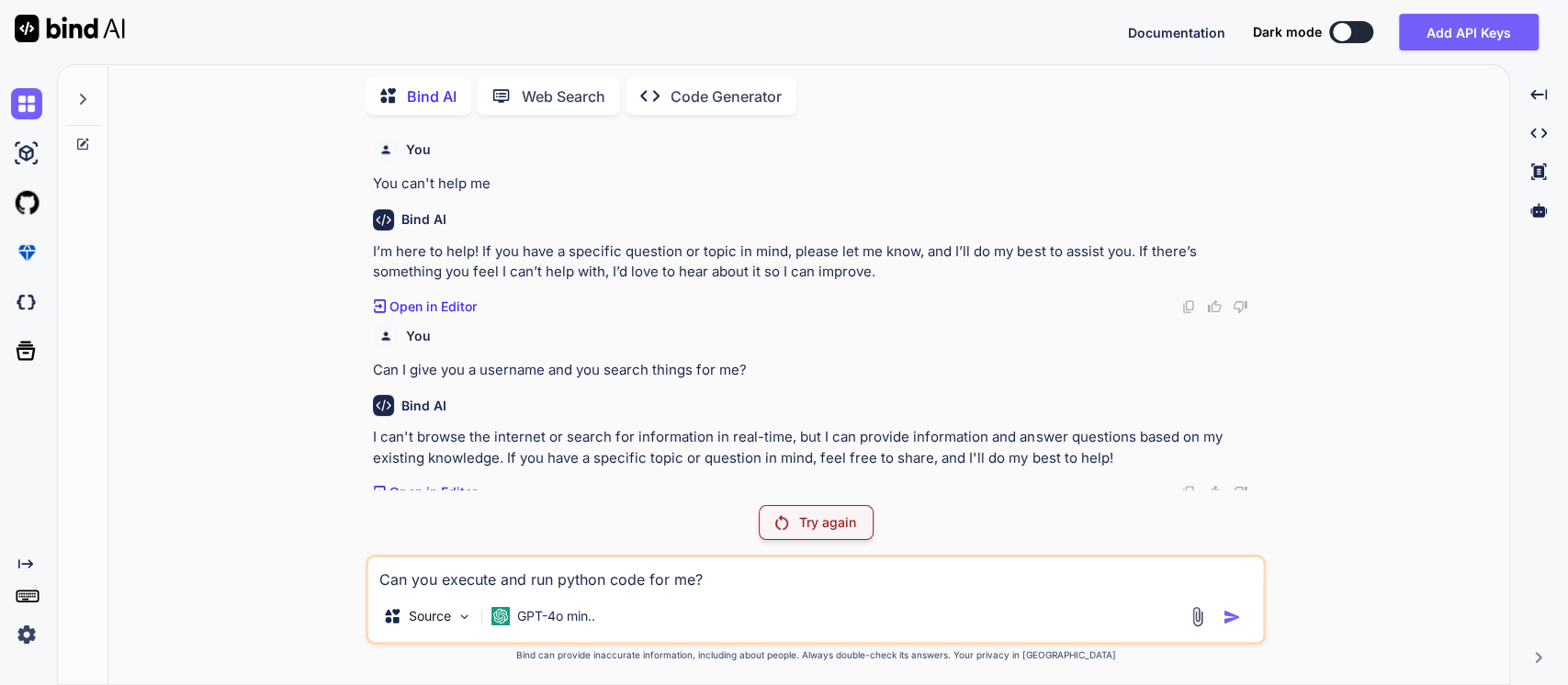 click 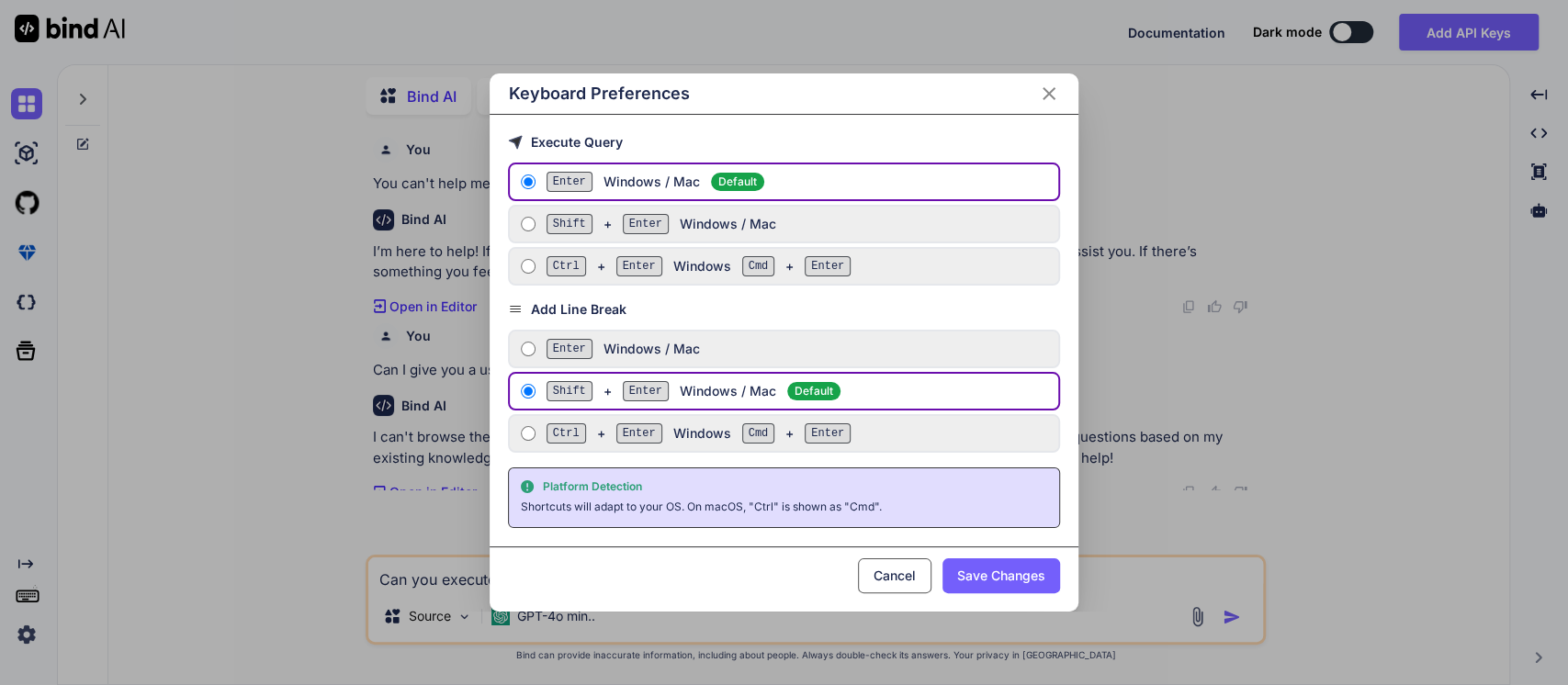 click on "Keyboard Preferences Execute Query Enter  Windows / Mac   Default  Shift  +   Enter  Windows / Mac   Ctrl  +   Enter   Windows    Cmd  +   Enter Add Line Break Enter  Windows / Mac    Shift  +   Enter  Windows / Mac Default   Ctrl  +   Enter   Windows    Cmd  +   Enter Platform Detection Shortcuts will adapt to your OS. On macOS, "Ctrl" is shown as "Cmd". Cancel Save Changes" at bounding box center [784, 342] 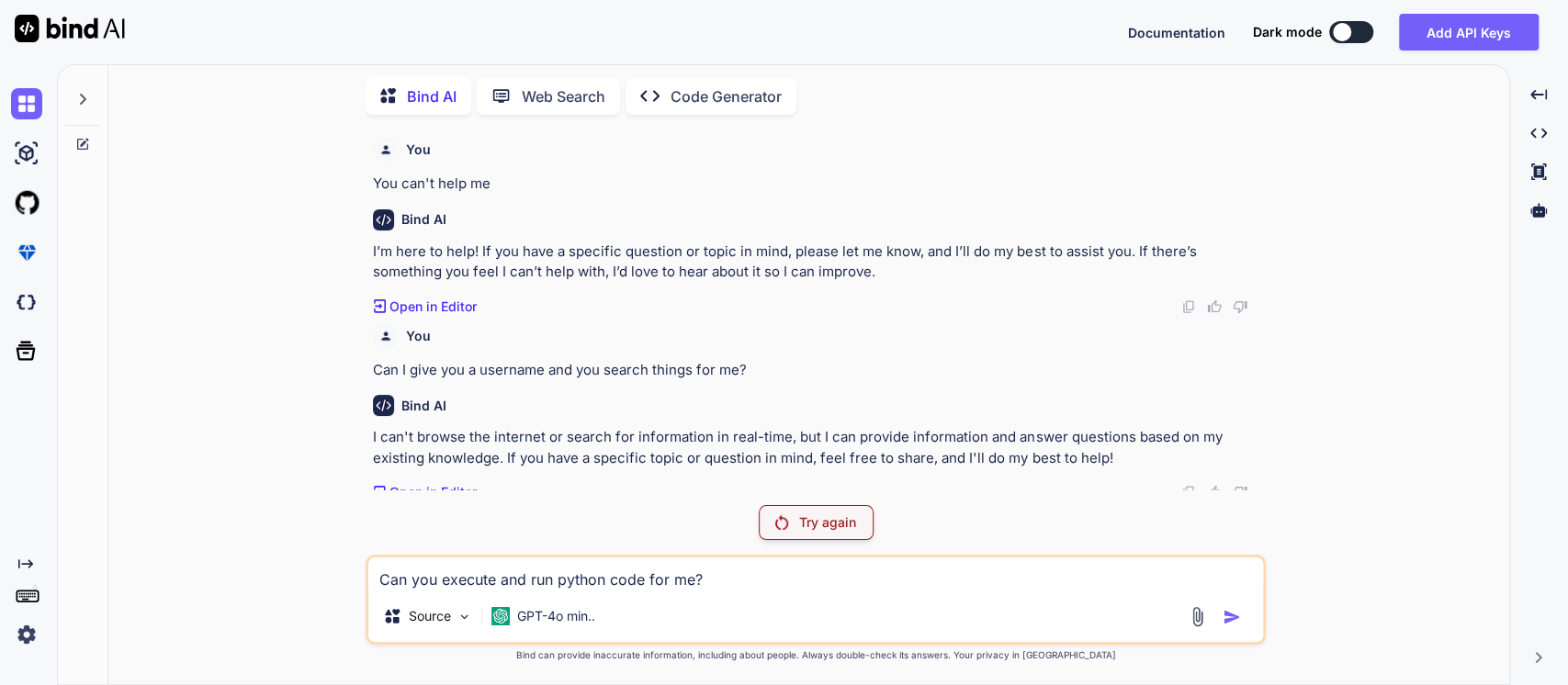 click on "Created with Pixso." at bounding box center (25, 603) 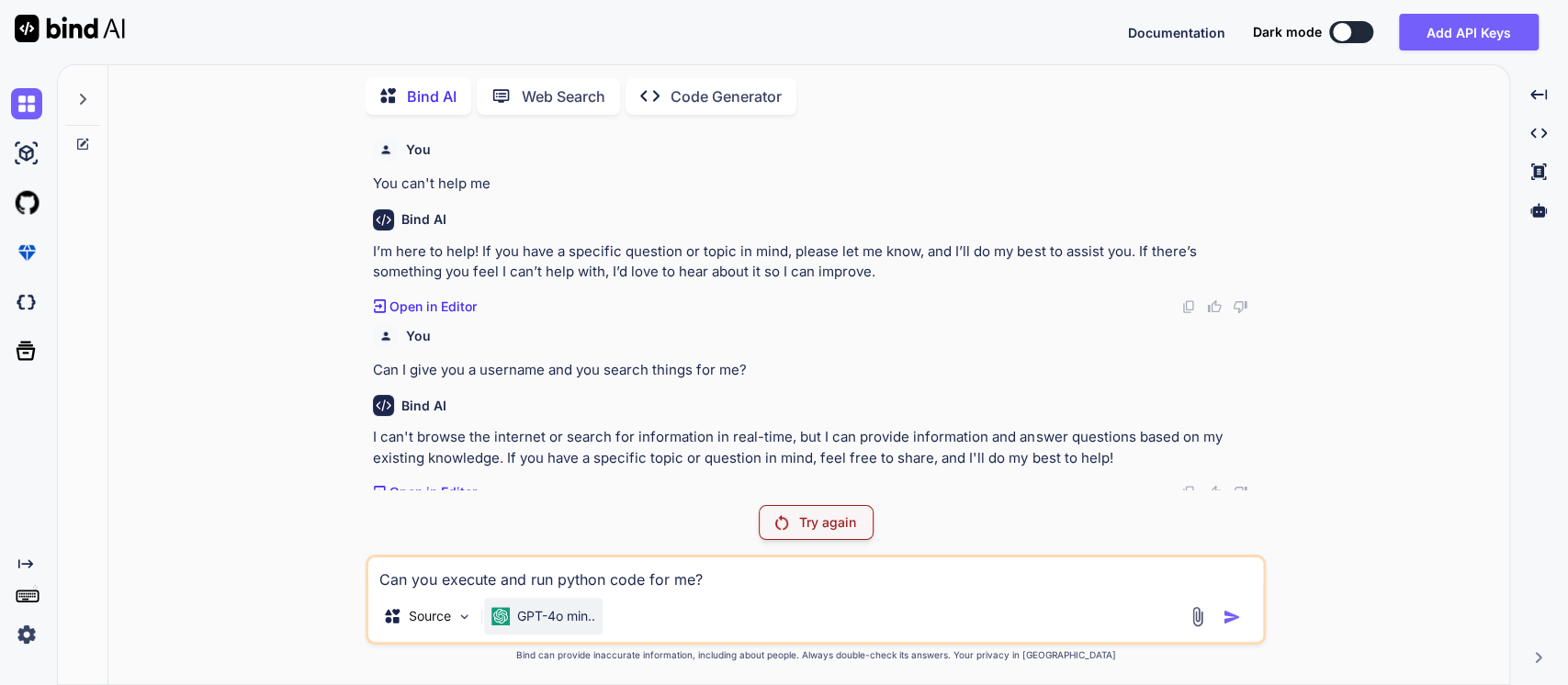 click on "GPT-4o min.." at bounding box center (543, 616) 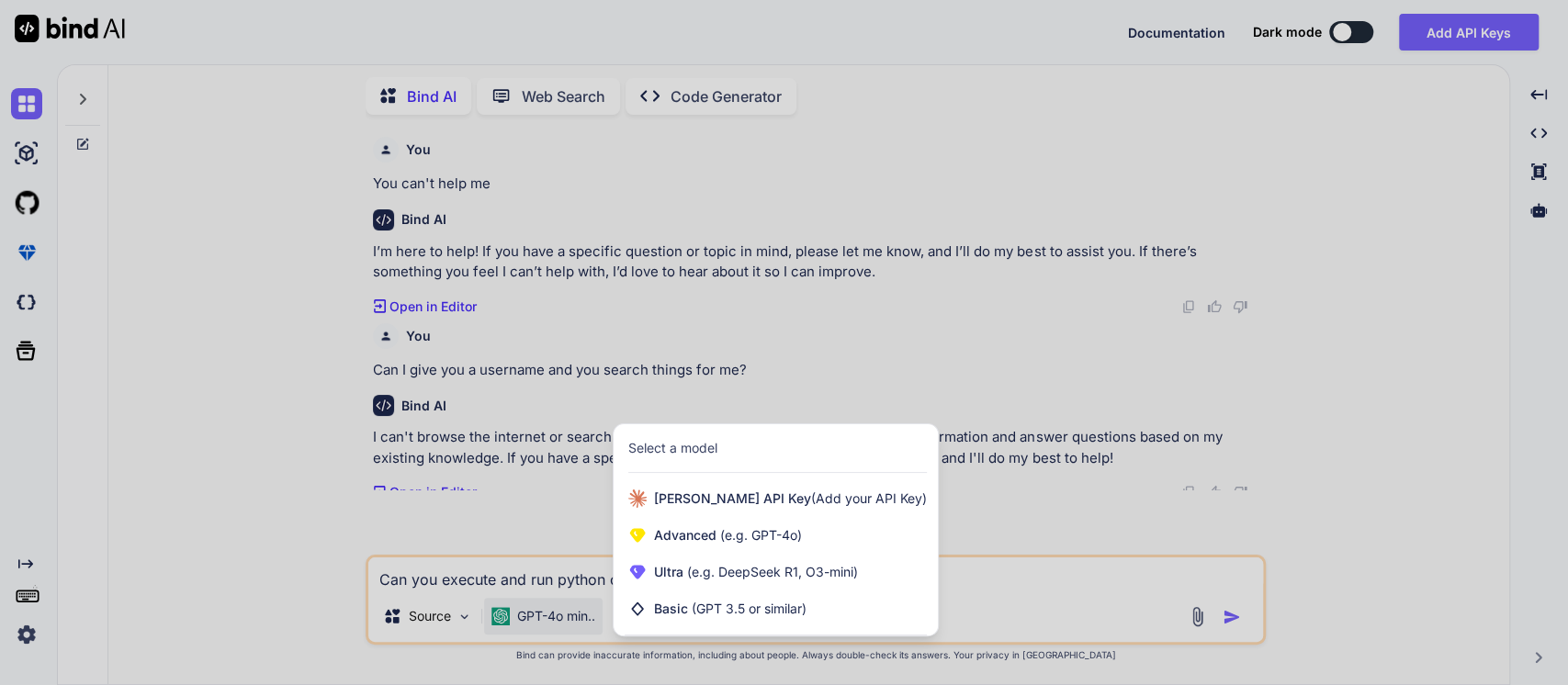 click at bounding box center (784, 342) 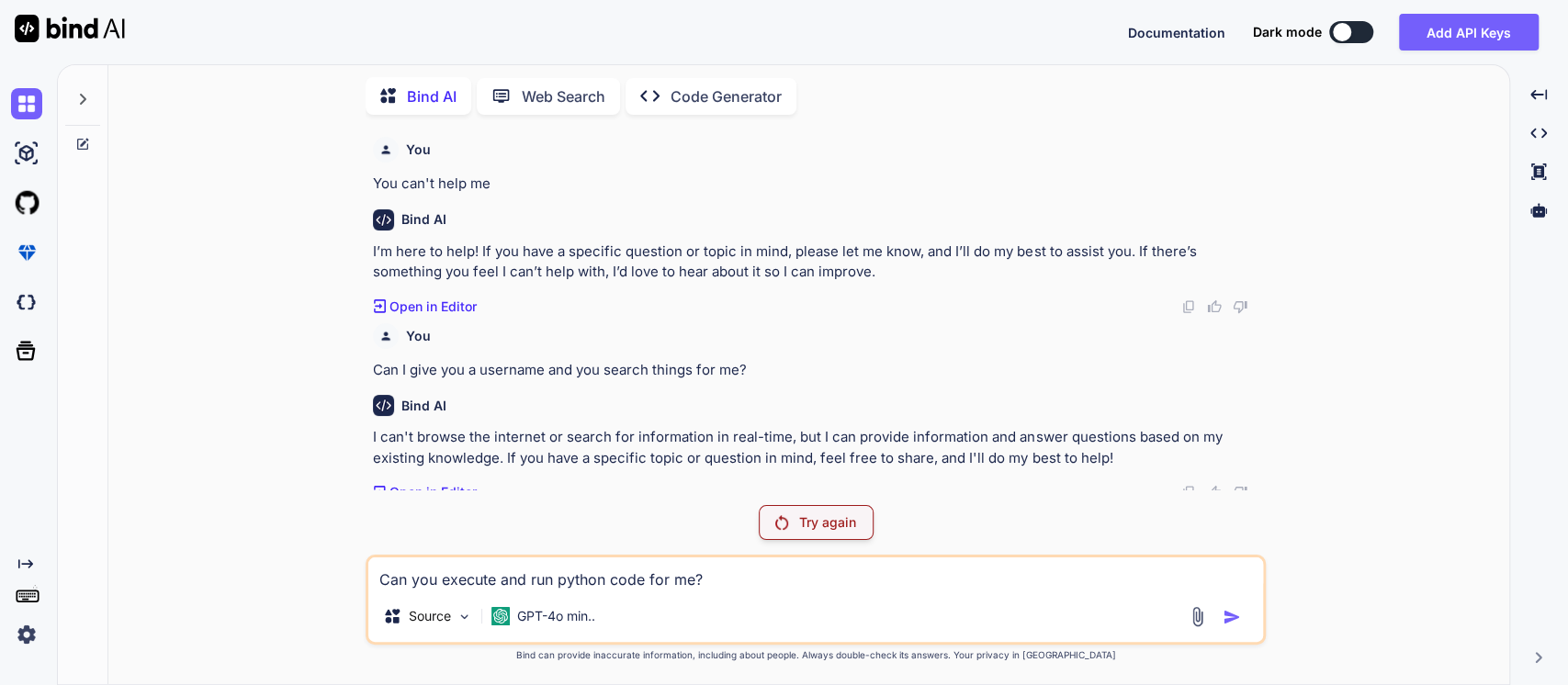 click on "Can you execute and run python code for me?" at bounding box center [816, 574] 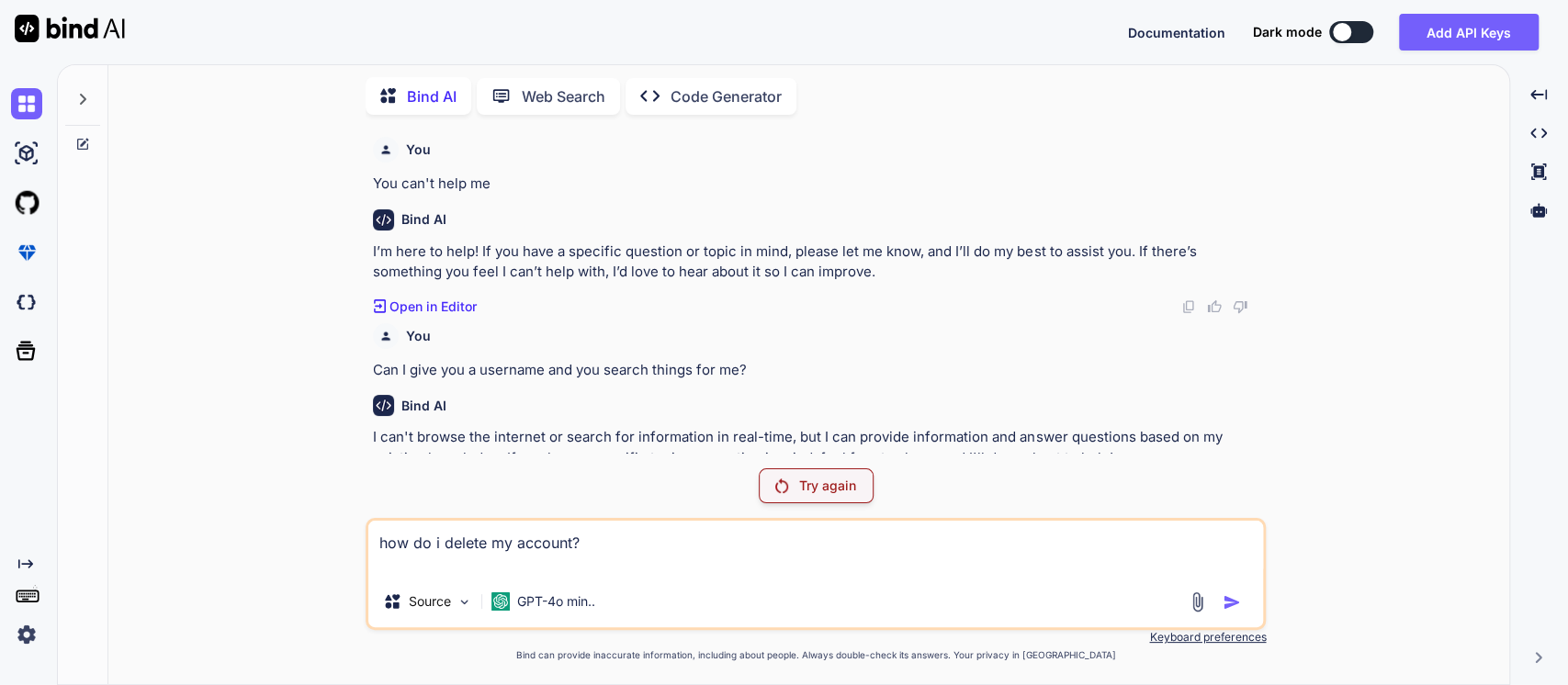 type on "how do i delete my account?" 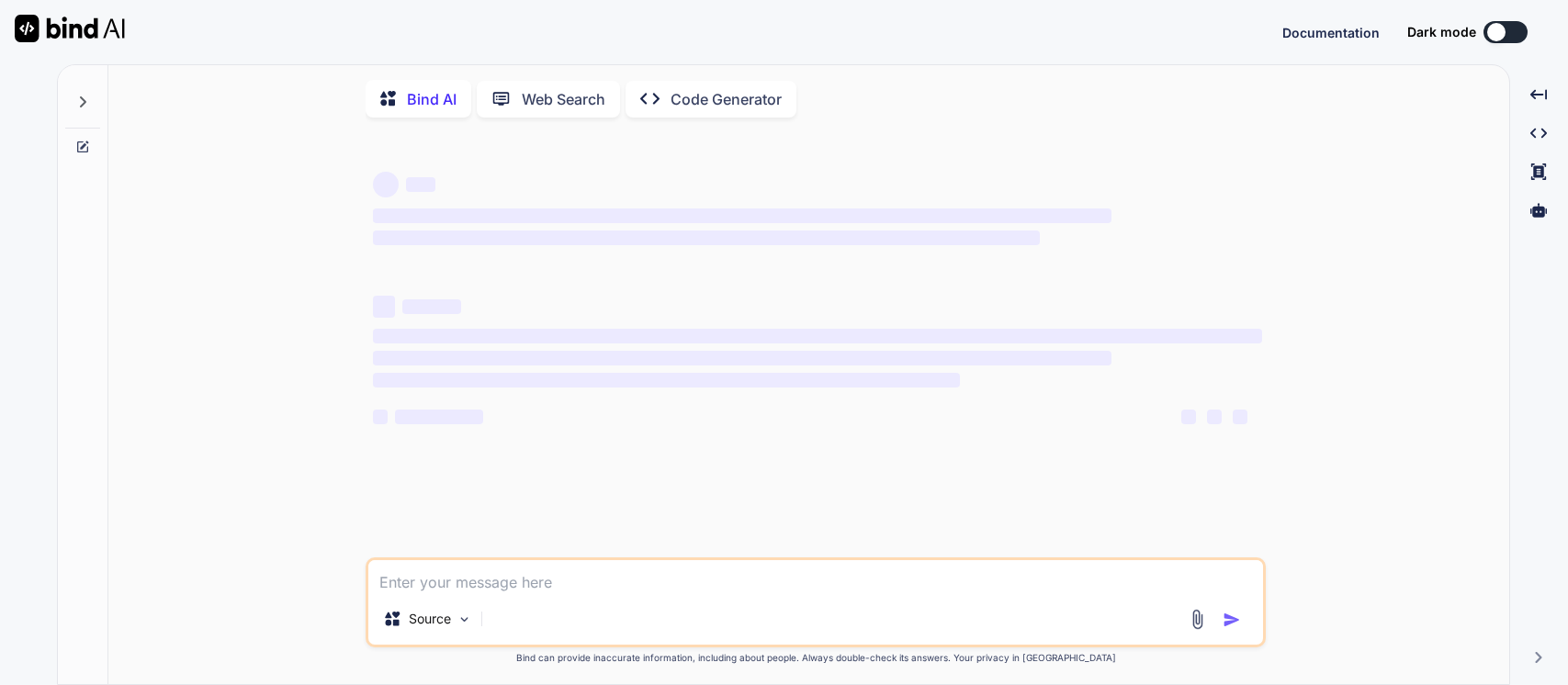 click on "Source" at bounding box center (816, 602) 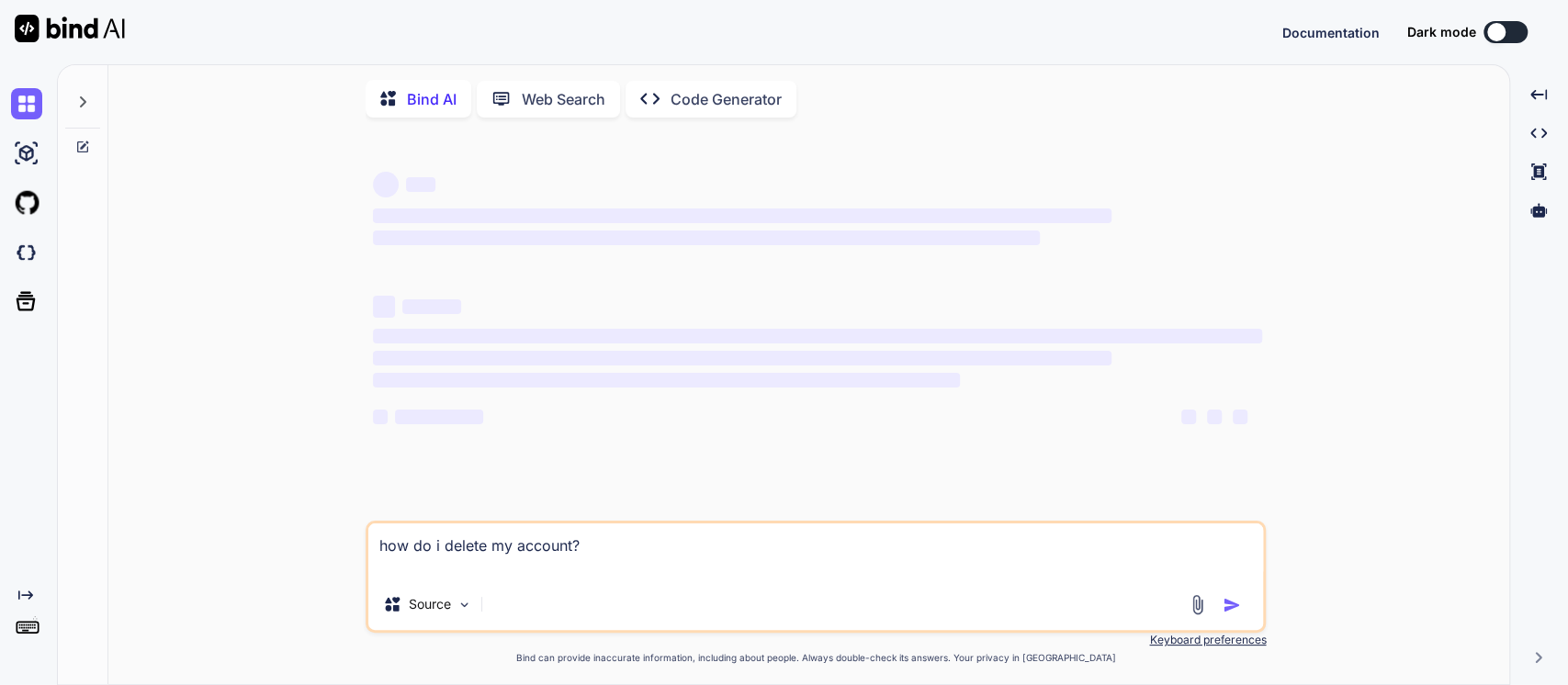 scroll, scrollTop: 0, scrollLeft: 0, axis: both 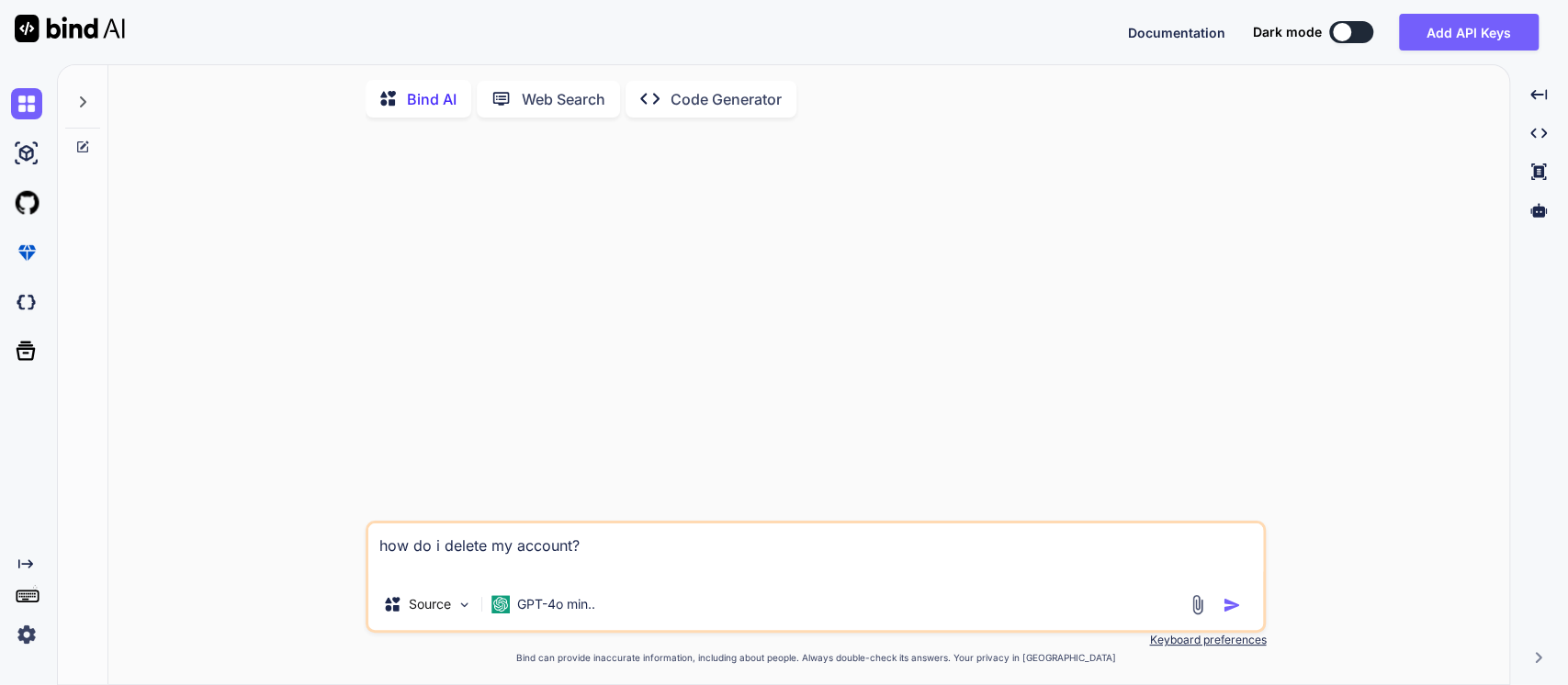 click at bounding box center (1232, 605) 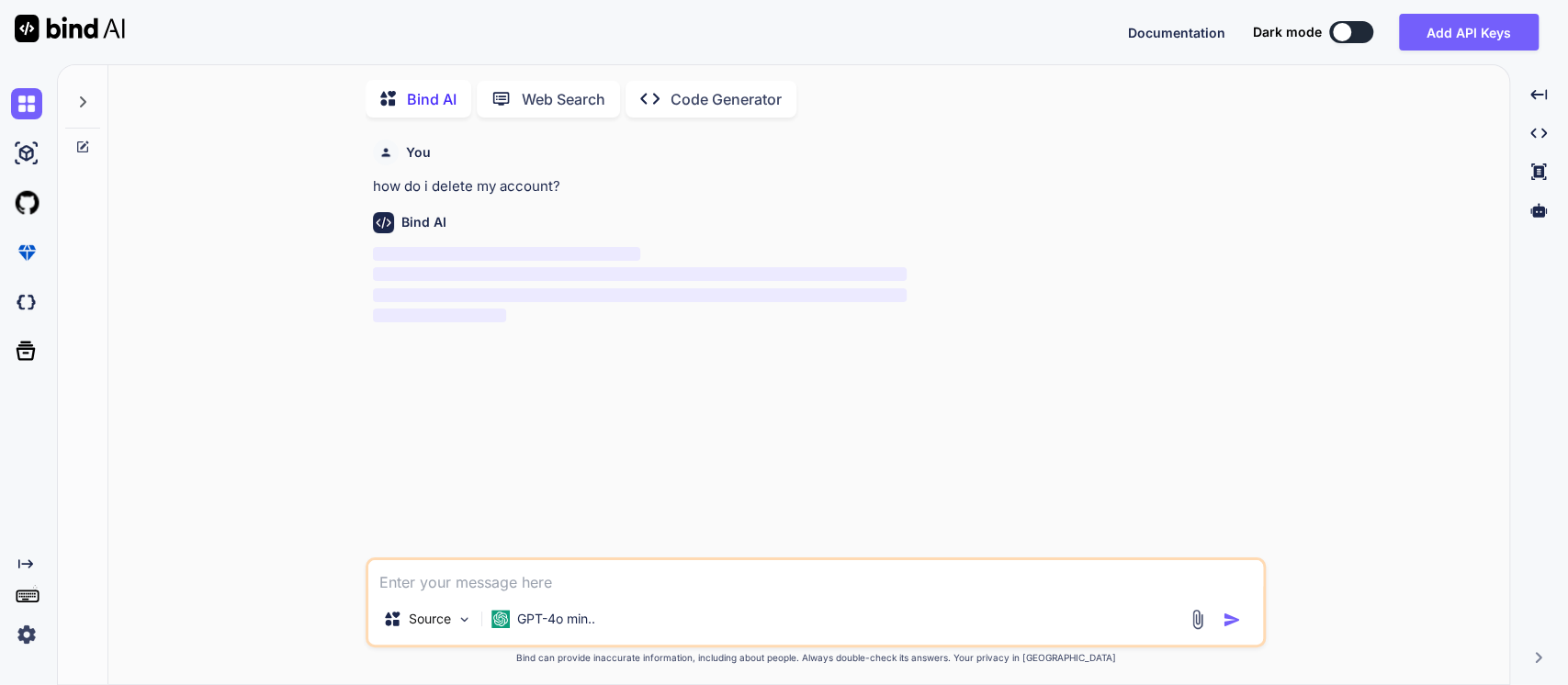 scroll, scrollTop: 6, scrollLeft: 0, axis: vertical 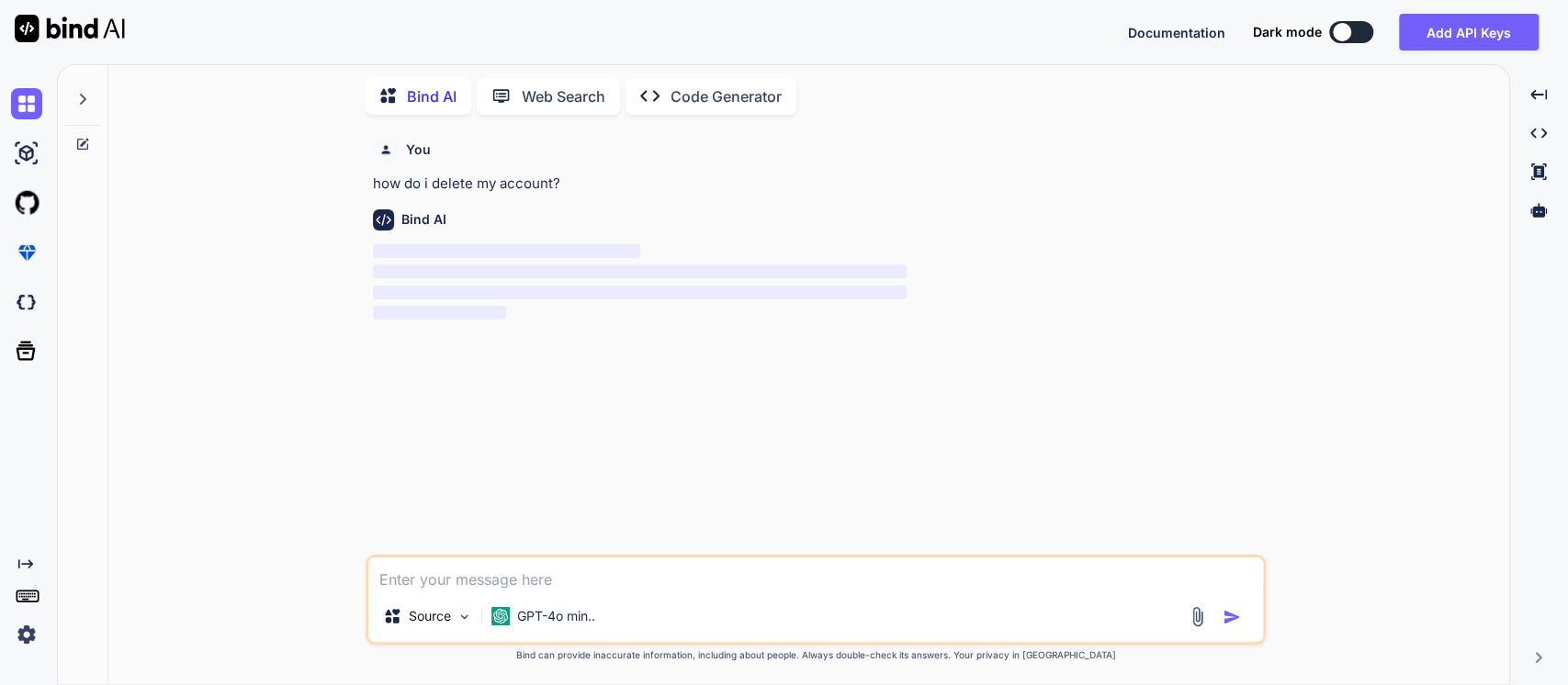 type on "x" 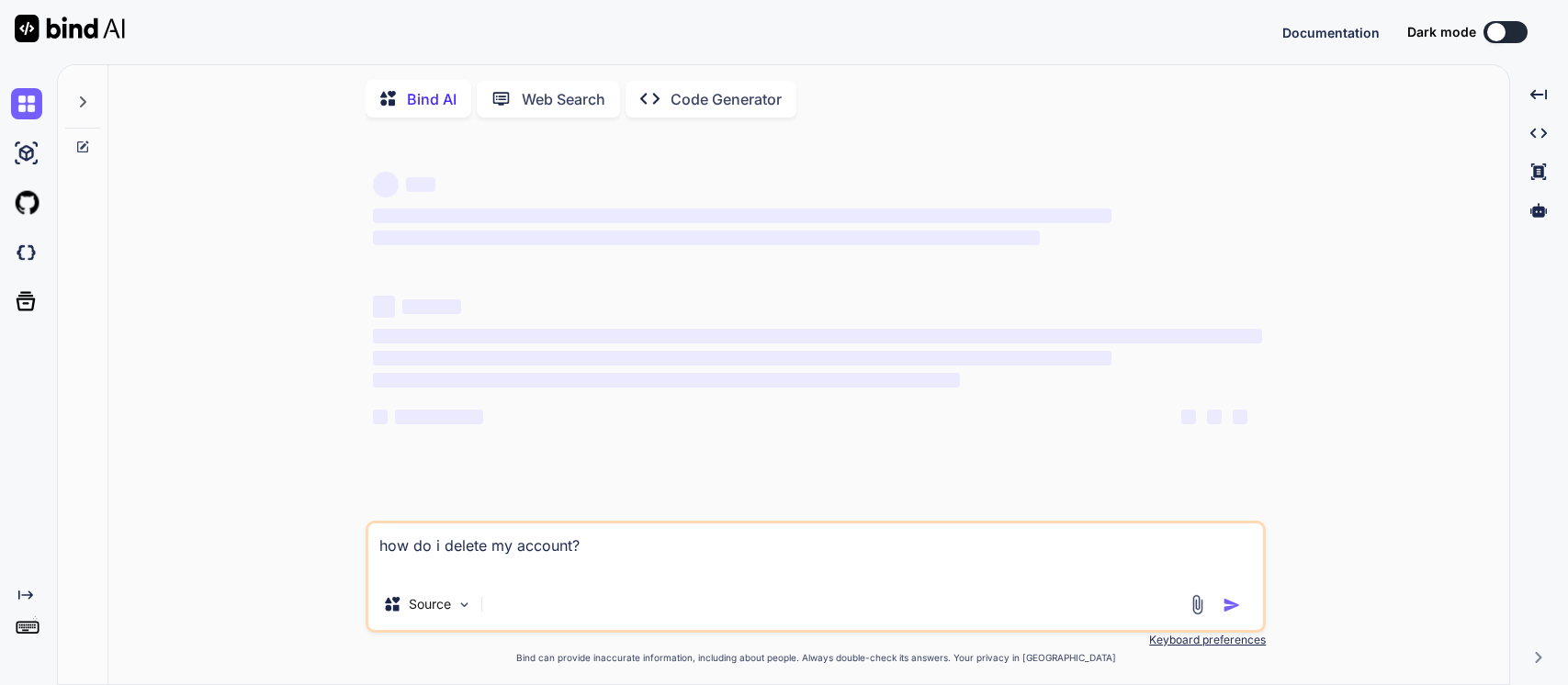 scroll, scrollTop: 0, scrollLeft: 0, axis: both 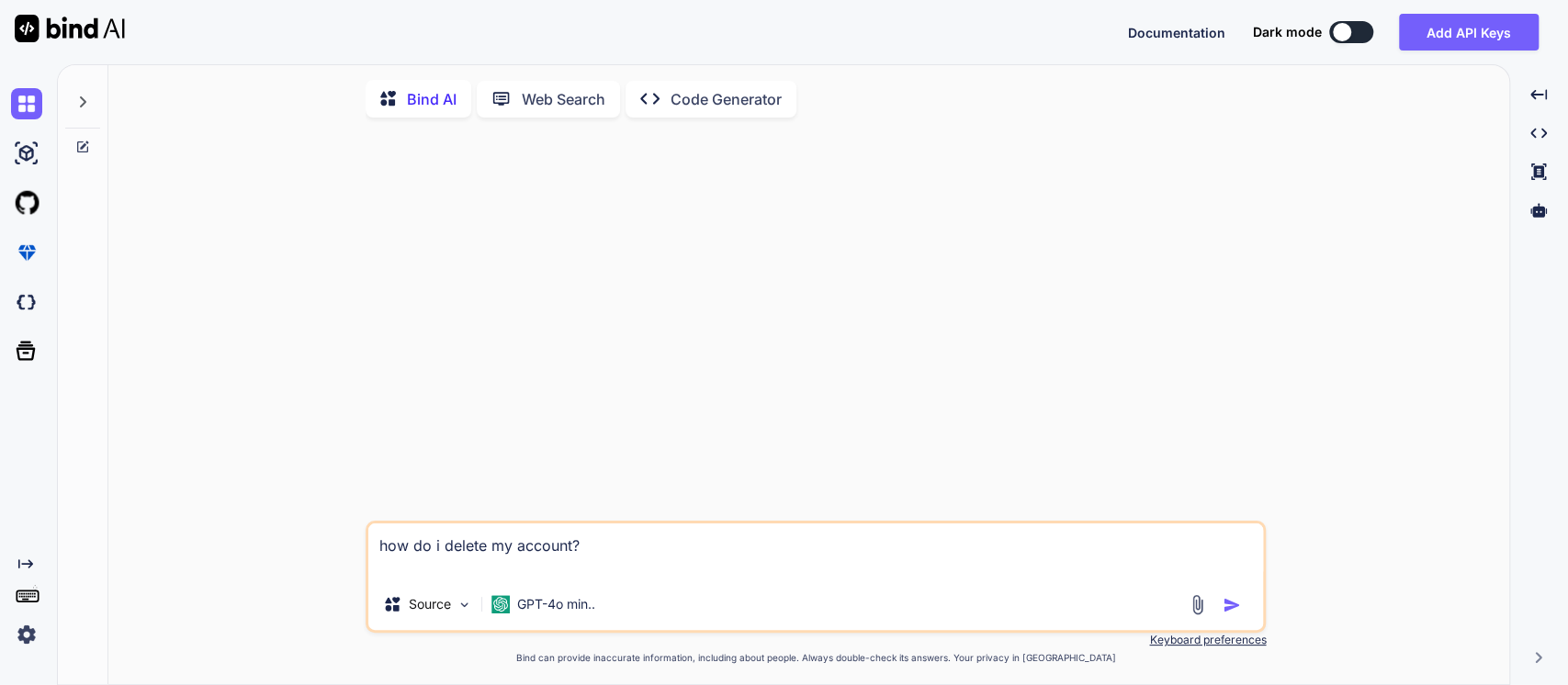 click at bounding box center (1351, 32) 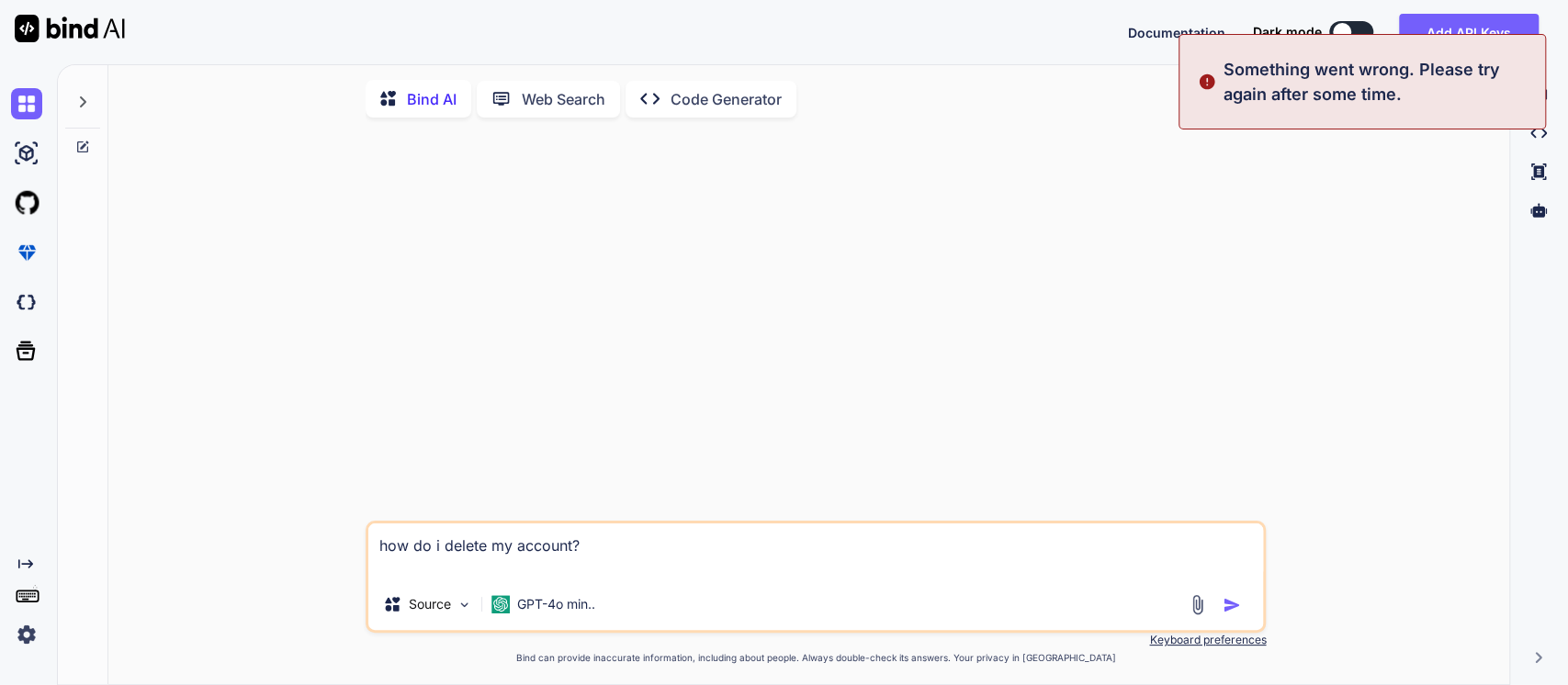type on "x" 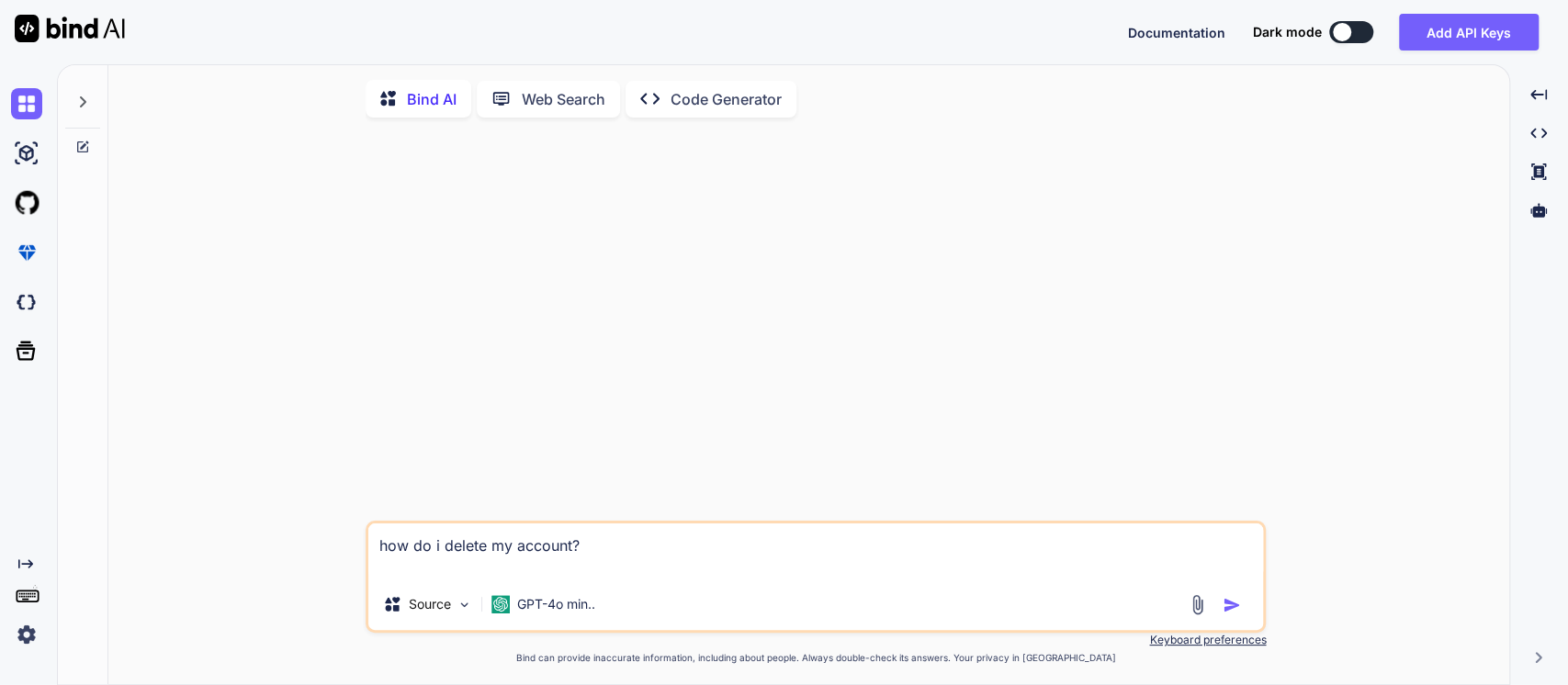 type 